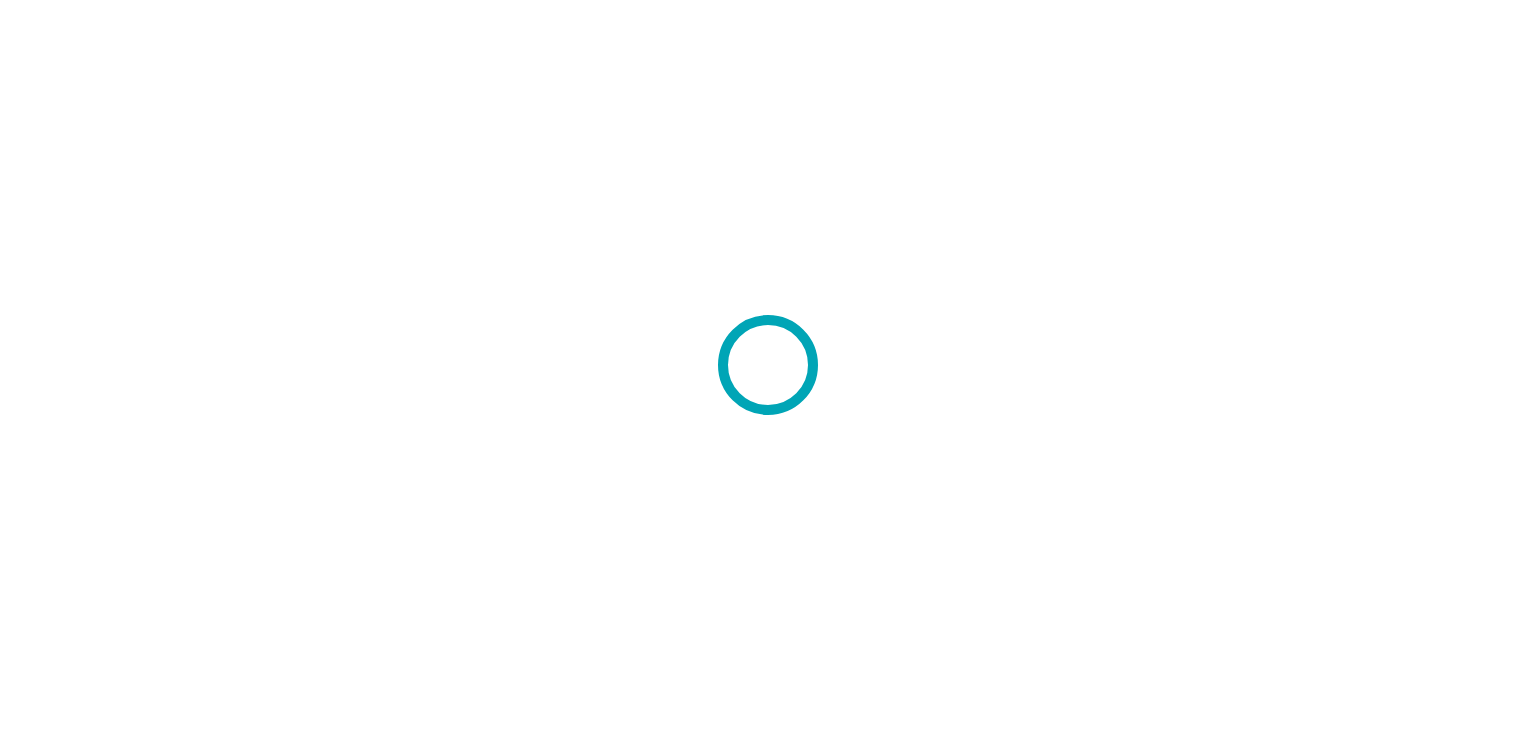 scroll, scrollTop: 0, scrollLeft: 0, axis: both 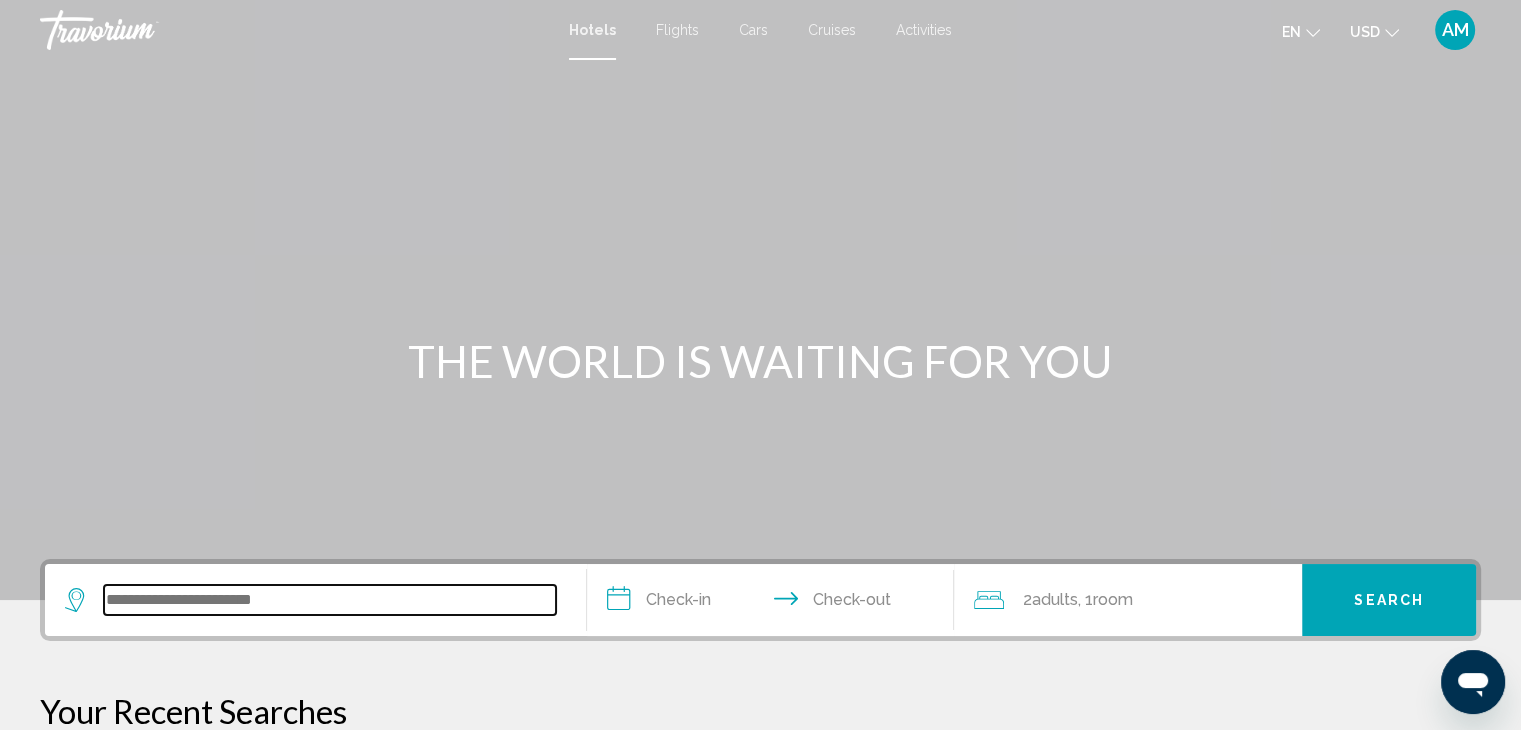 click at bounding box center [330, 600] 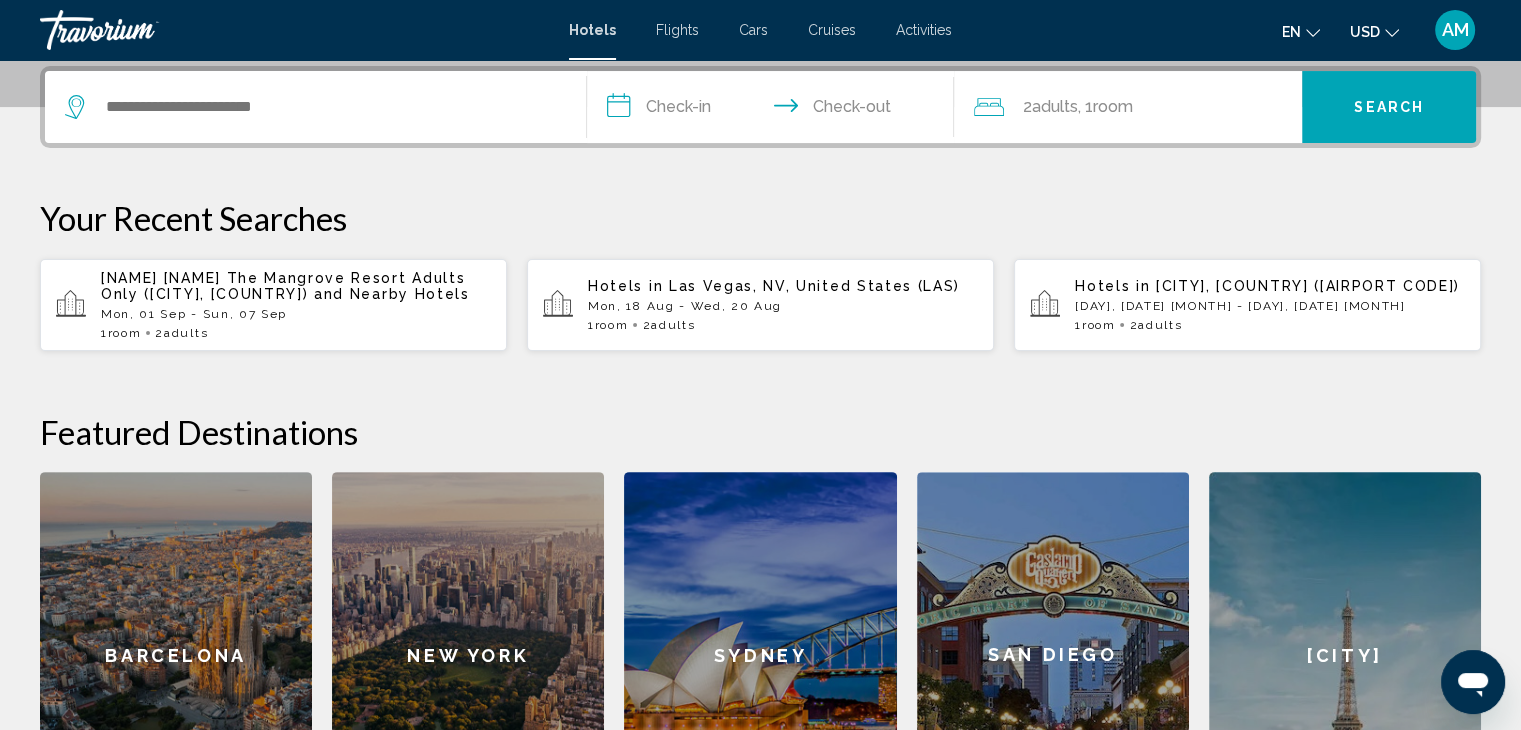 click on "USD
USD ($) MXN (Mex$) CAD (Can$) GBP (£) EUR (€) AUD (A$) NZD (NZ$) CNY (CN¥)" 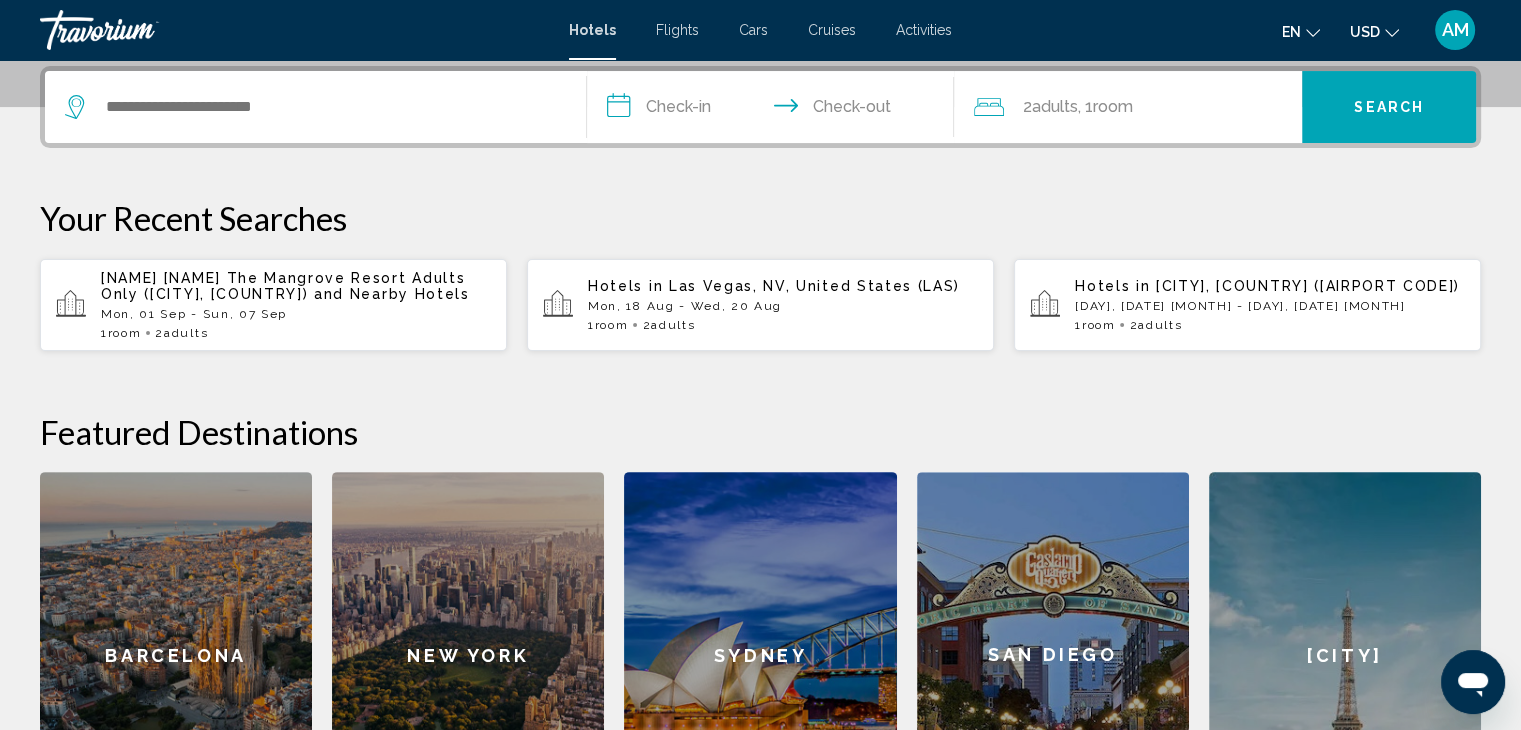 click 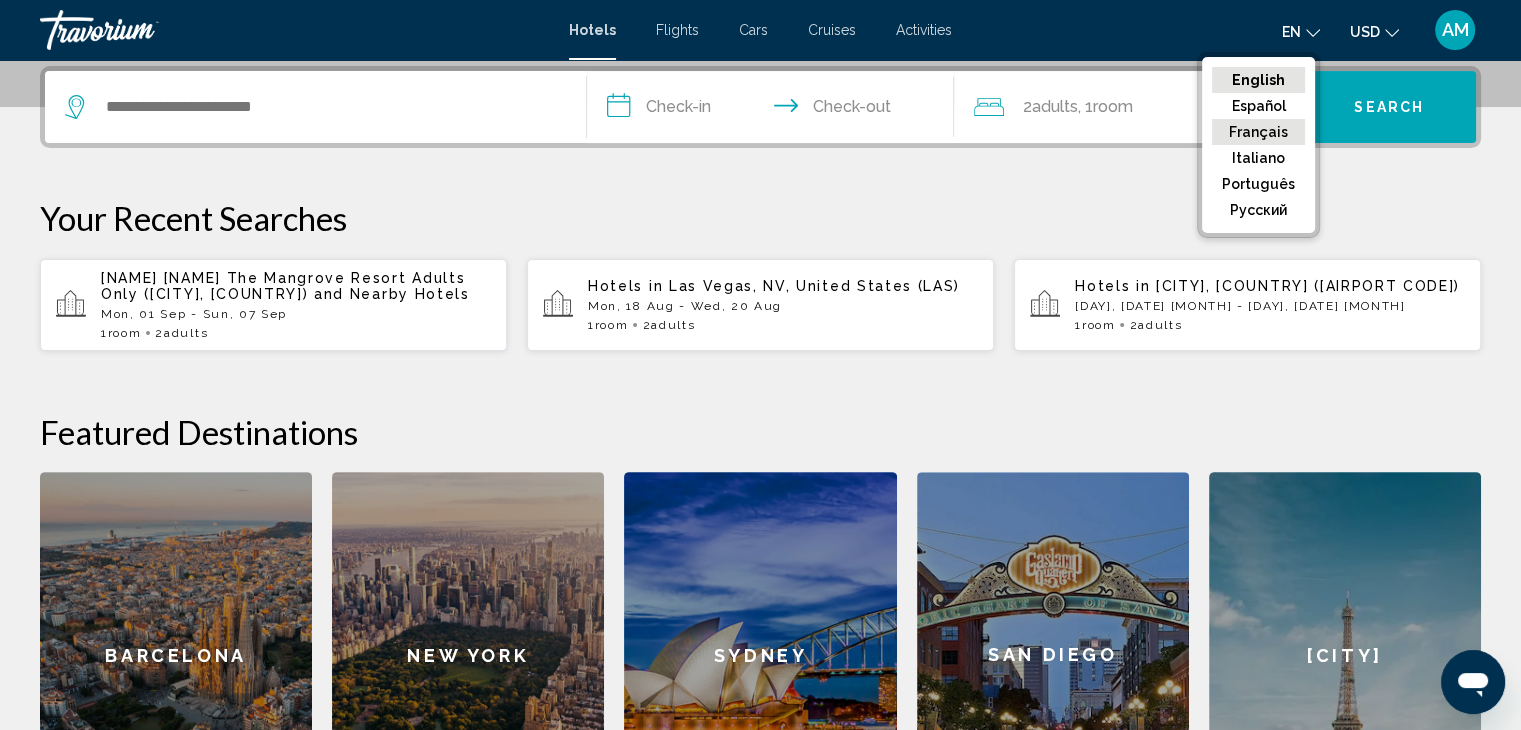 click on "Français" 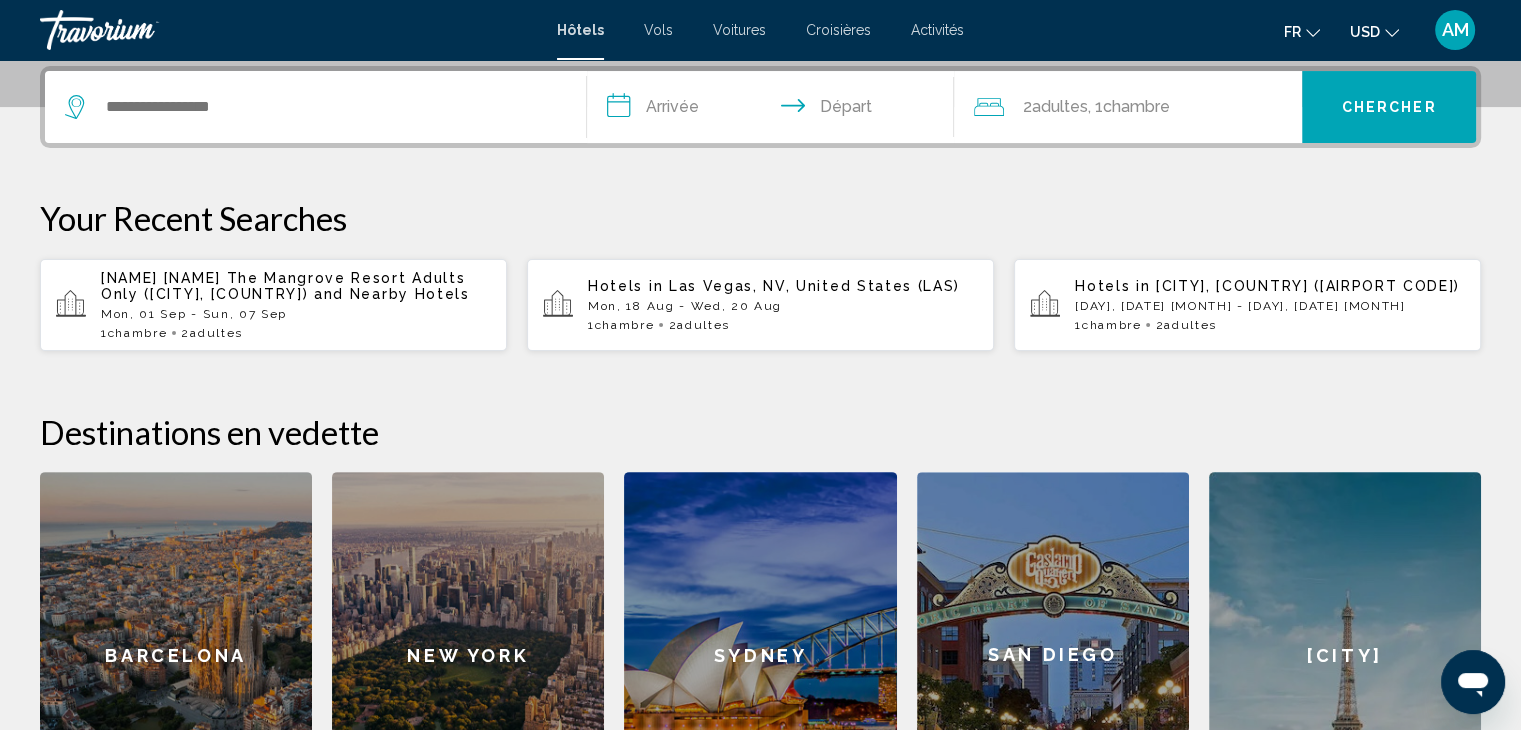 click 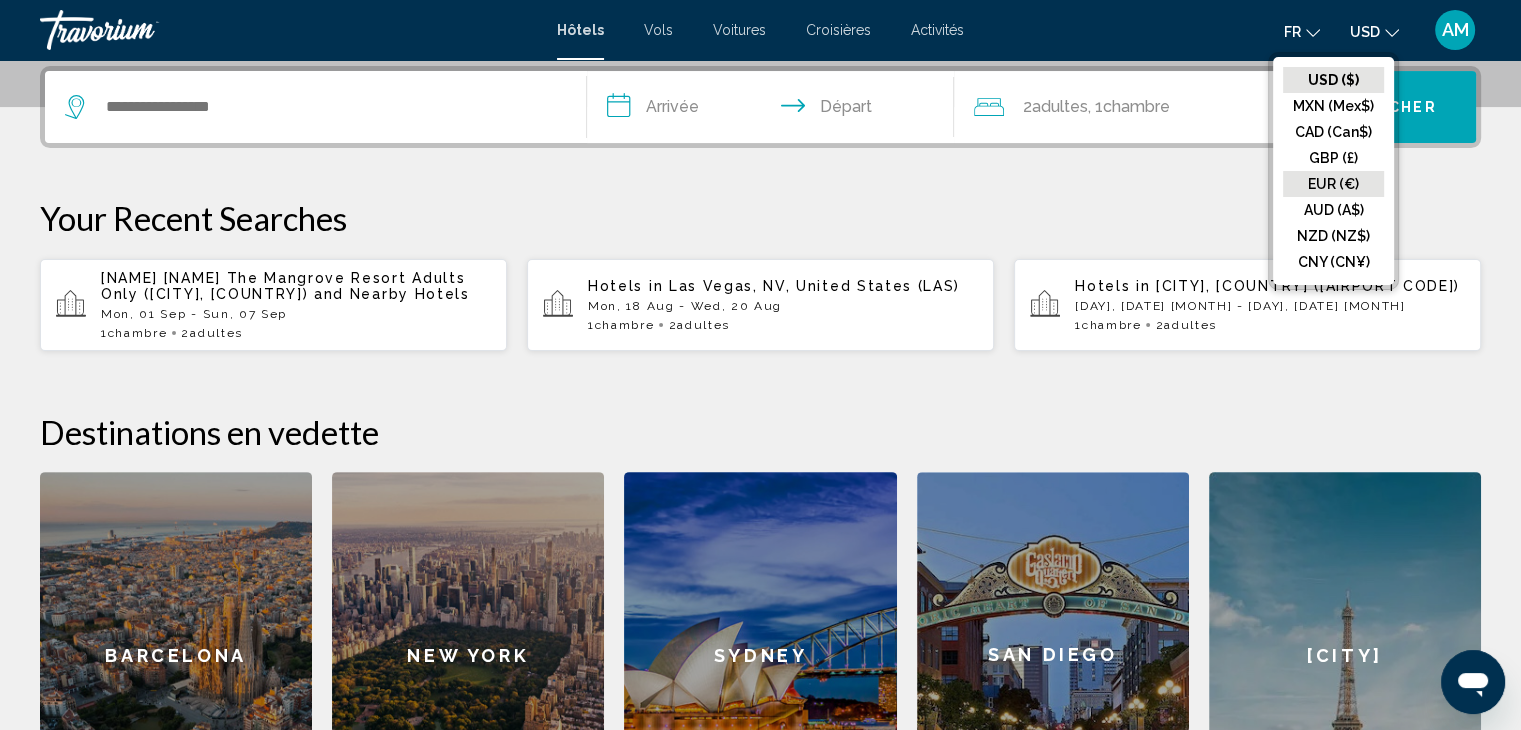 click on "EUR (€)" 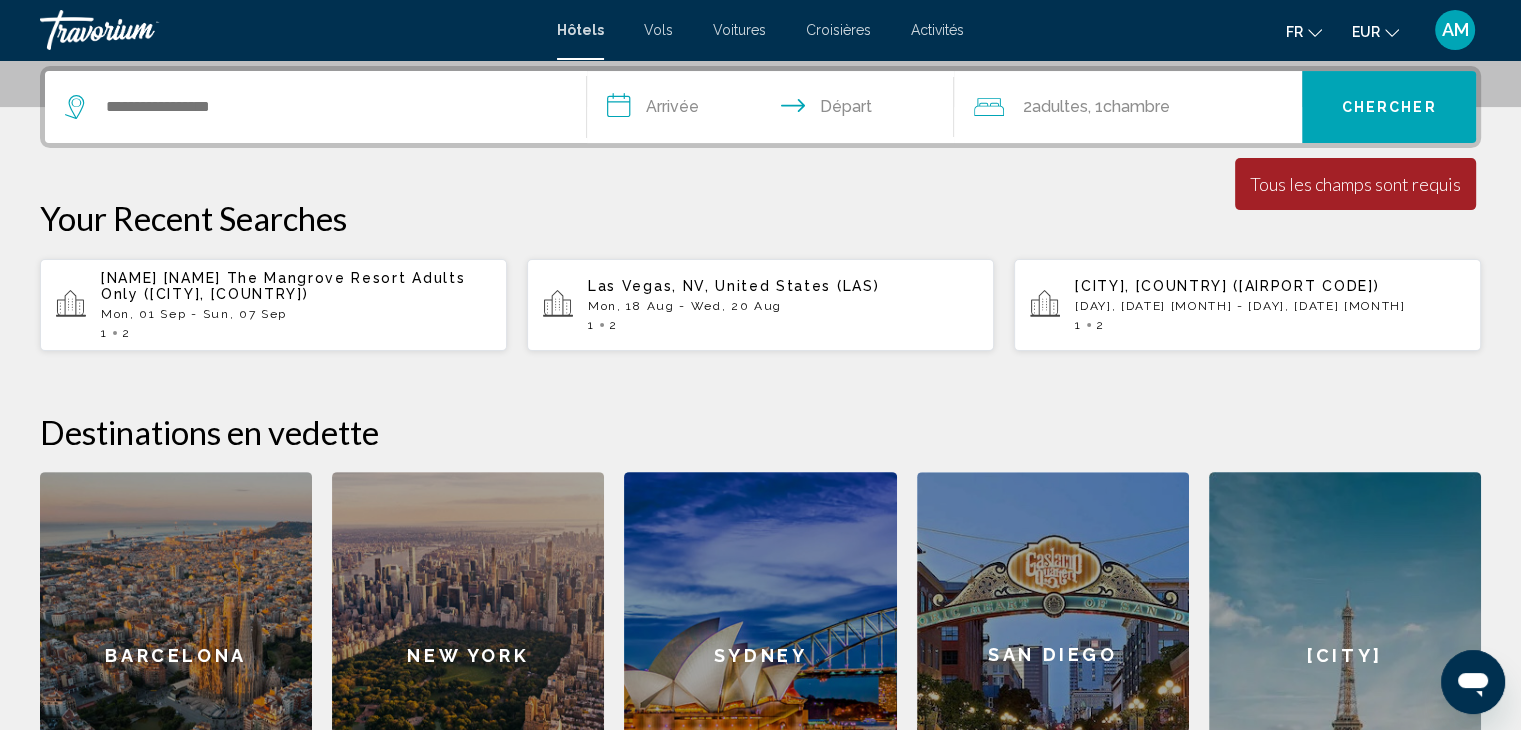 click on "**********" at bounding box center (760, 452) 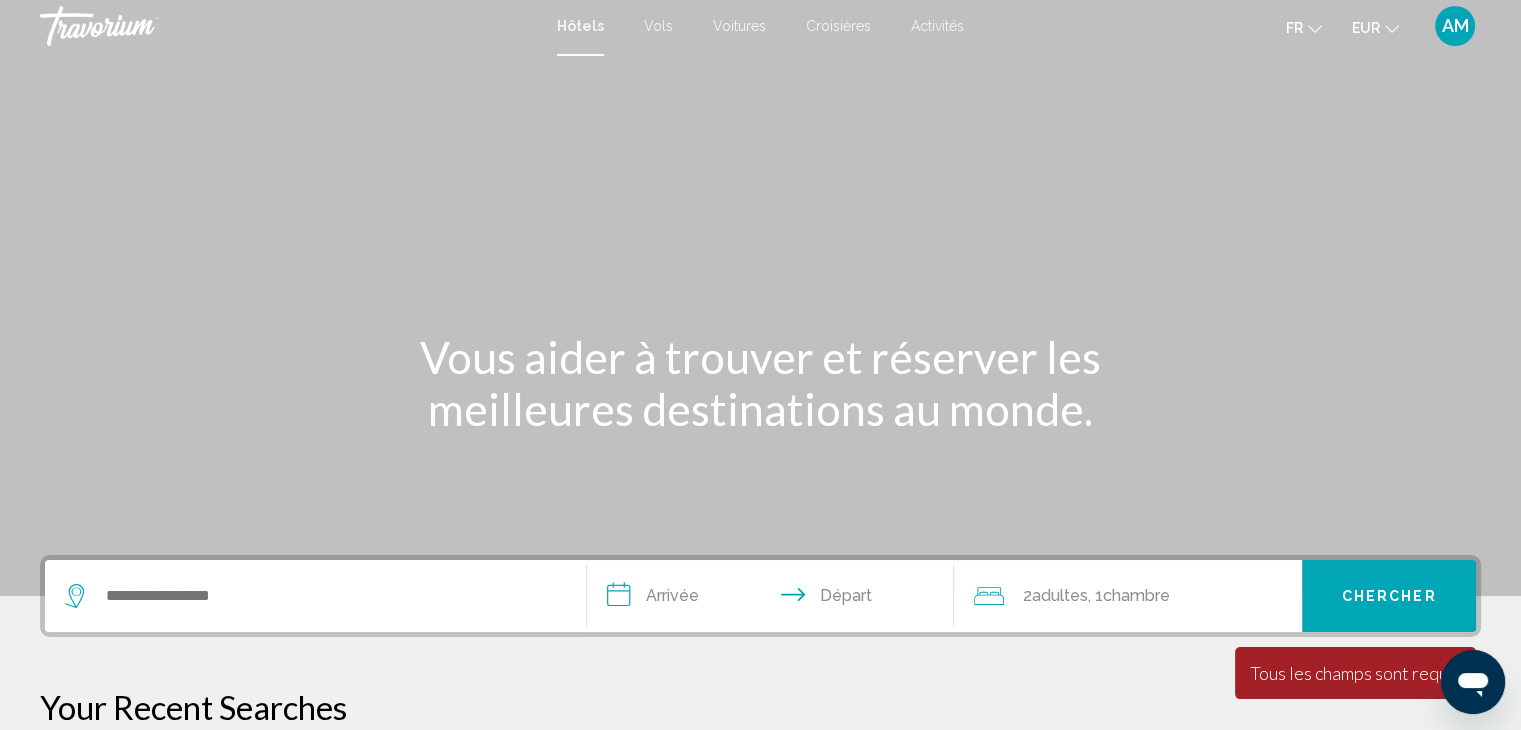 scroll, scrollTop: 0, scrollLeft: 0, axis: both 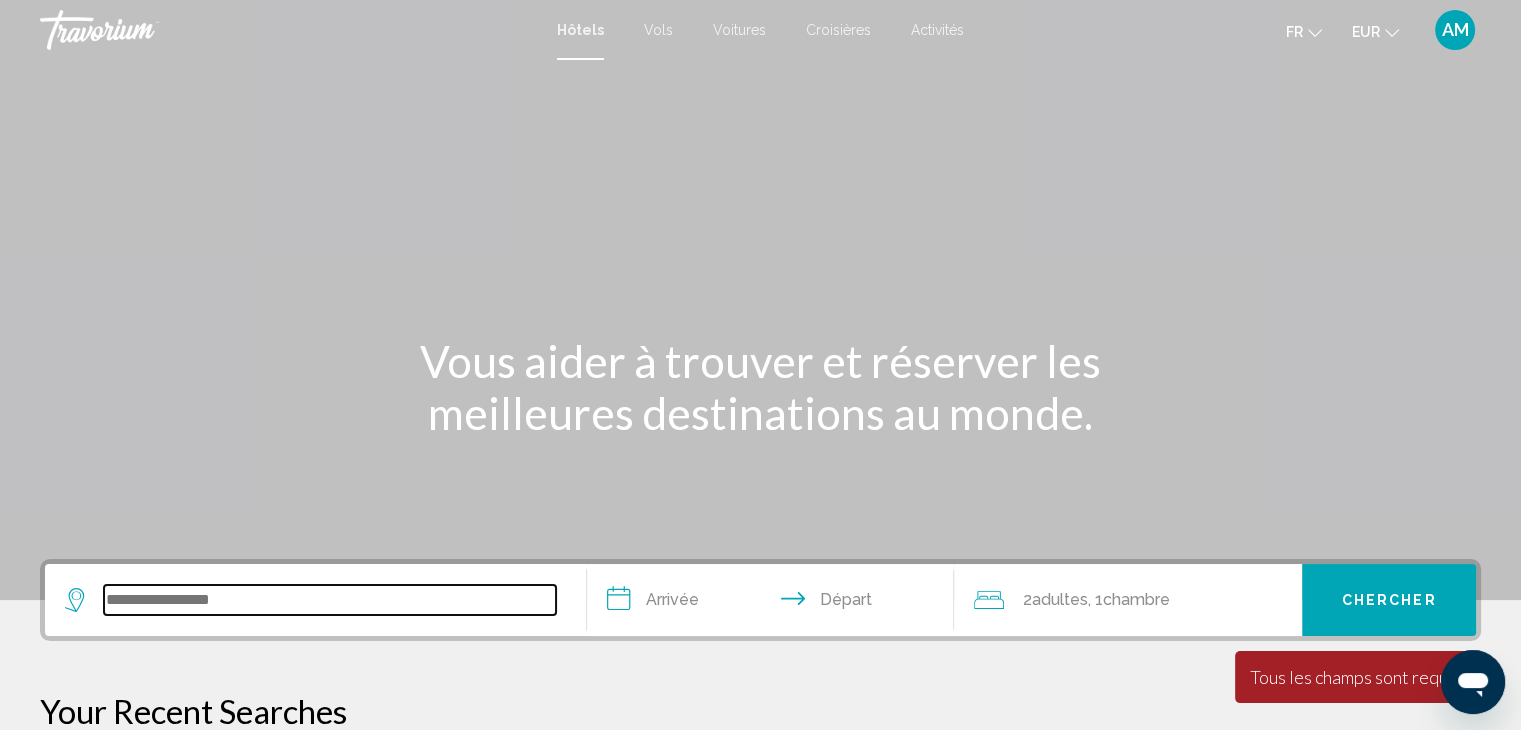 click at bounding box center (330, 600) 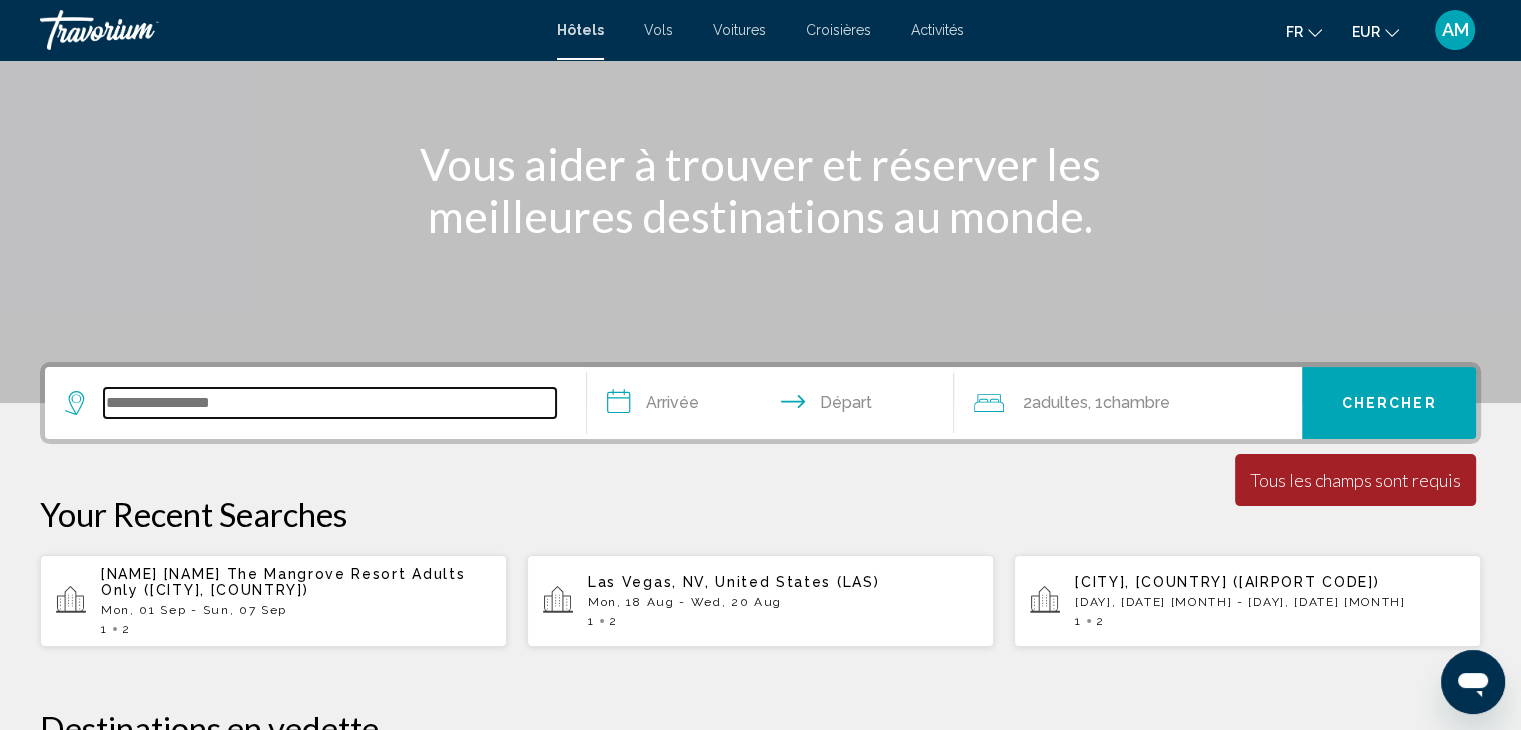 scroll, scrollTop: 185, scrollLeft: 0, axis: vertical 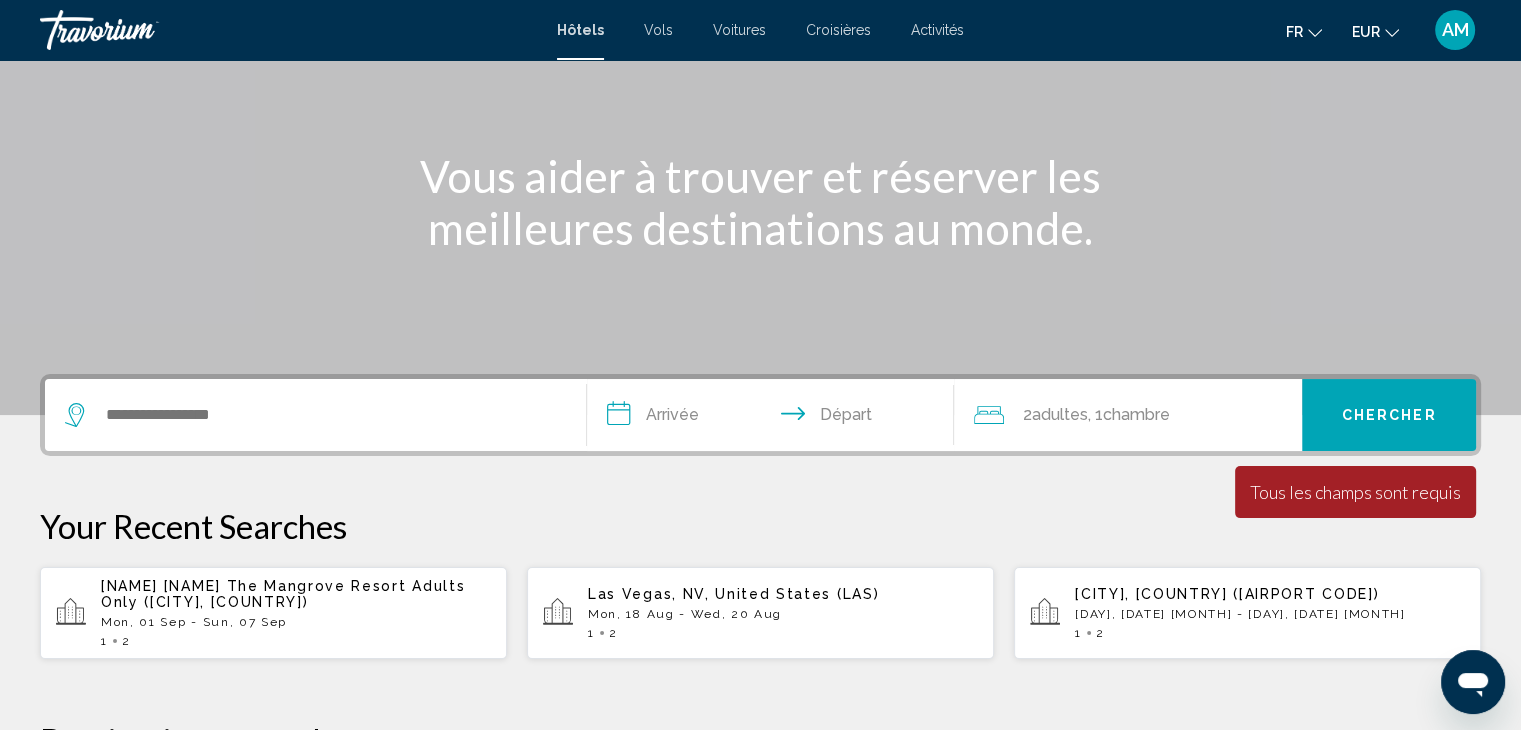 click on "Vols" at bounding box center [658, 30] 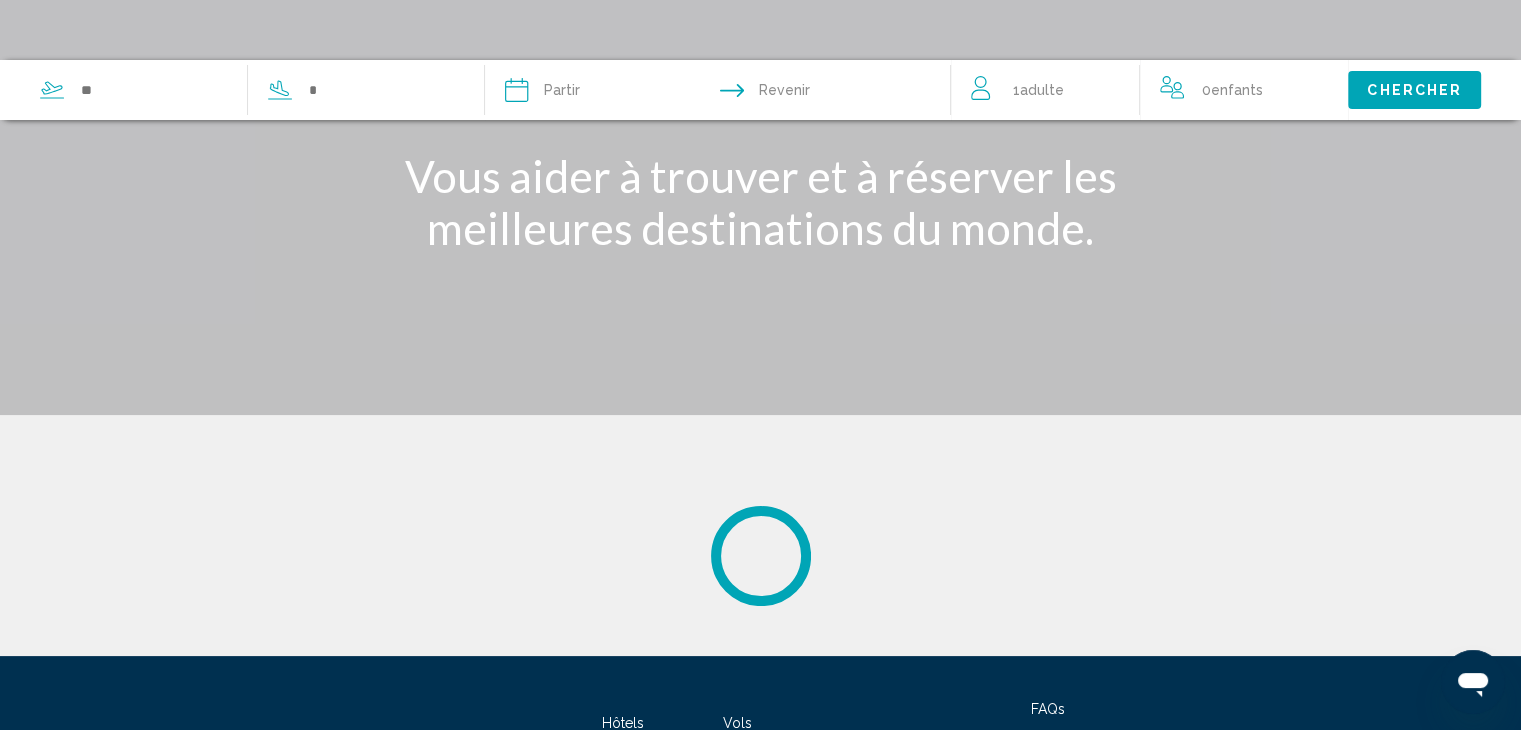 scroll, scrollTop: 0, scrollLeft: 0, axis: both 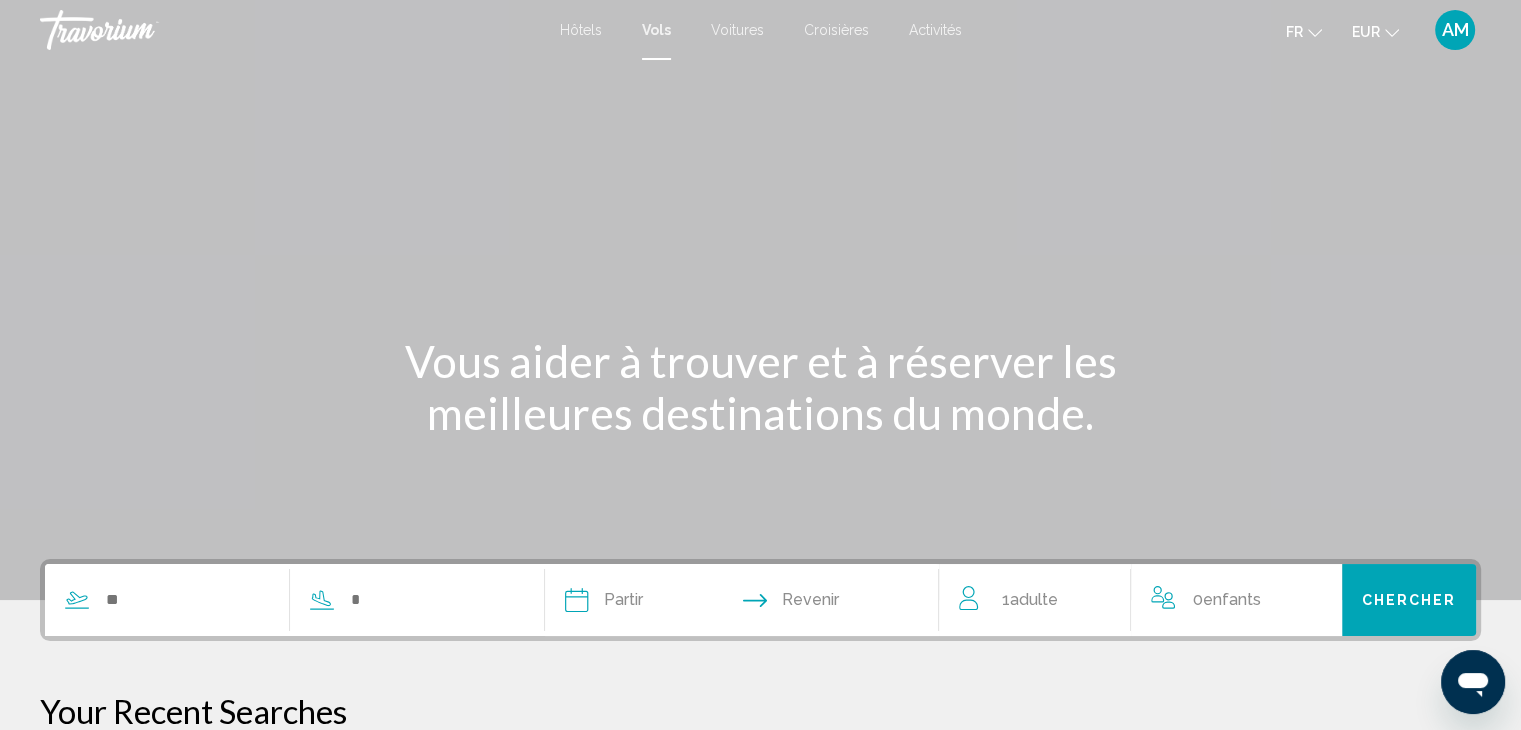 click on "Voitures" at bounding box center [737, 30] 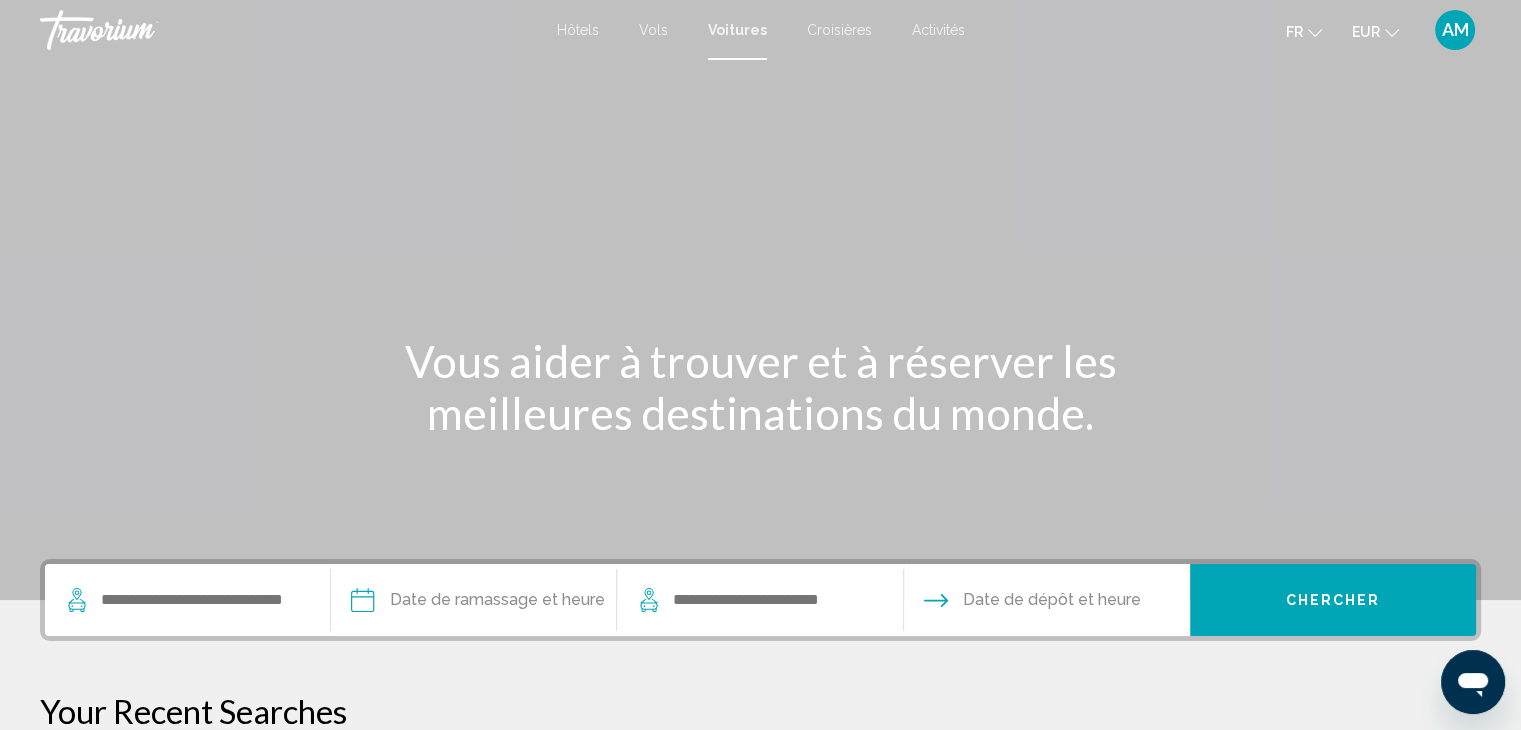 click on "Croisières" at bounding box center (839, 30) 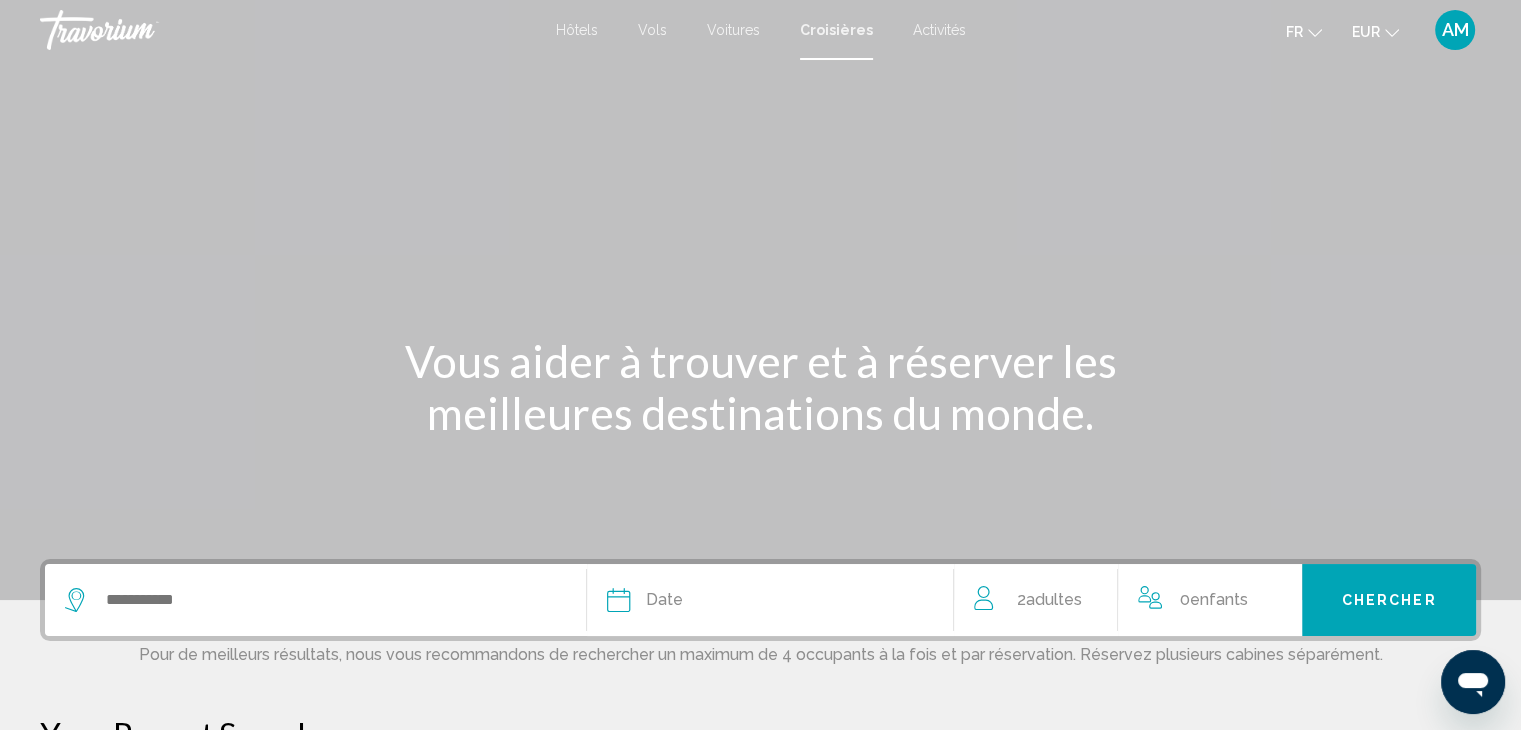 click on "Activités" at bounding box center [939, 30] 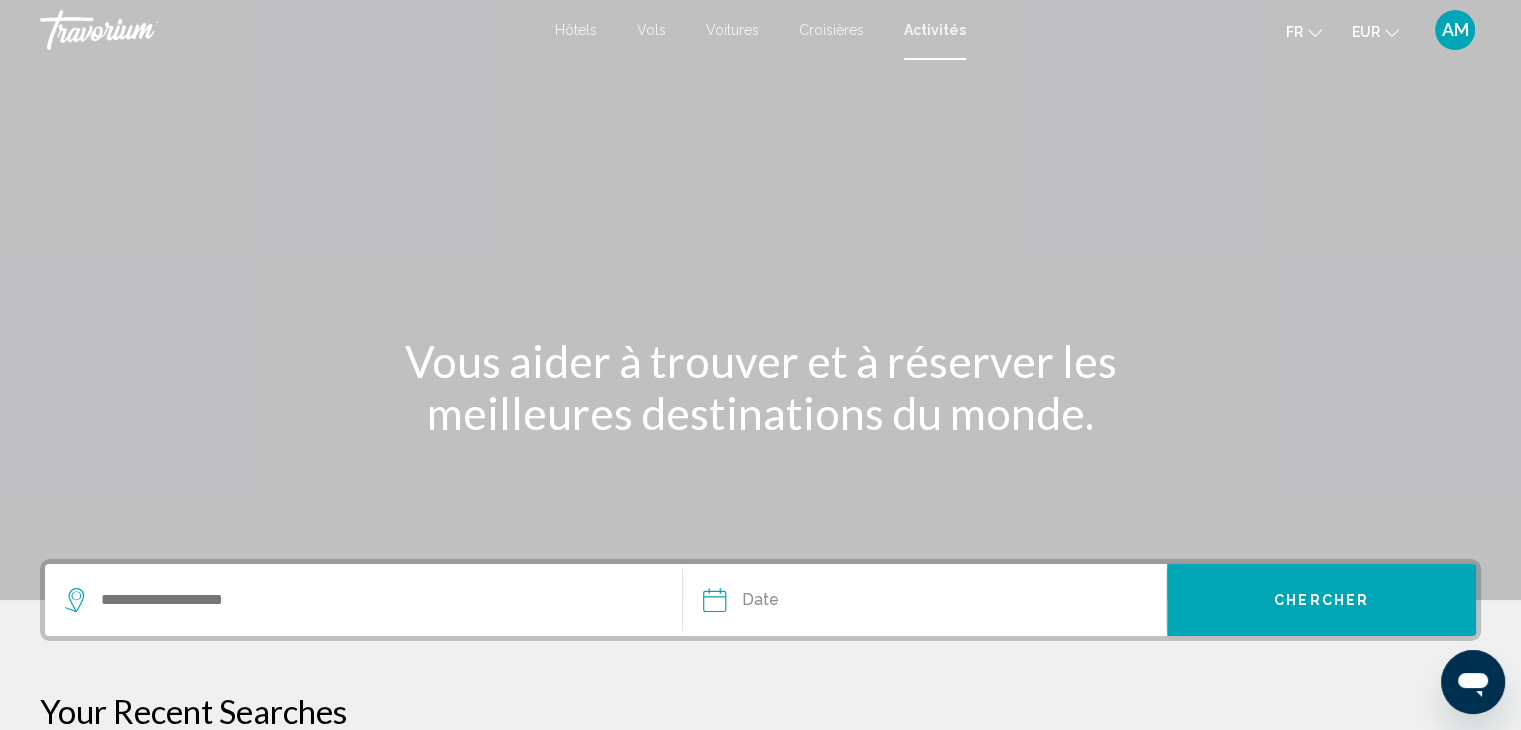 click on "Hôtels" at bounding box center (576, 30) 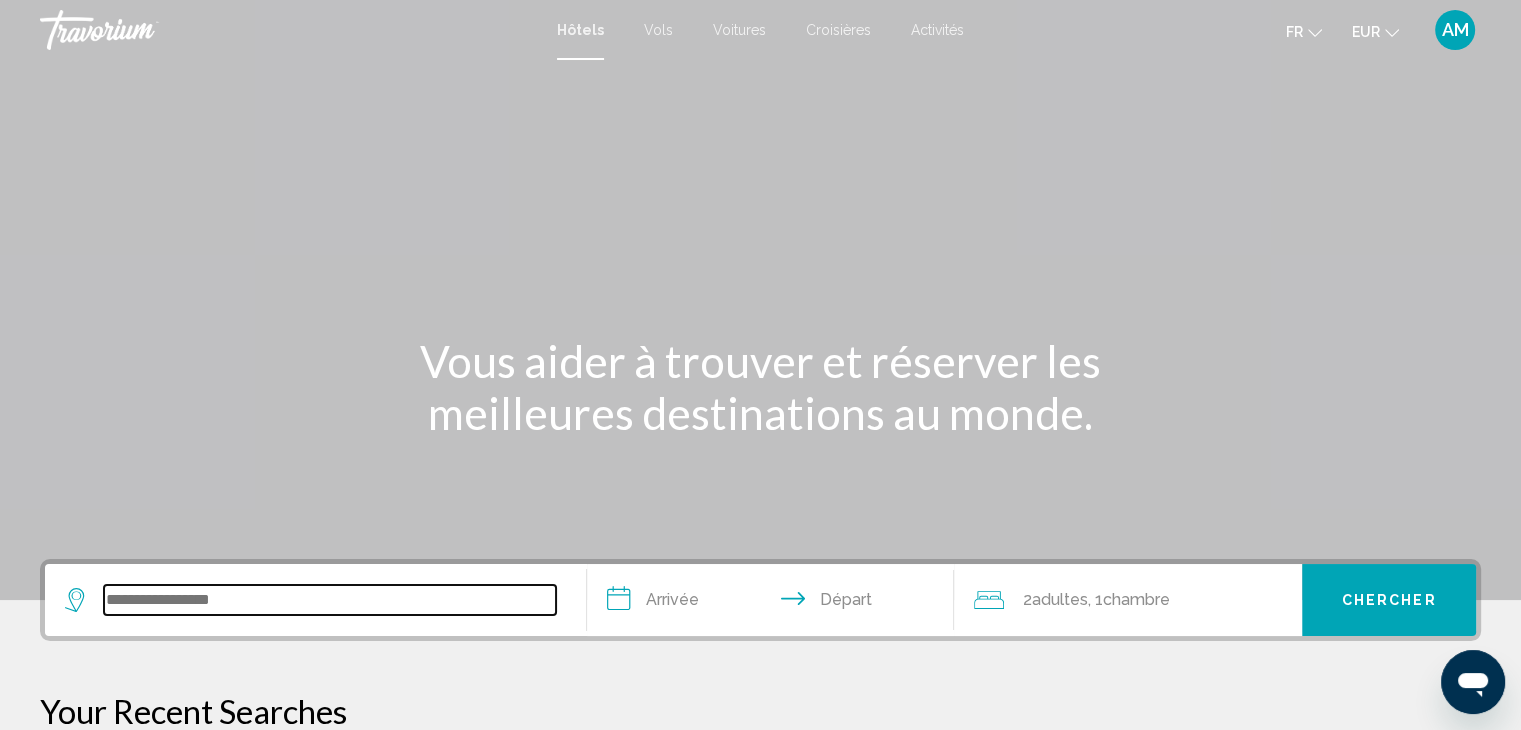 click at bounding box center (330, 600) 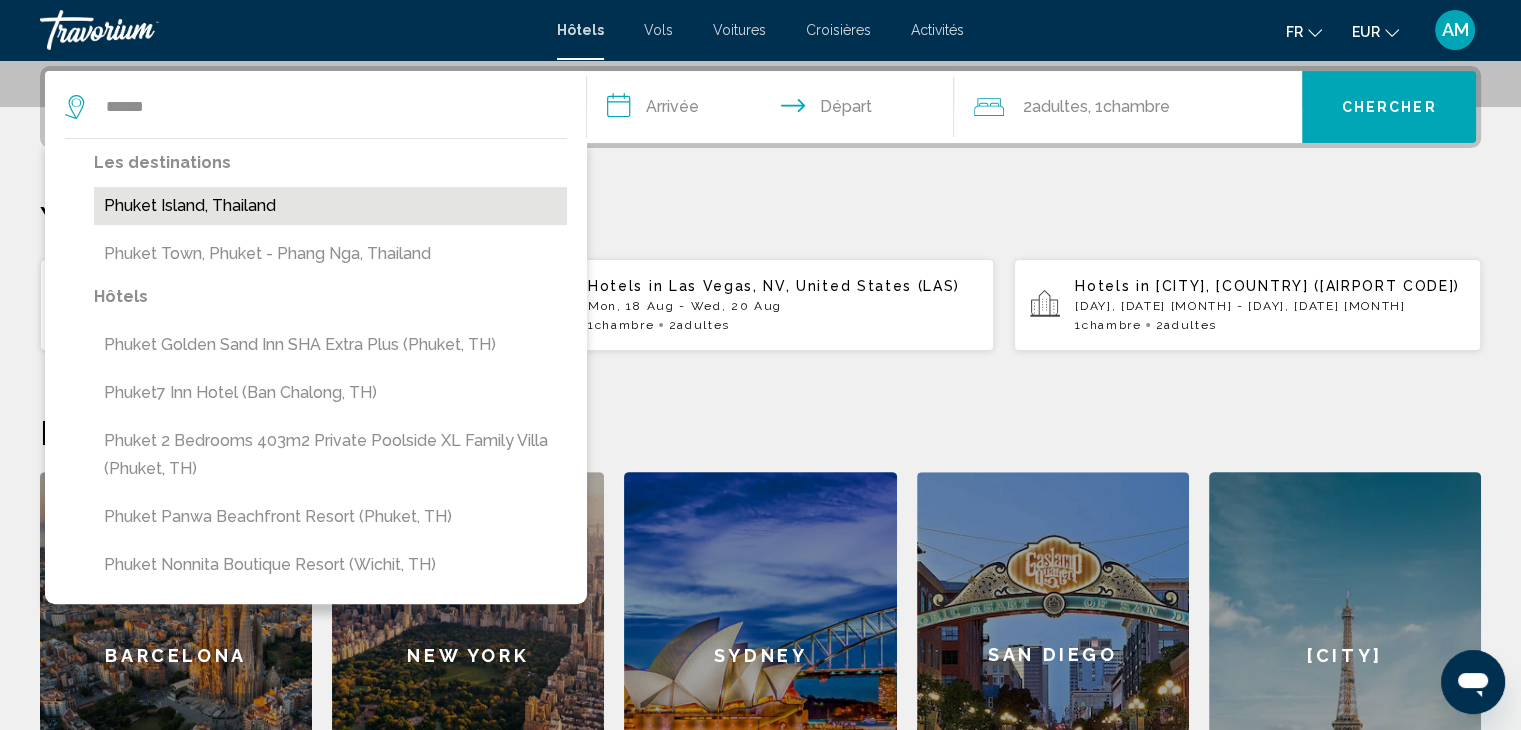 click on "Phuket Island, Thailand" at bounding box center [330, 206] 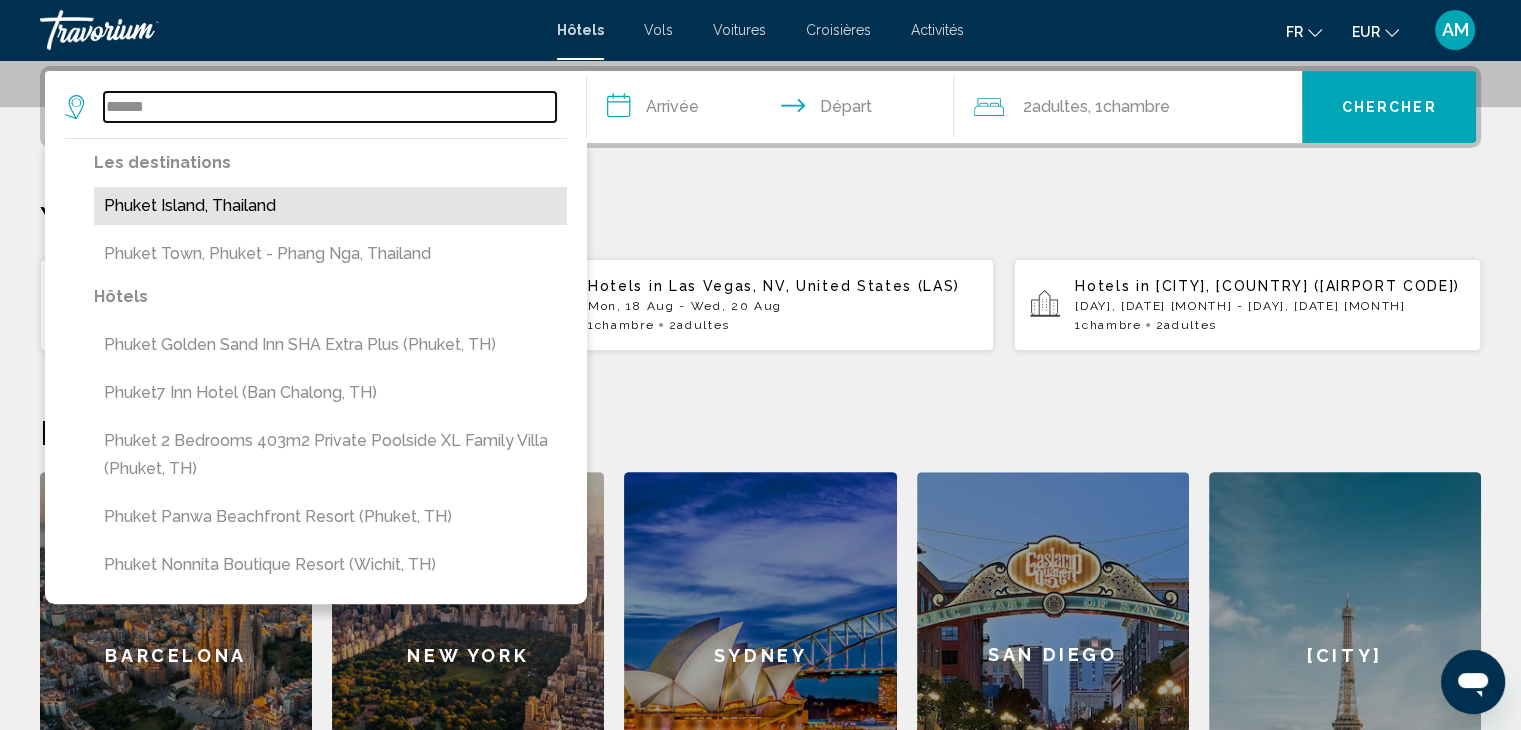 type on "**********" 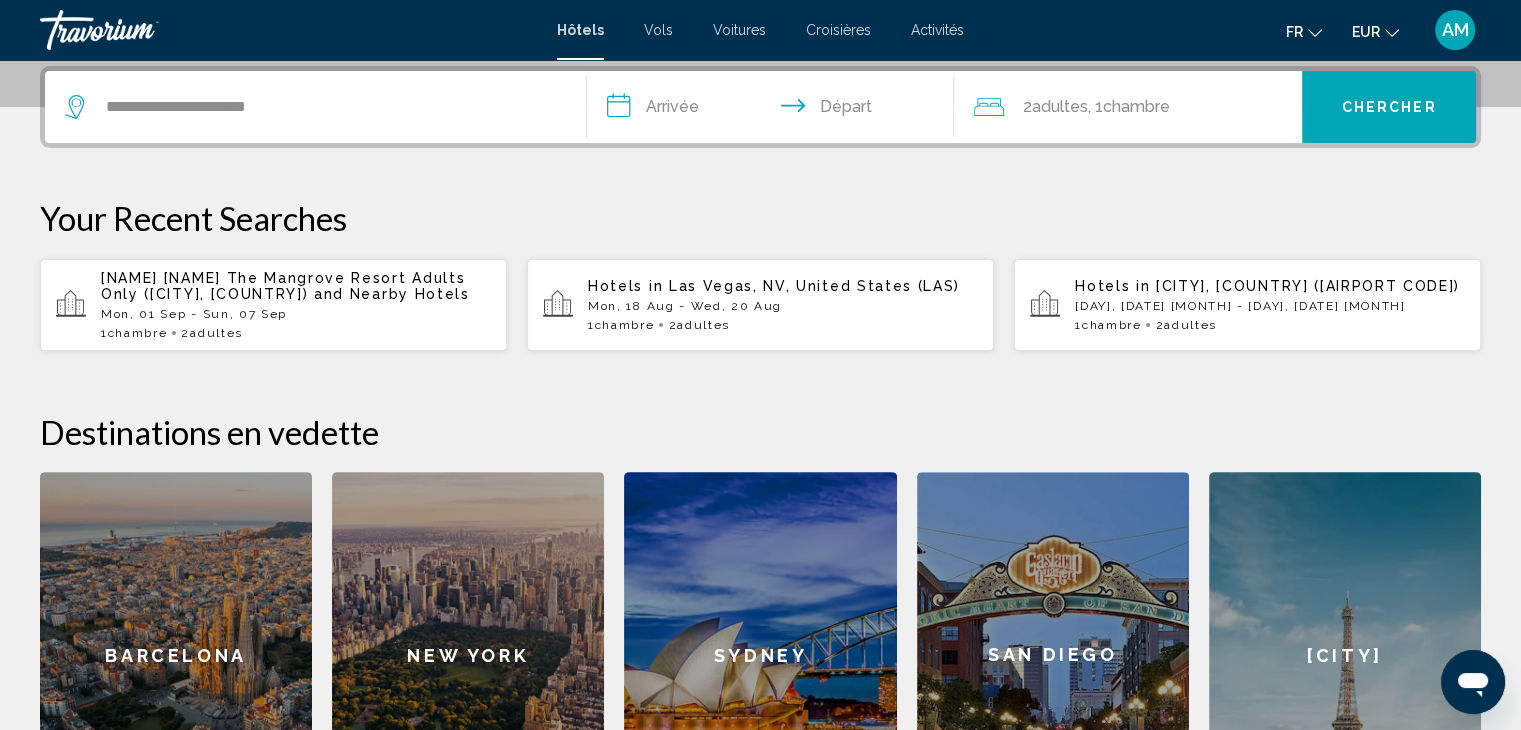 click on "**********" at bounding box center (775, 110) 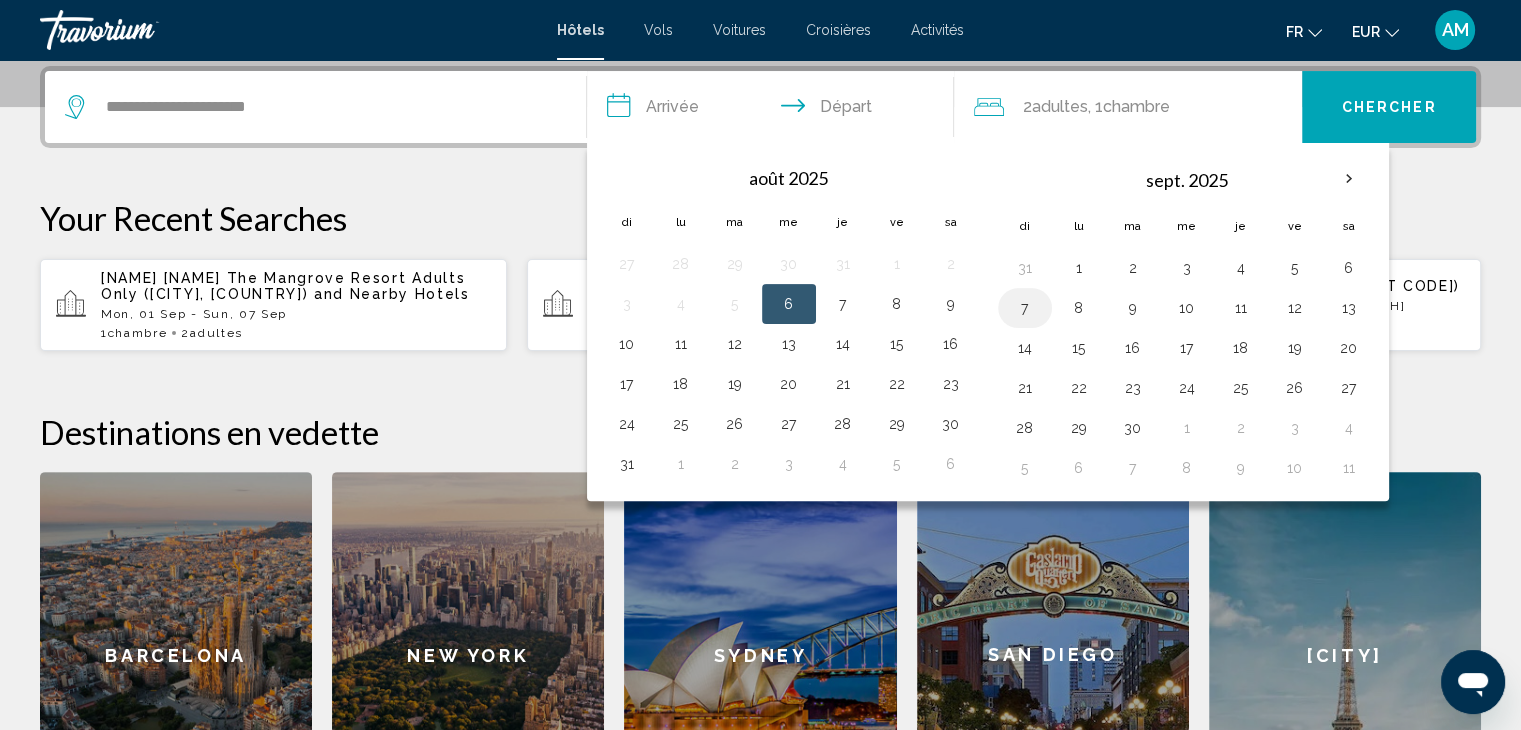 click on "7" at bounding box center [1025, 308] 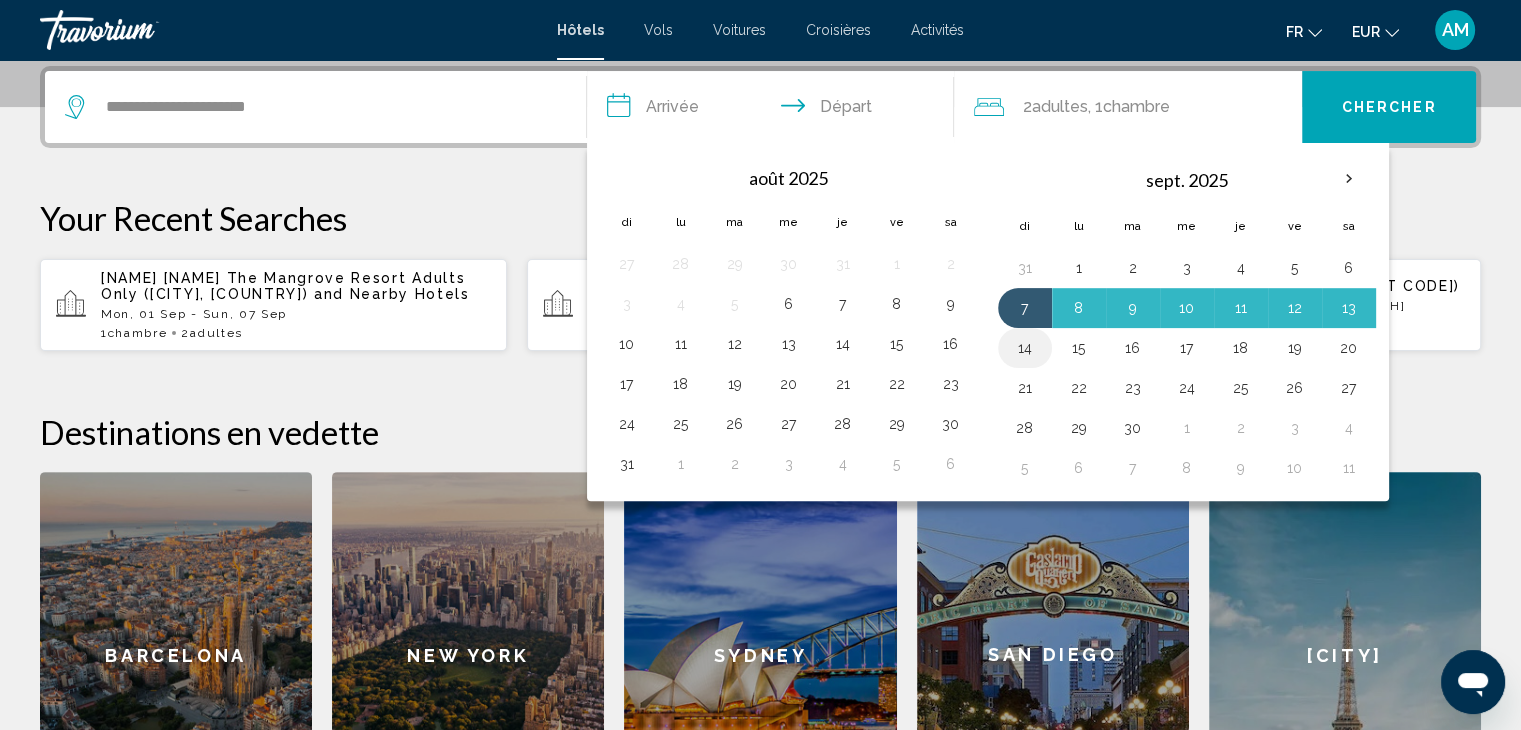 click on "14" at bounding box center [1025, 348] 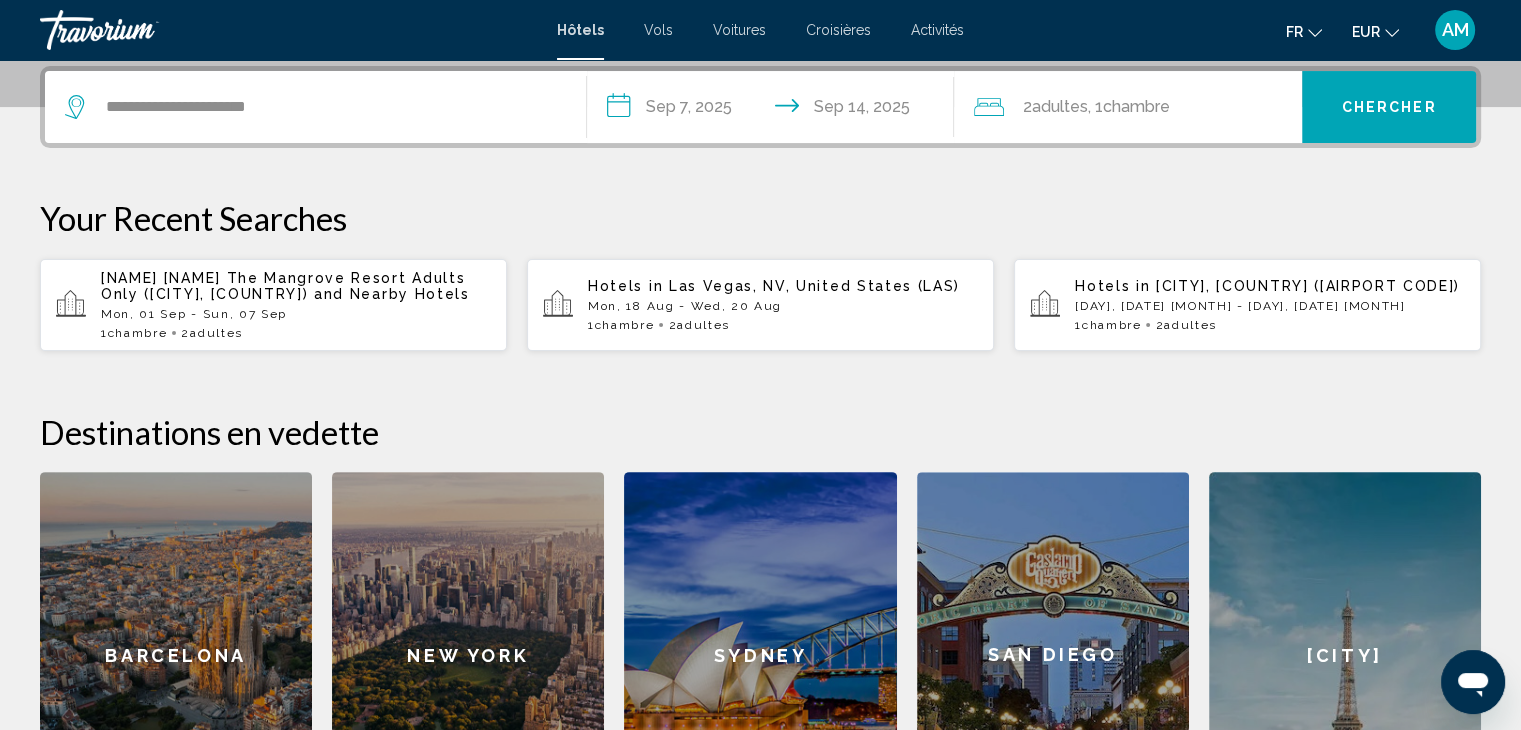 click on "Chercher" at bounding box center [1389, 107] 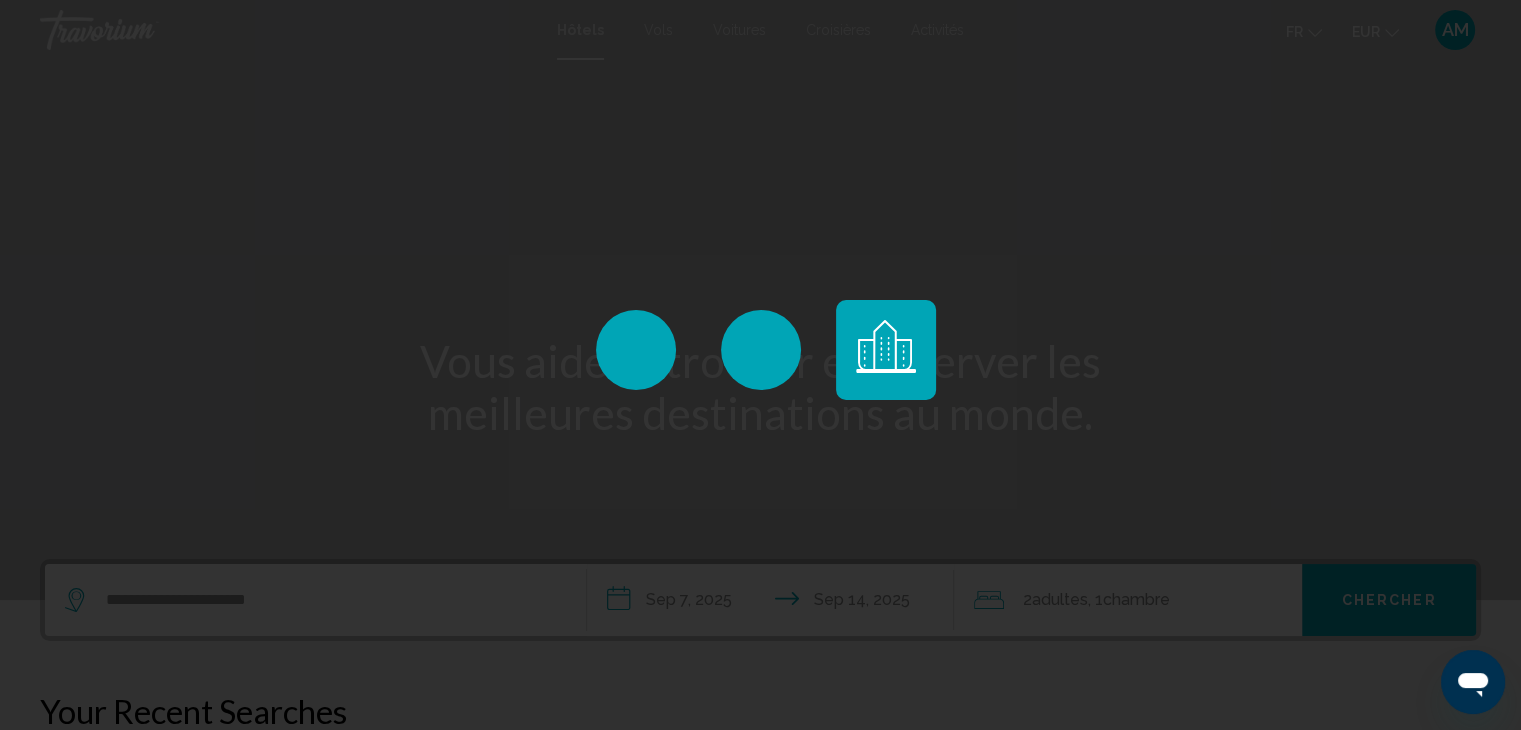 scroll, scrollTop: 0, scrollLeft: 0, axis: both 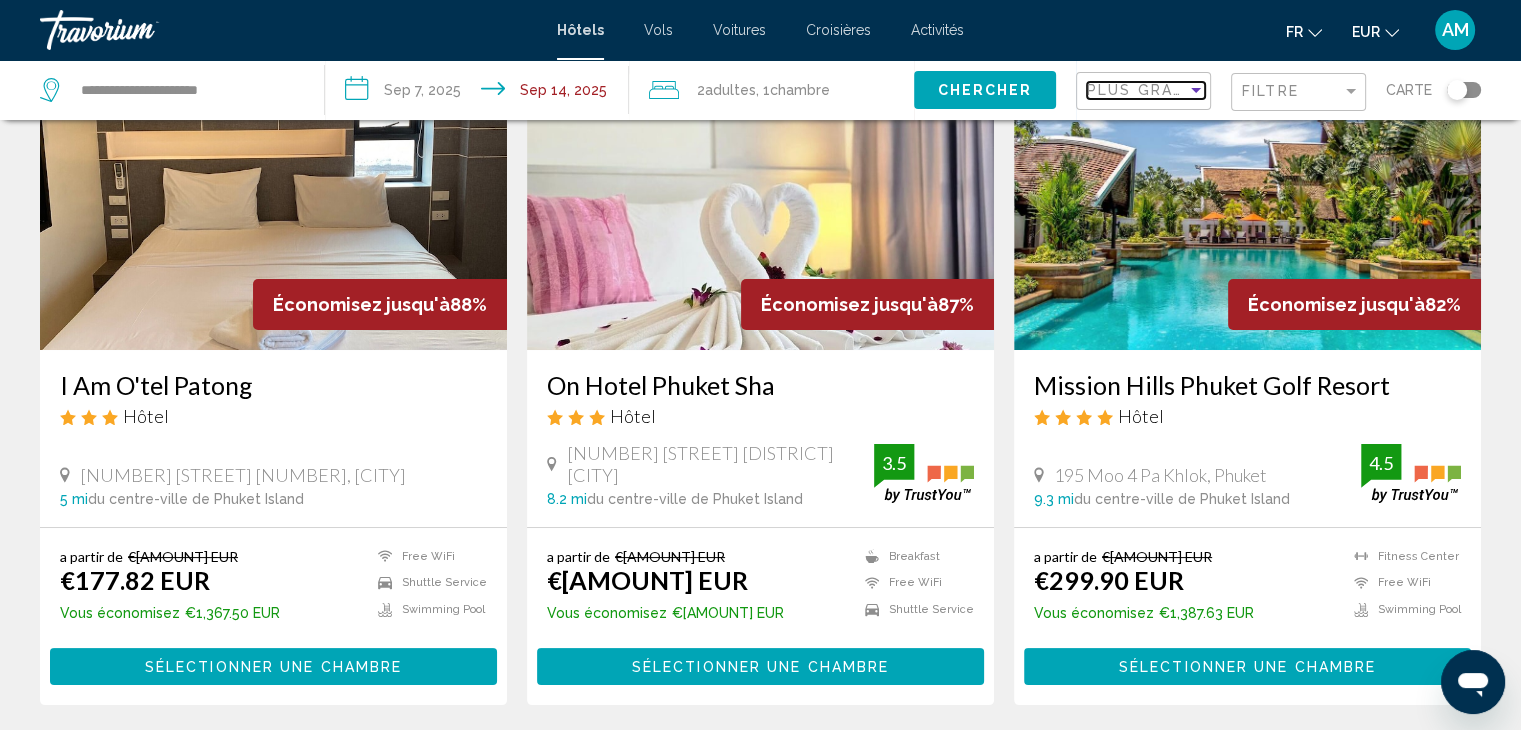 click at bounding box center (1196, 90) 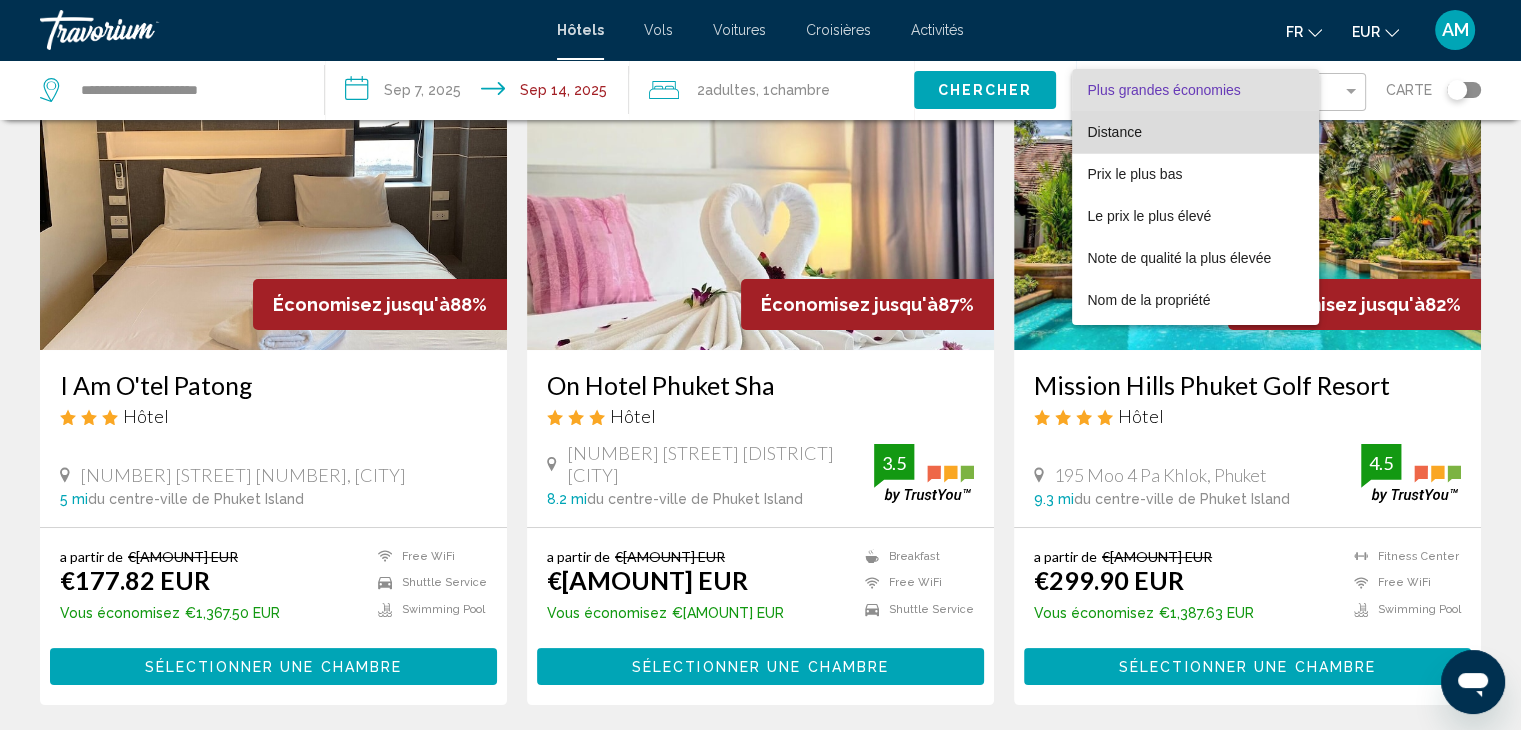 click on "Distance" at bounding box center [1196, 132] 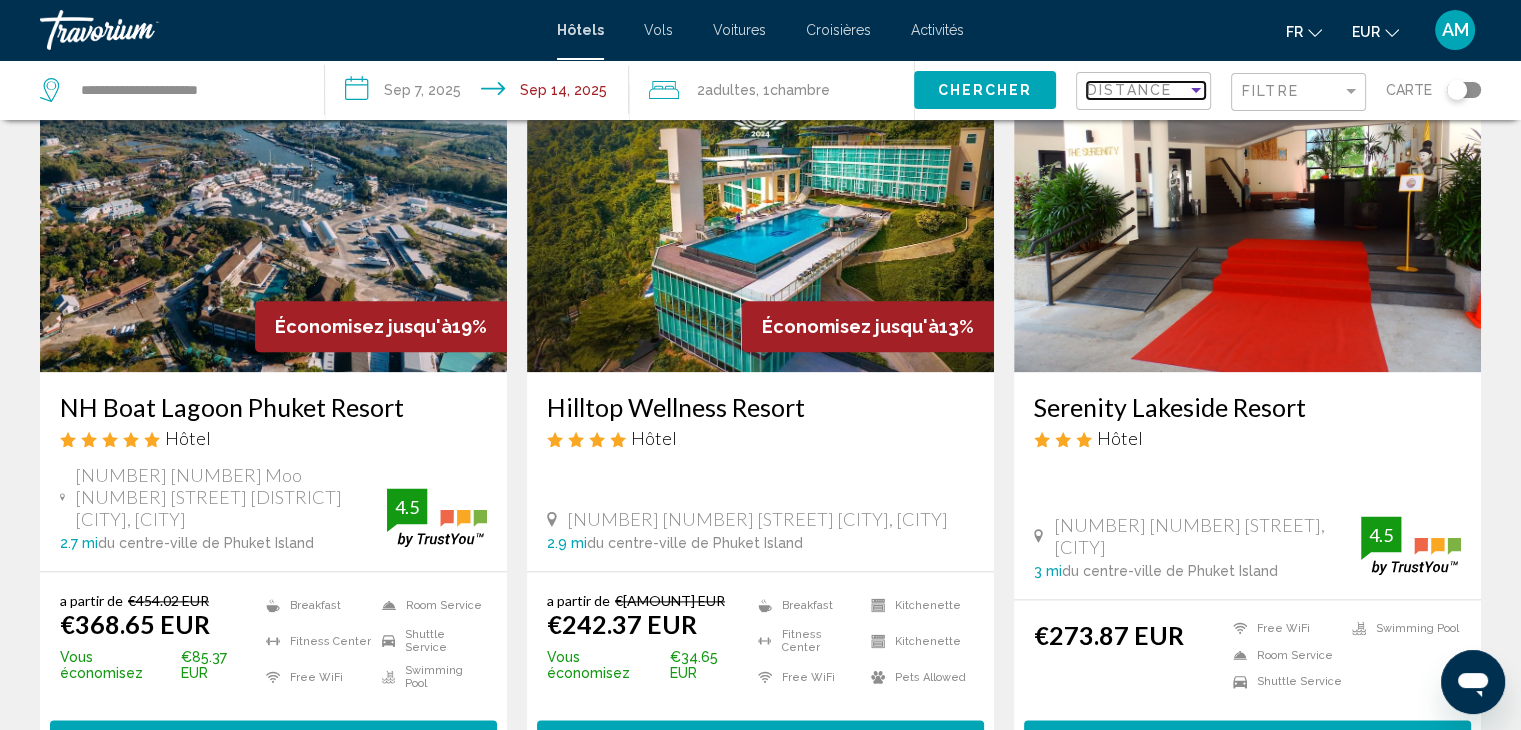 scroll, scrollTop: 2380, scrollLeft: 0, axis: vertical 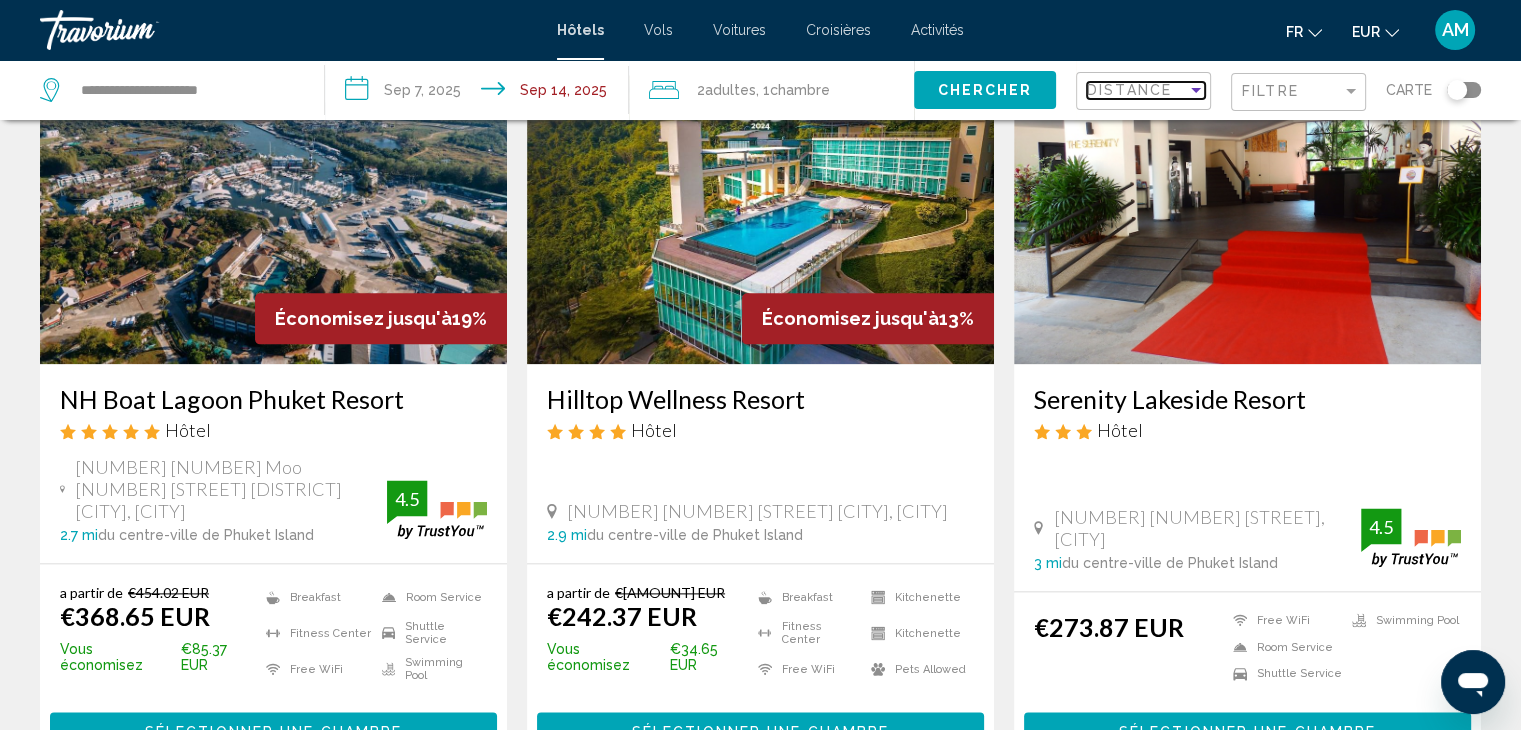 click at bounding box center [1196, 90] 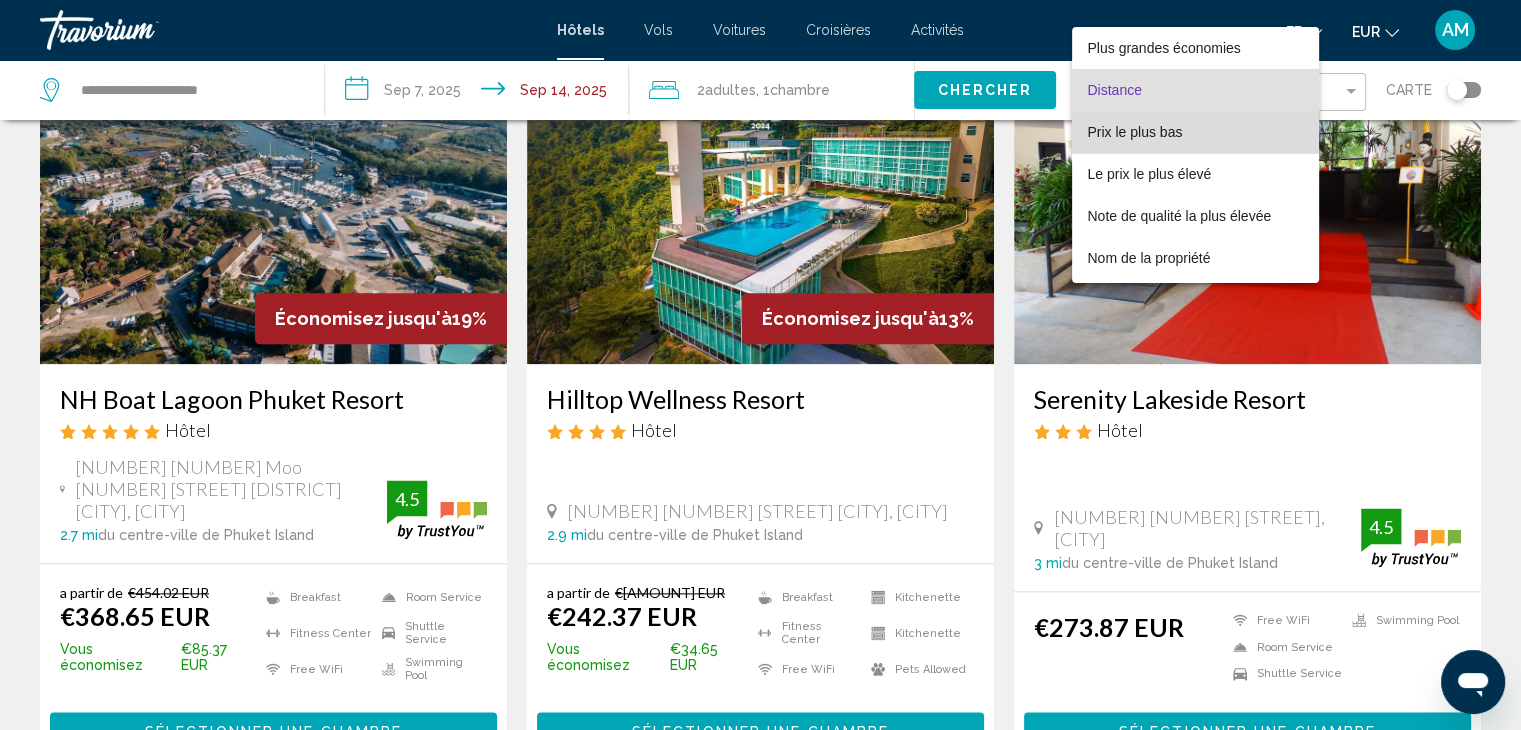 click on "Prix le plus bas" at bounding box center (1196, 132) 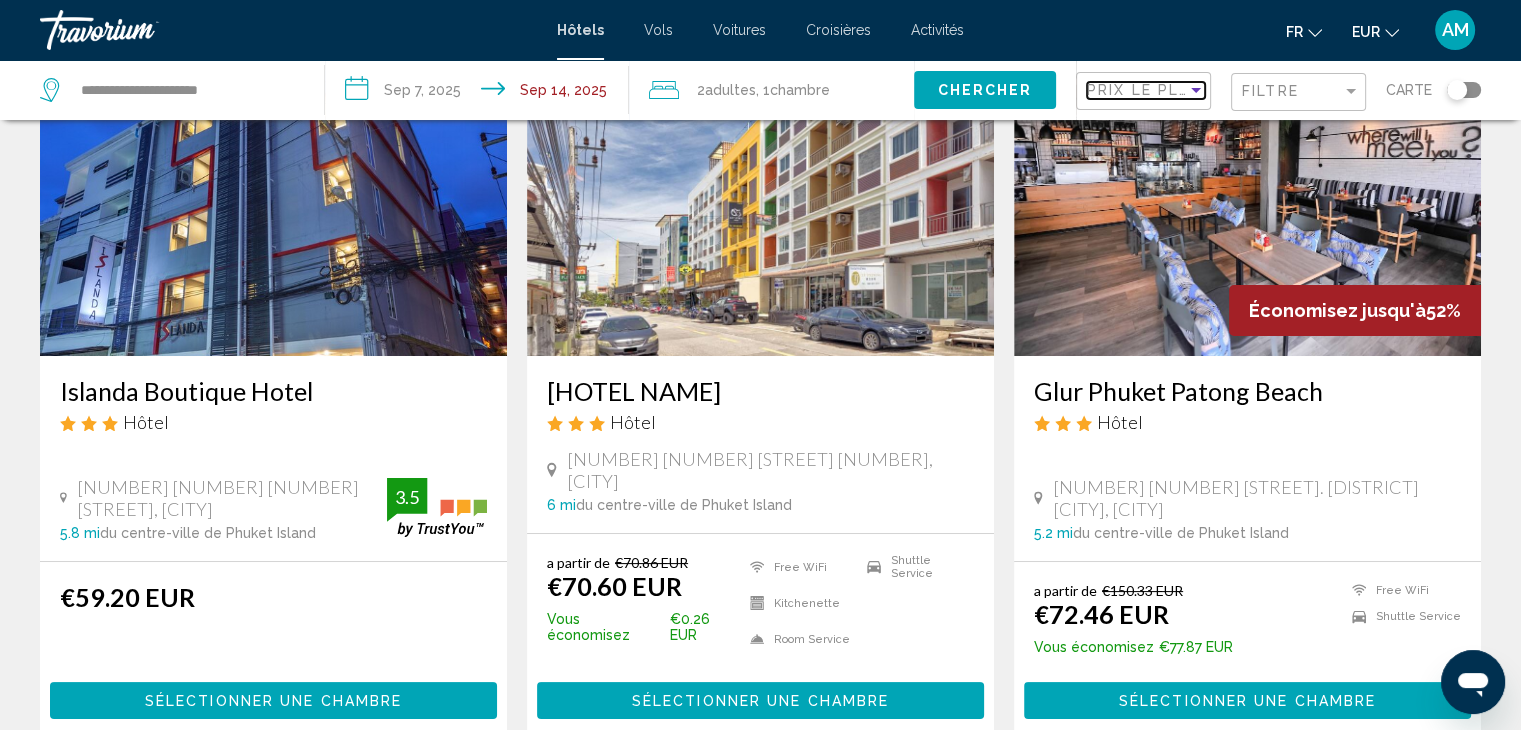 scroll, scrollTop: 115, scrollLeft: 0, axis: vertical 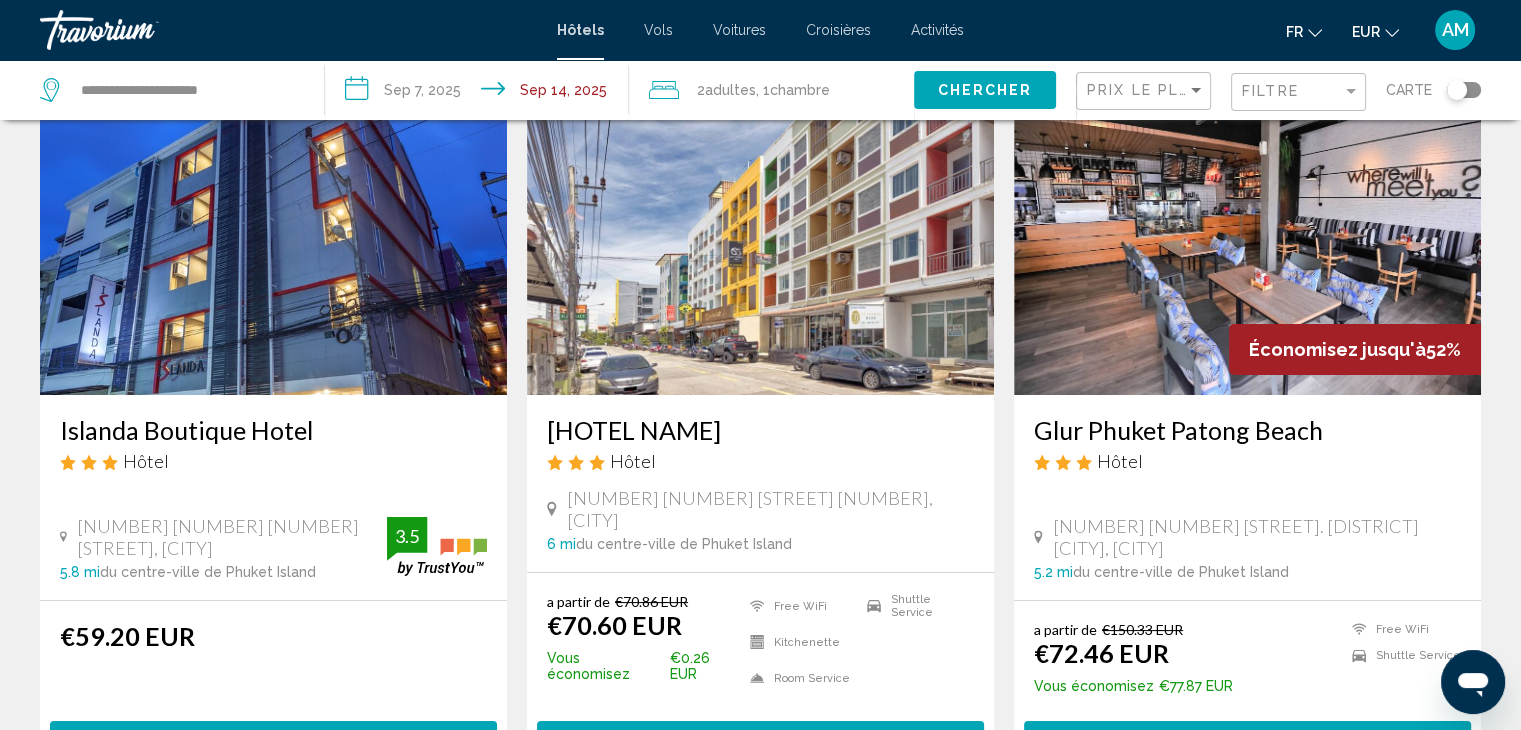 click on "Filtre" 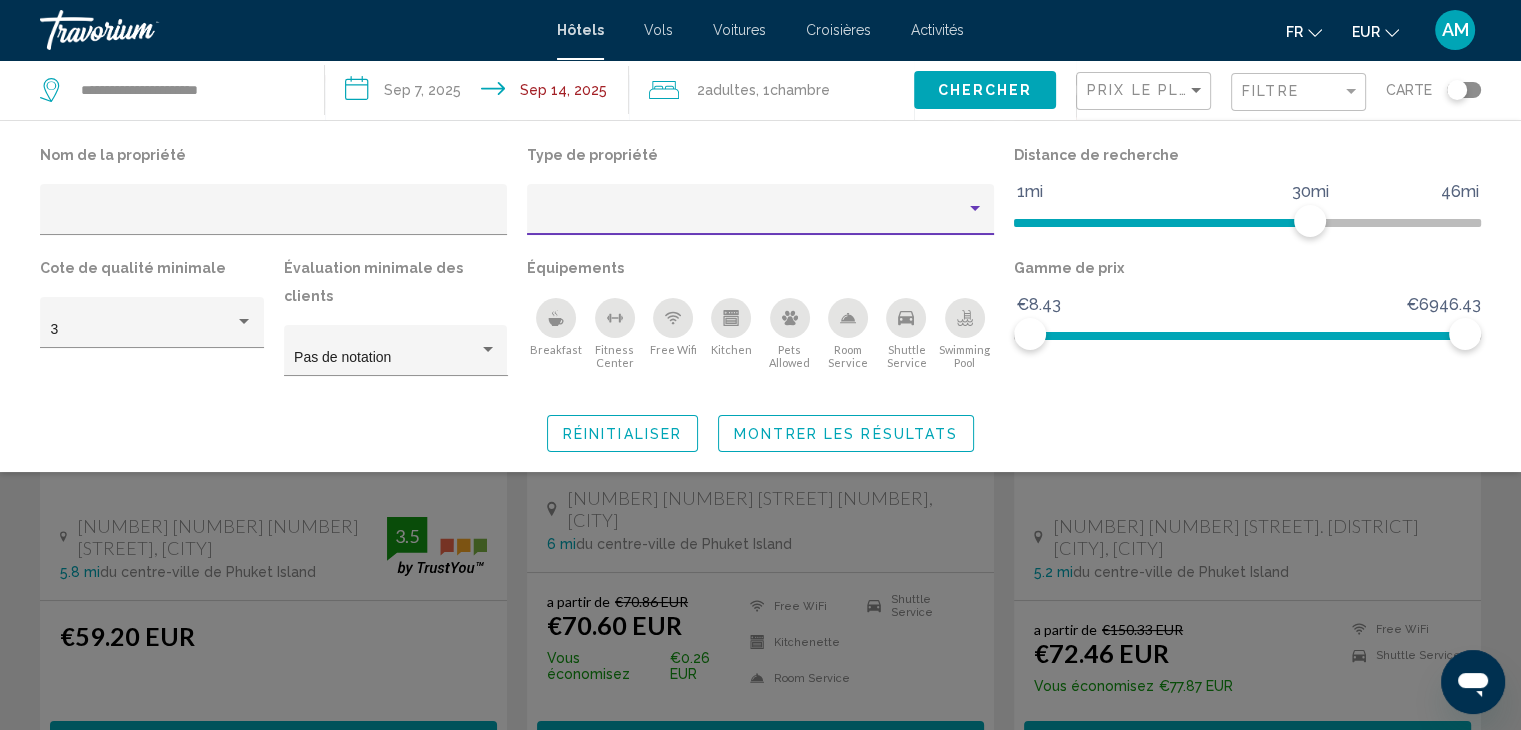click at bounding box center [752, 217] 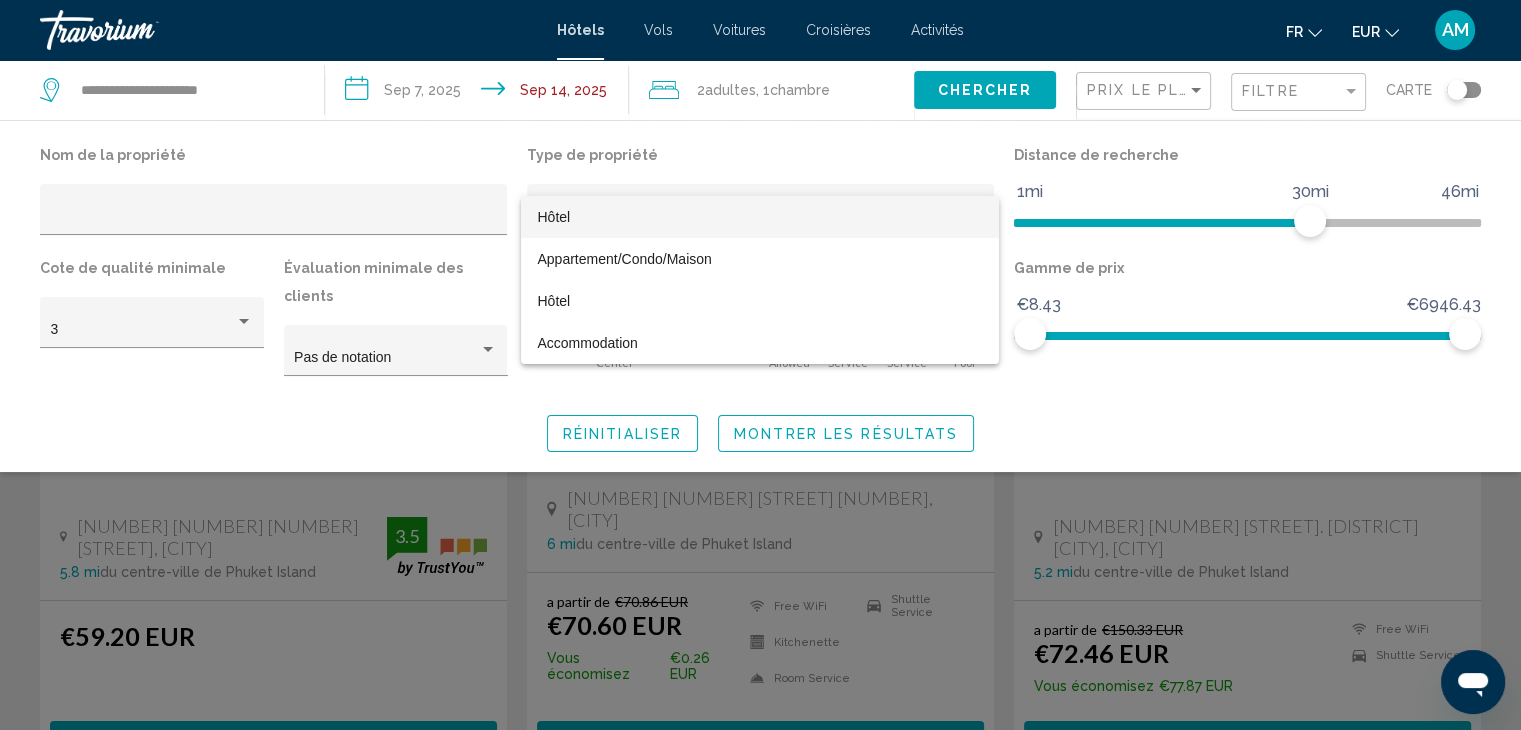 click at bounding box center [760, 365] 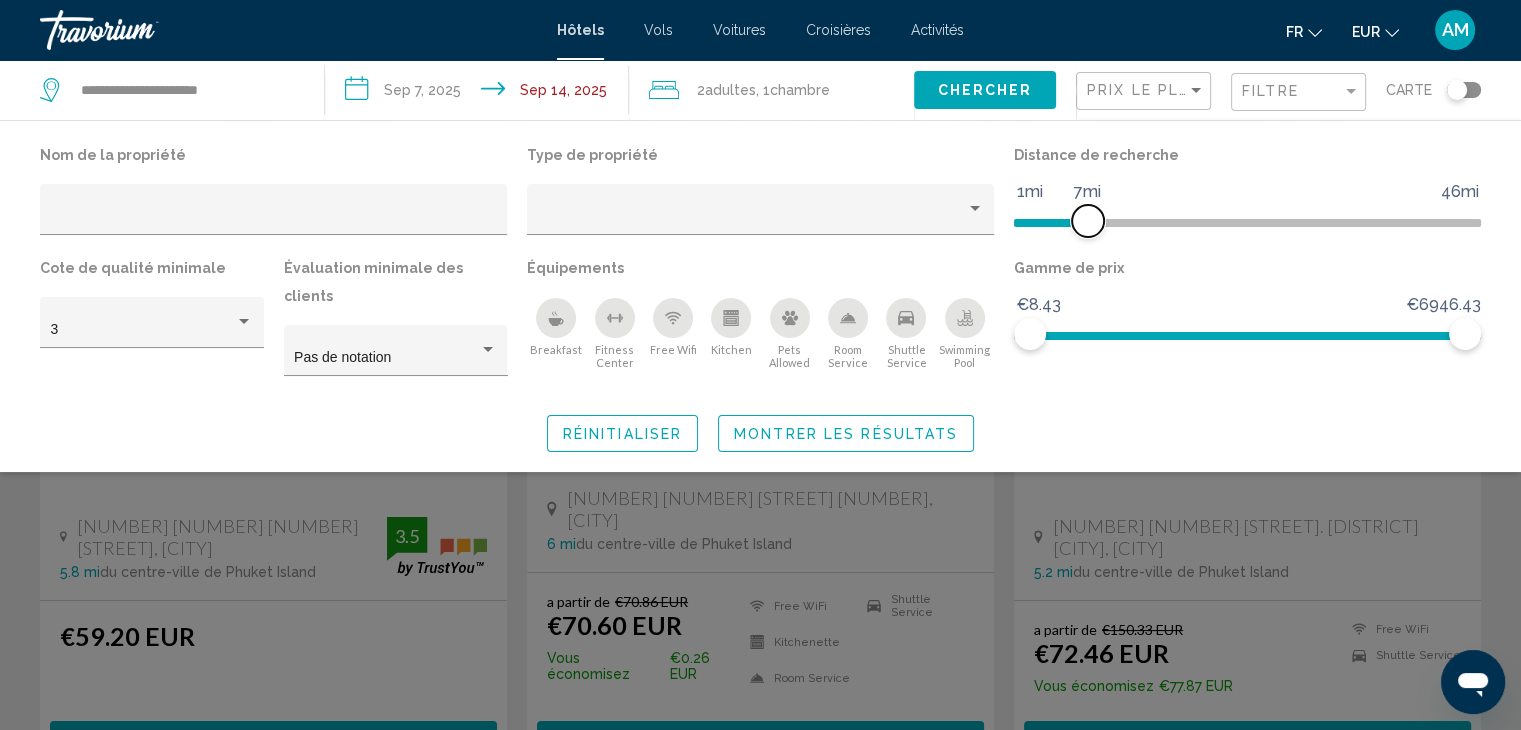 drag, startPoint x: 1288, startPoint y: 216, endPoint x: 1086, endPoint y: 59, distance: 255.83784 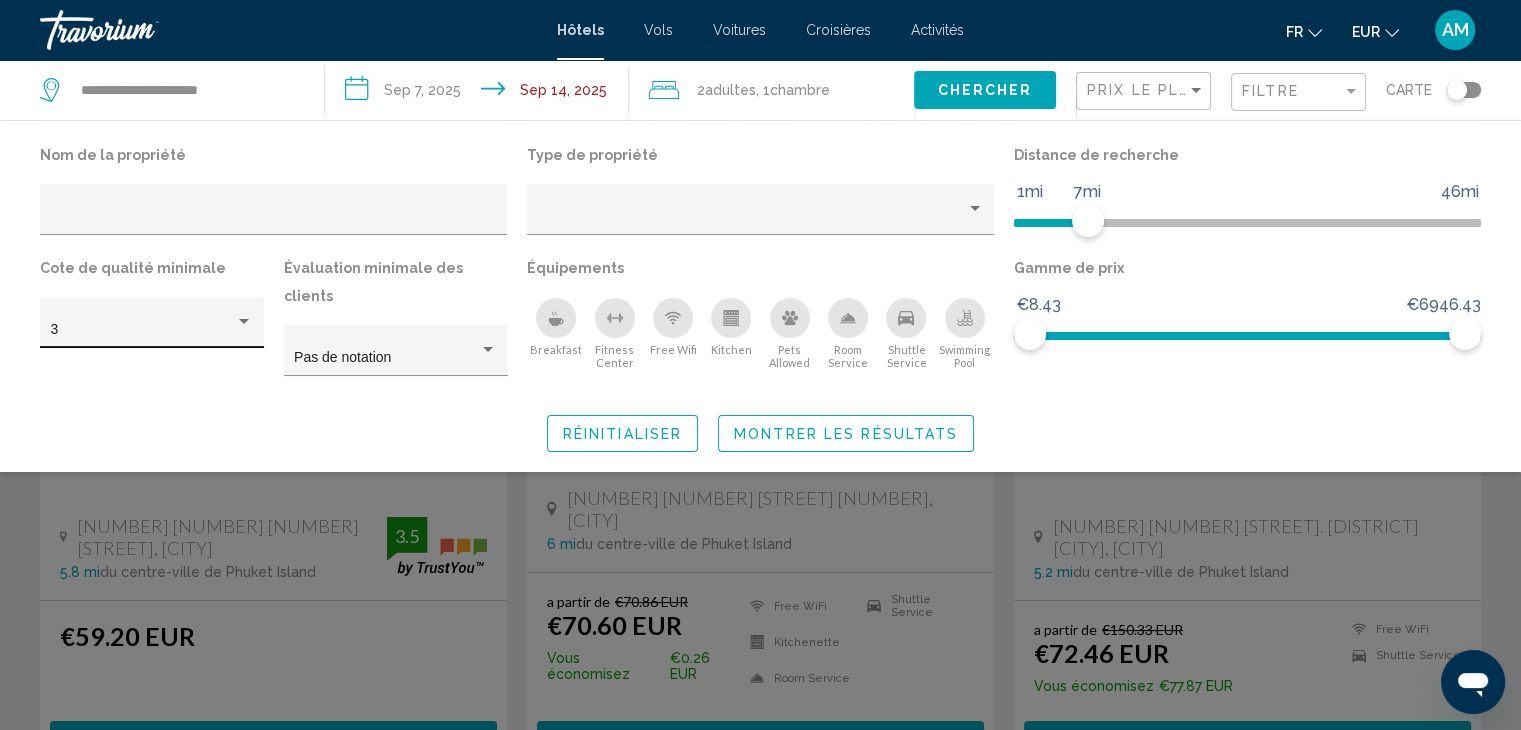 click on "3" 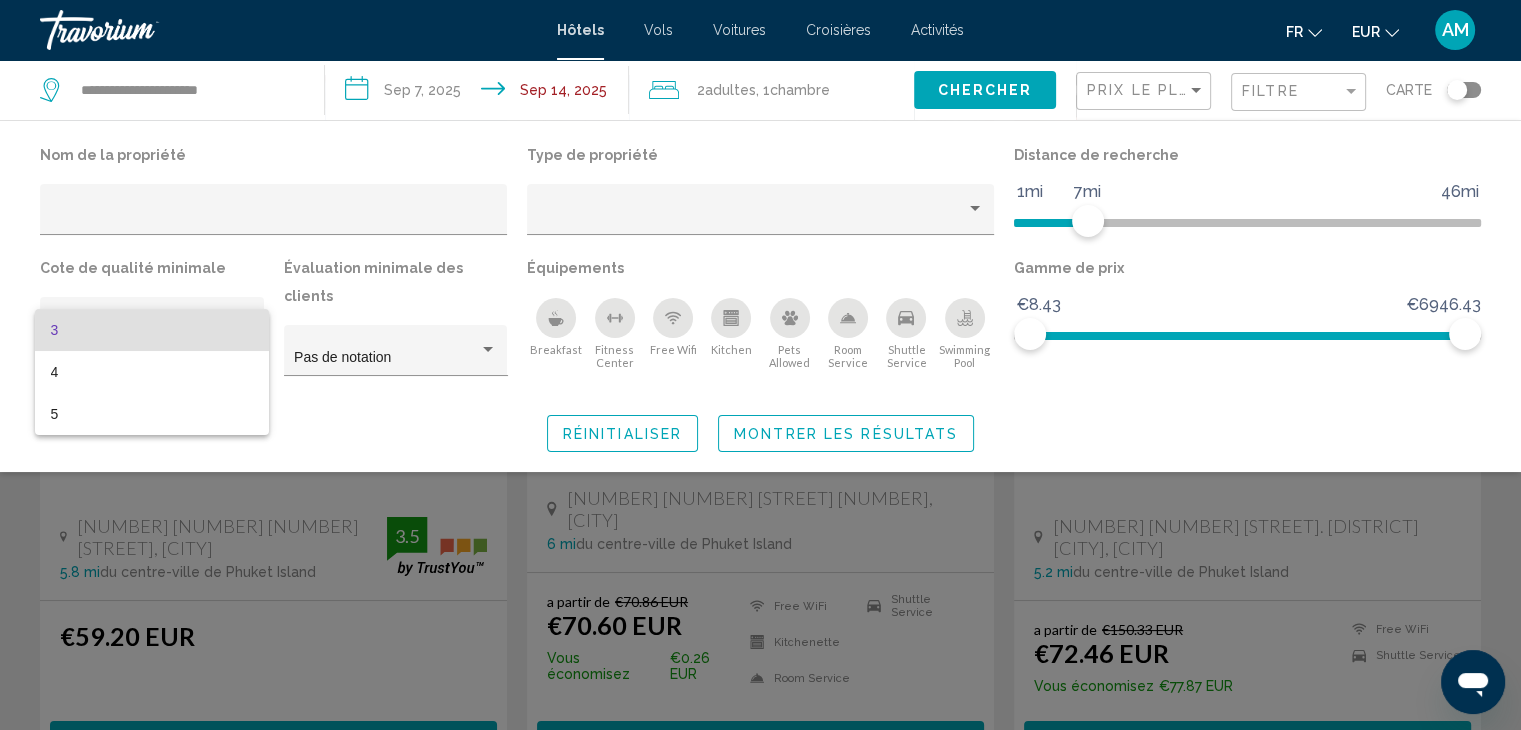click at bounding box center [760, 365] 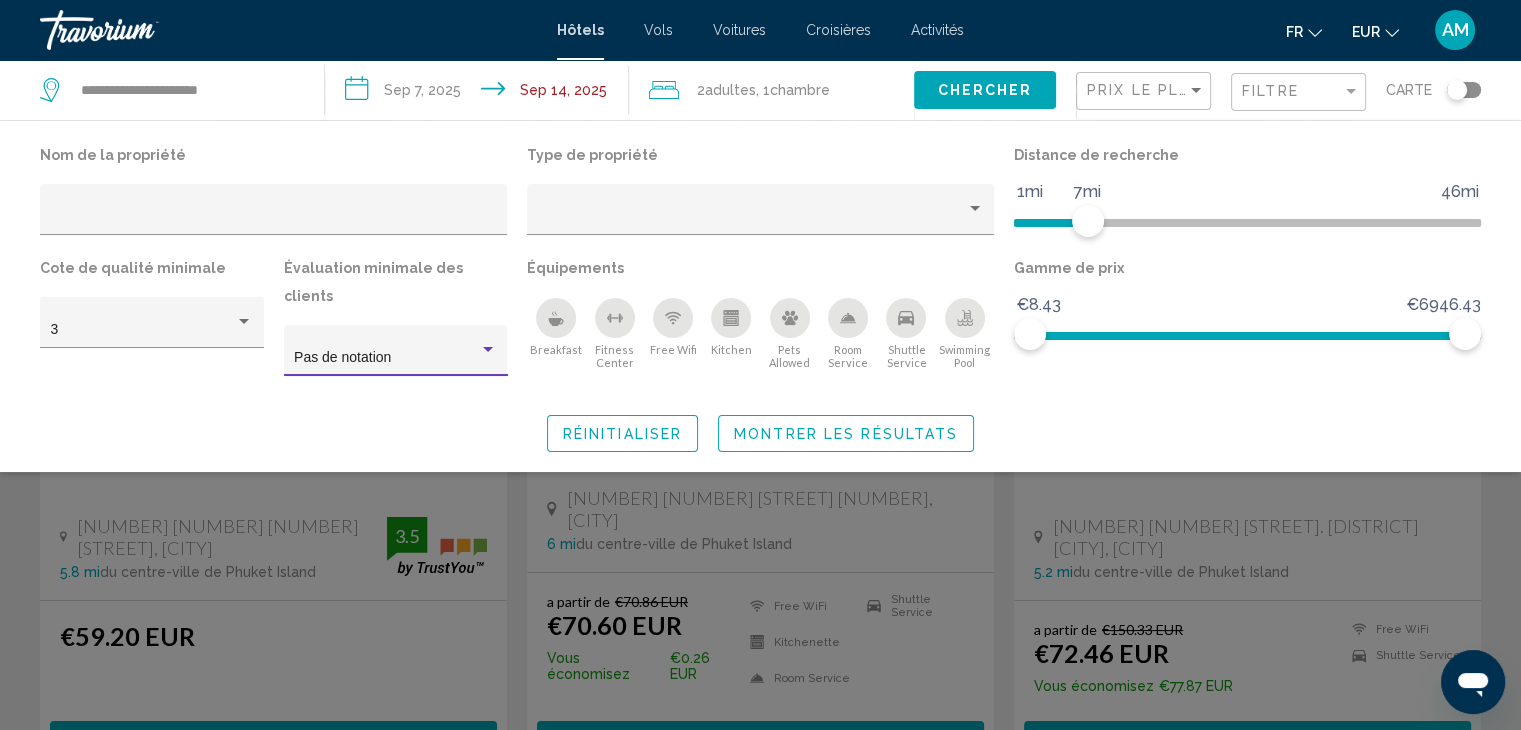 click on "Pas de notation" at bounding box center (386, 358) 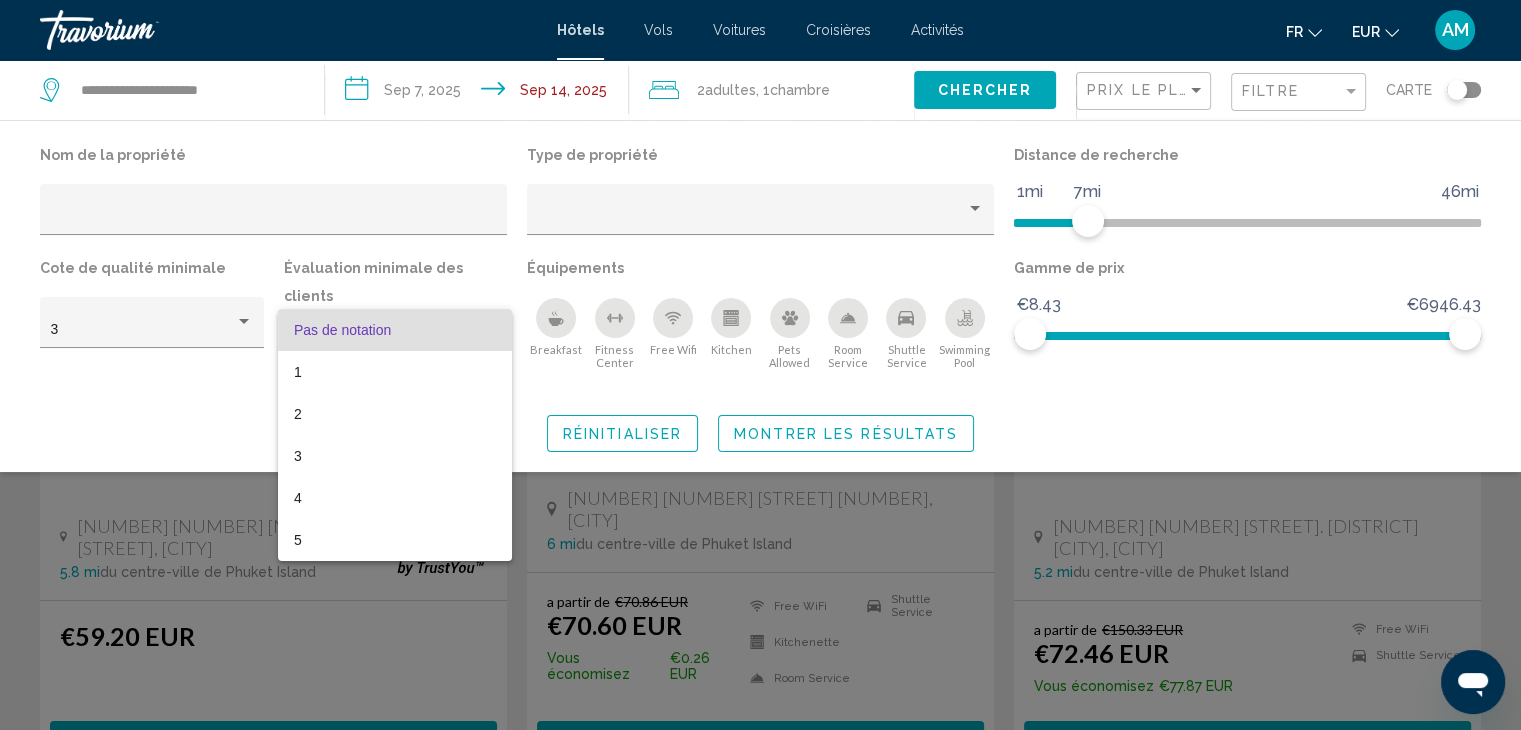 click at bounding box center [760, 365] 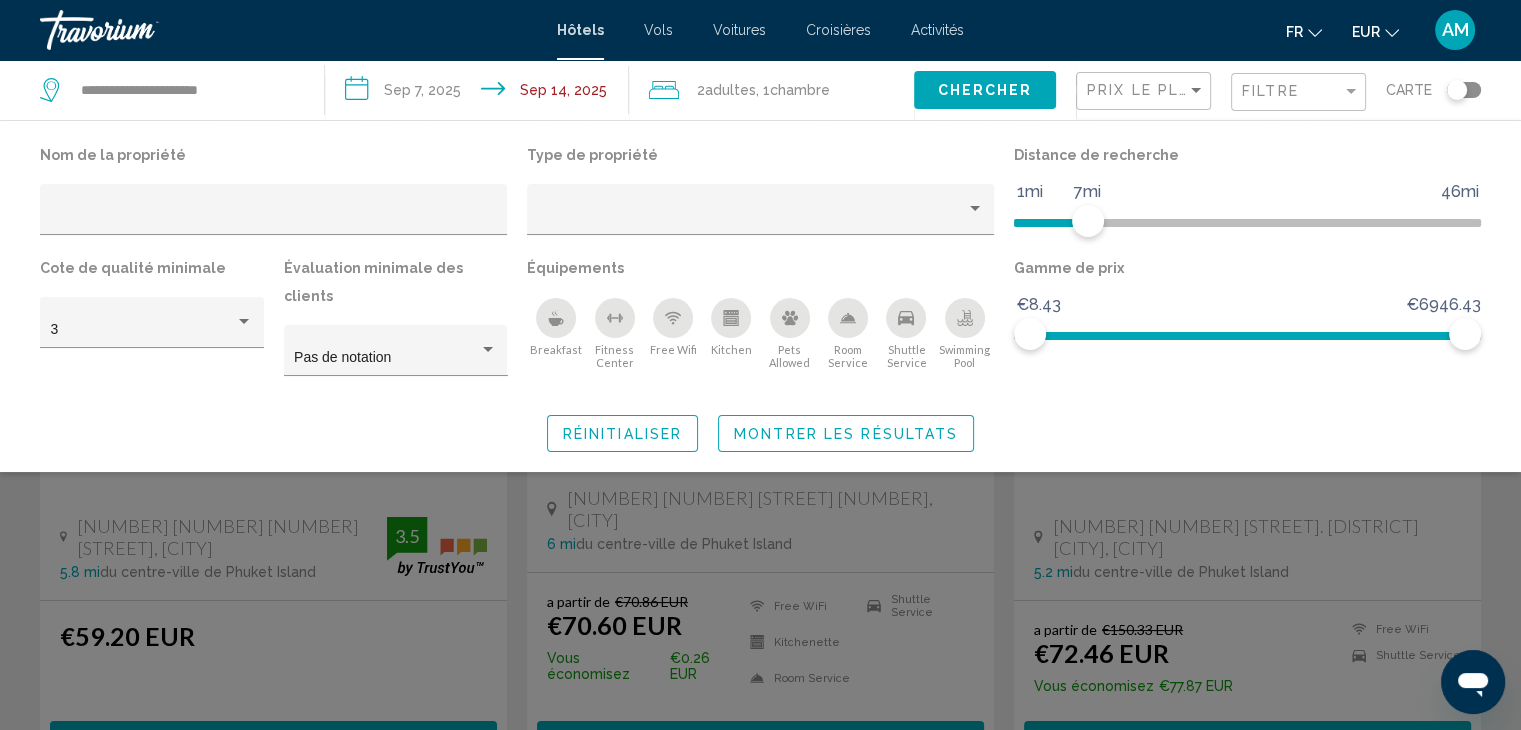 click 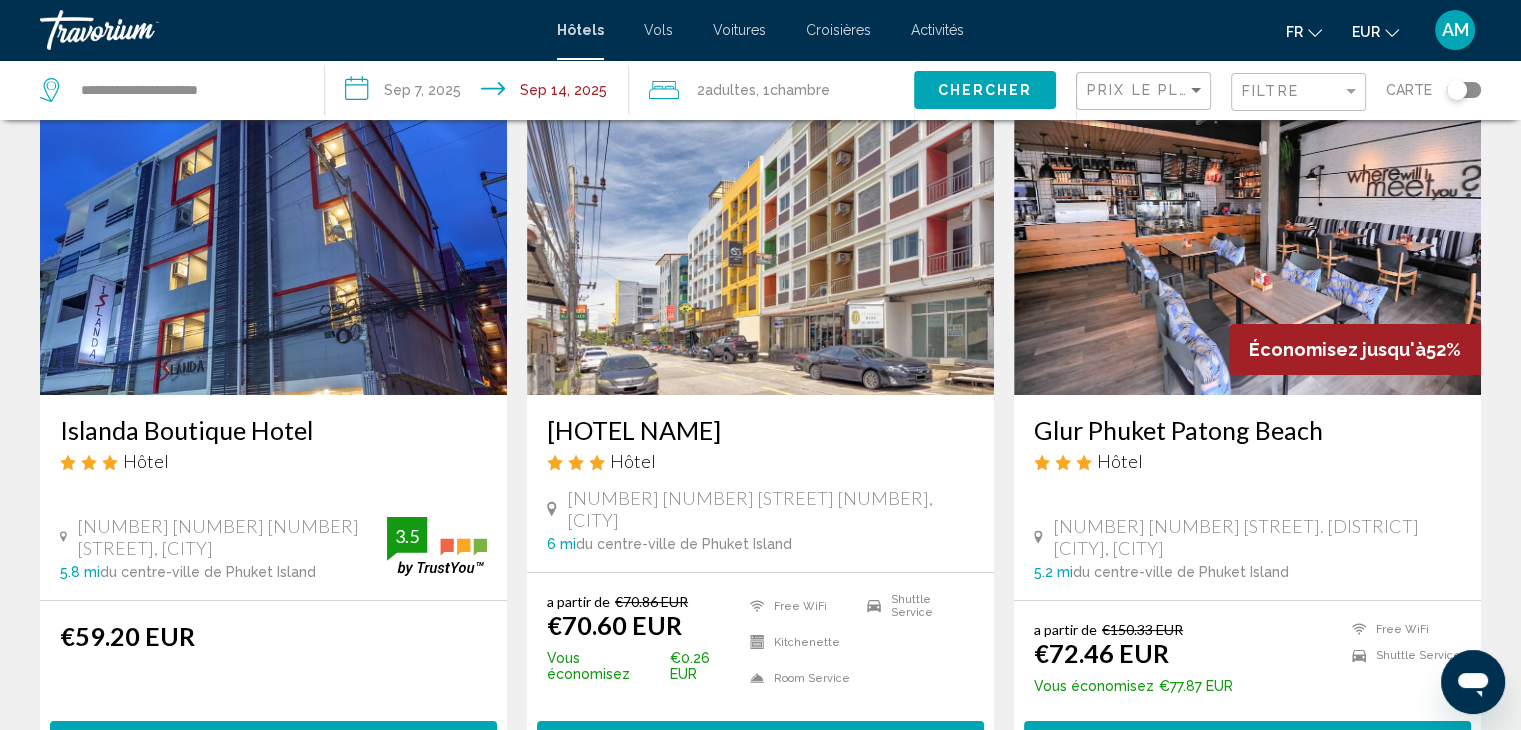 scroll, scrollTop: 0, scrollLeft: 0, axis: both 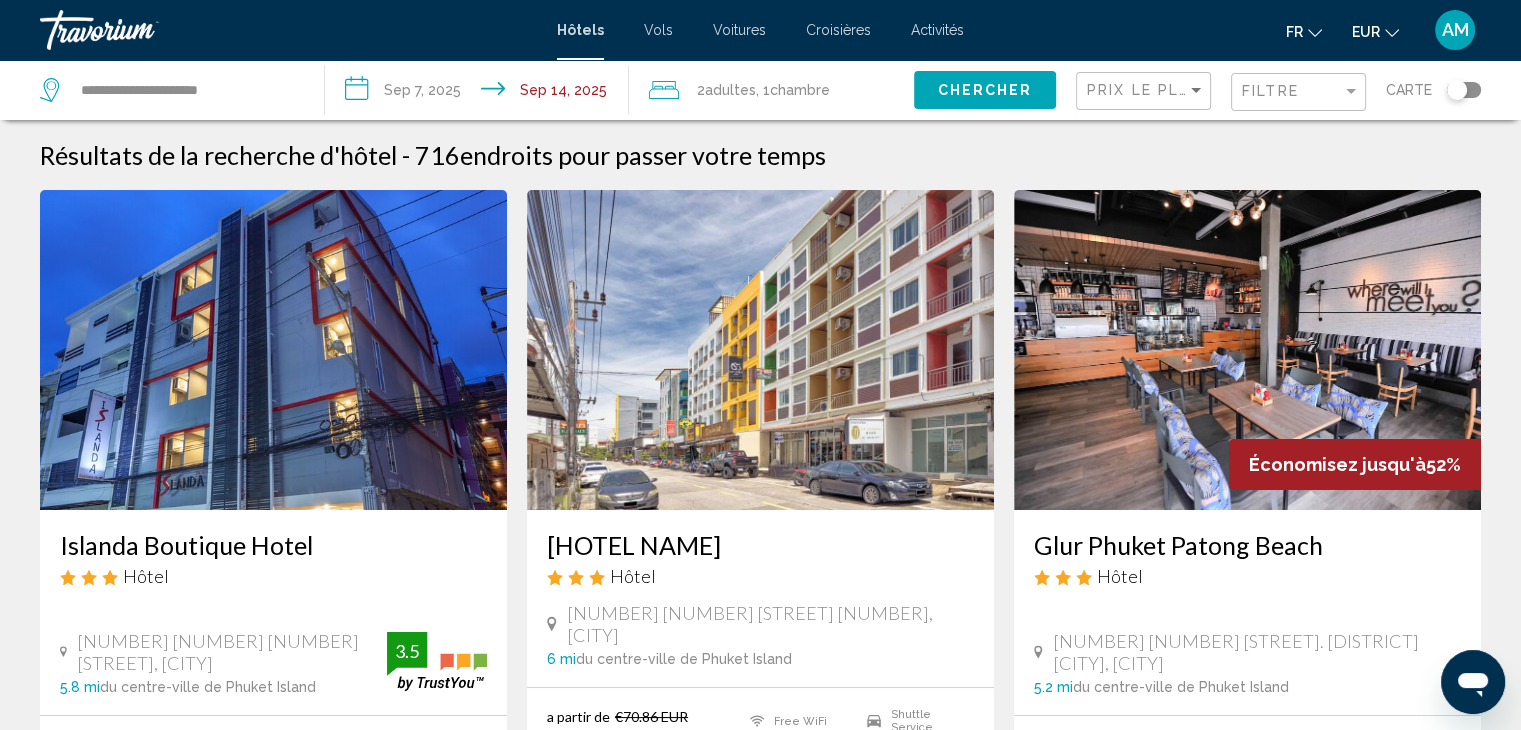 click 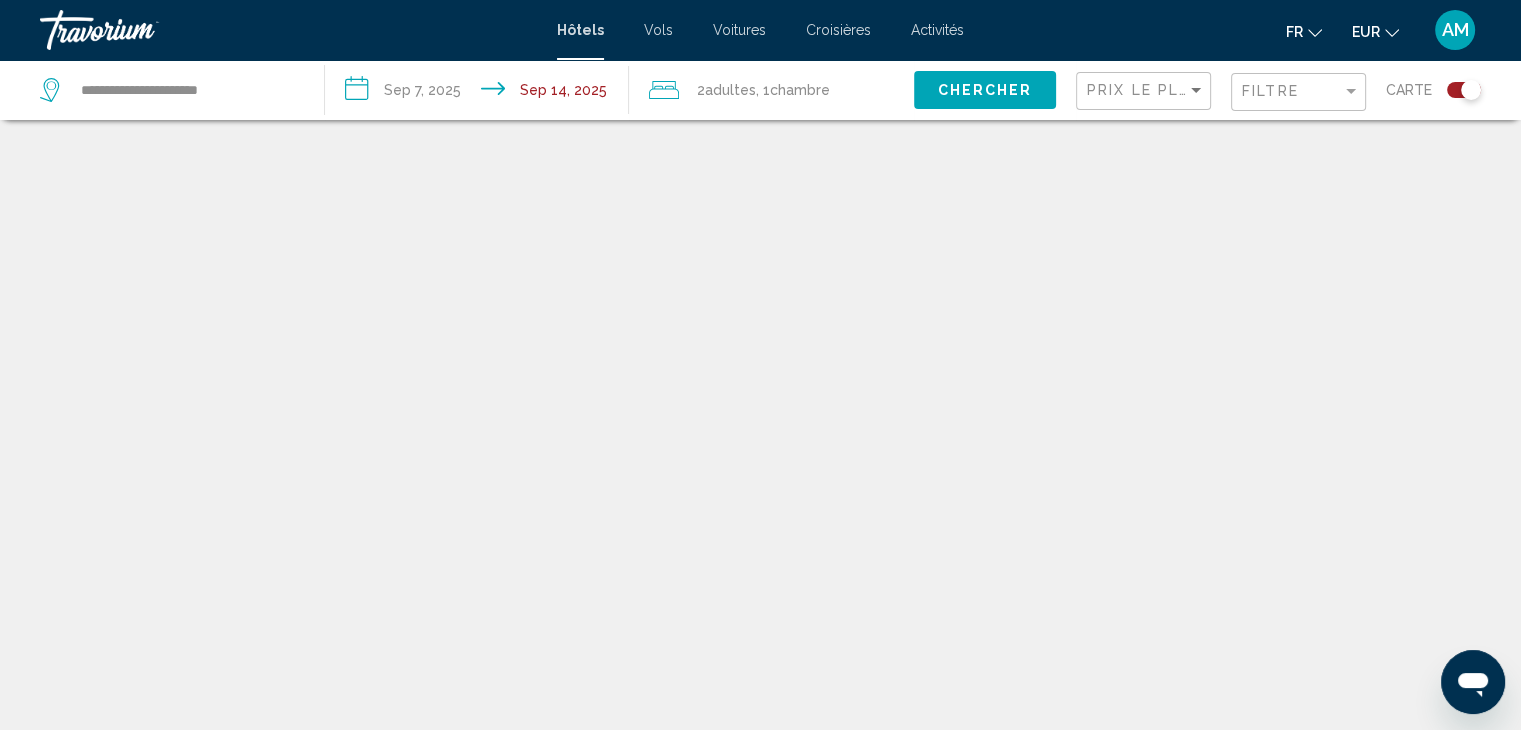 scroll, scrollTop: 120, scrollLeft: 0, axis: vertical 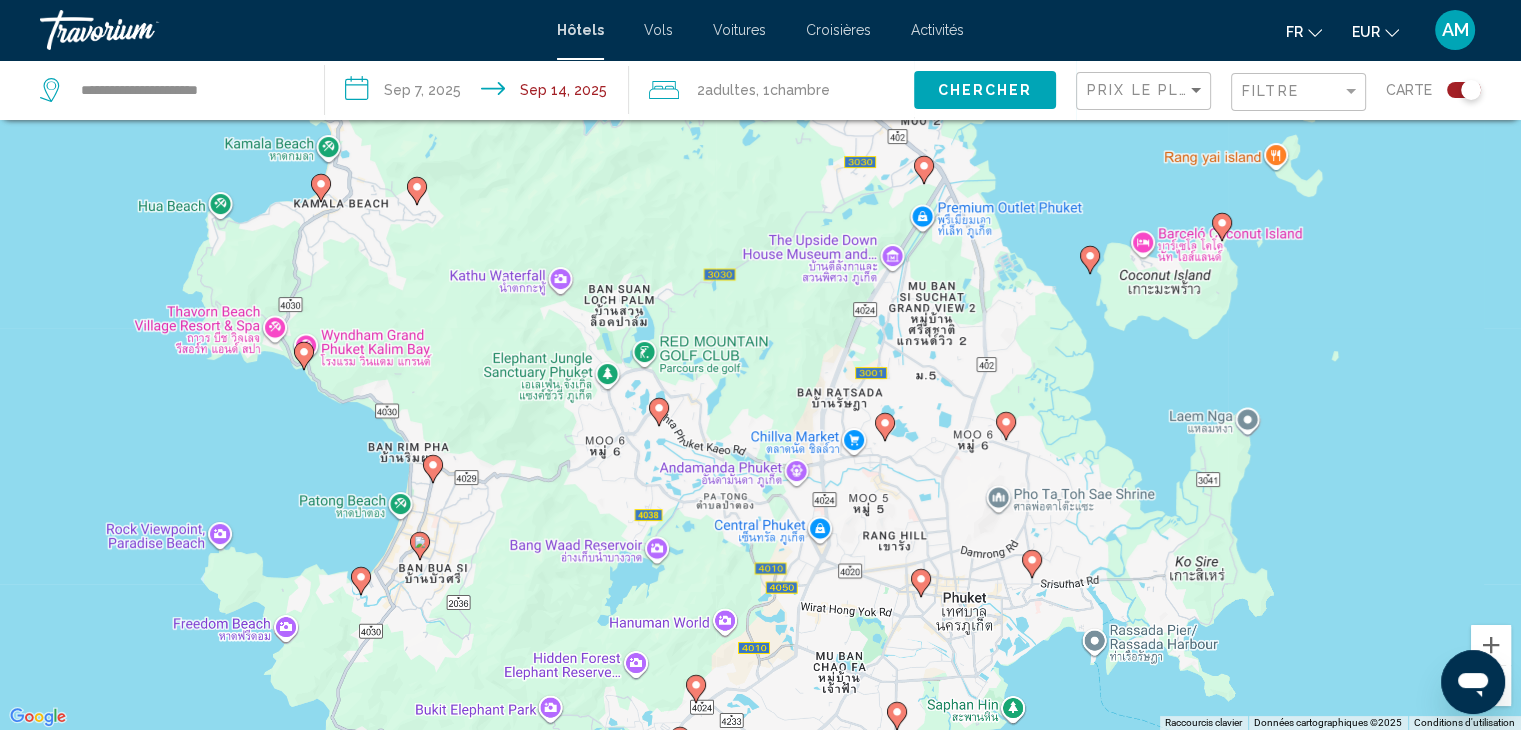 drag, startPoint x: 600, startPoint y: 559, endPoint x: 726, endPoint y: 338, distance: 254.39536 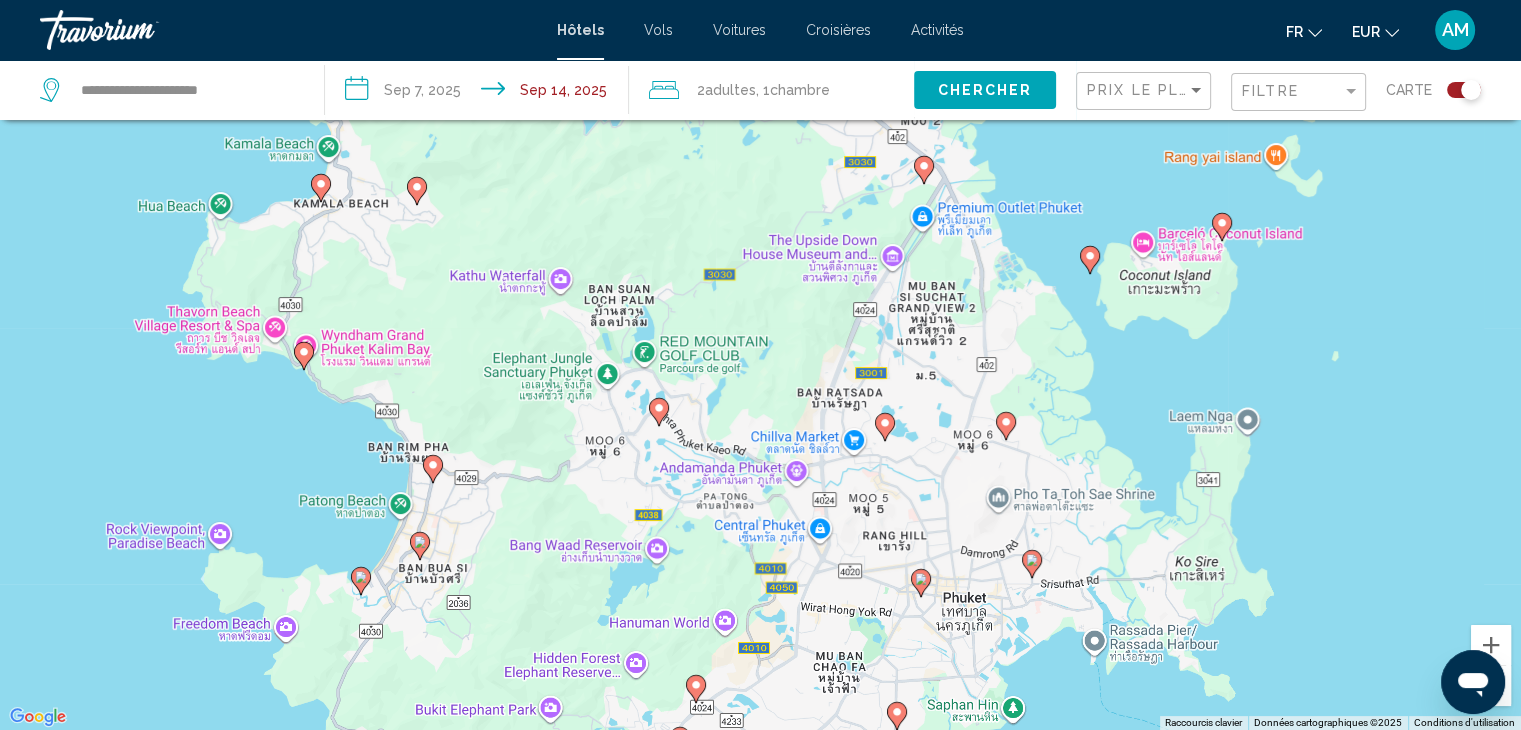 click on "Pour activer le glissement avec le clavier, appuyez sur Alt+Entrée. Une fois ce mode activé, utilisez les touches fléchées pour déplacer le repère. Pour valider le déplacement, appuyez sur Entrée. Pour annuler, appuyez sur Échap." at bounding box center (760, 365) 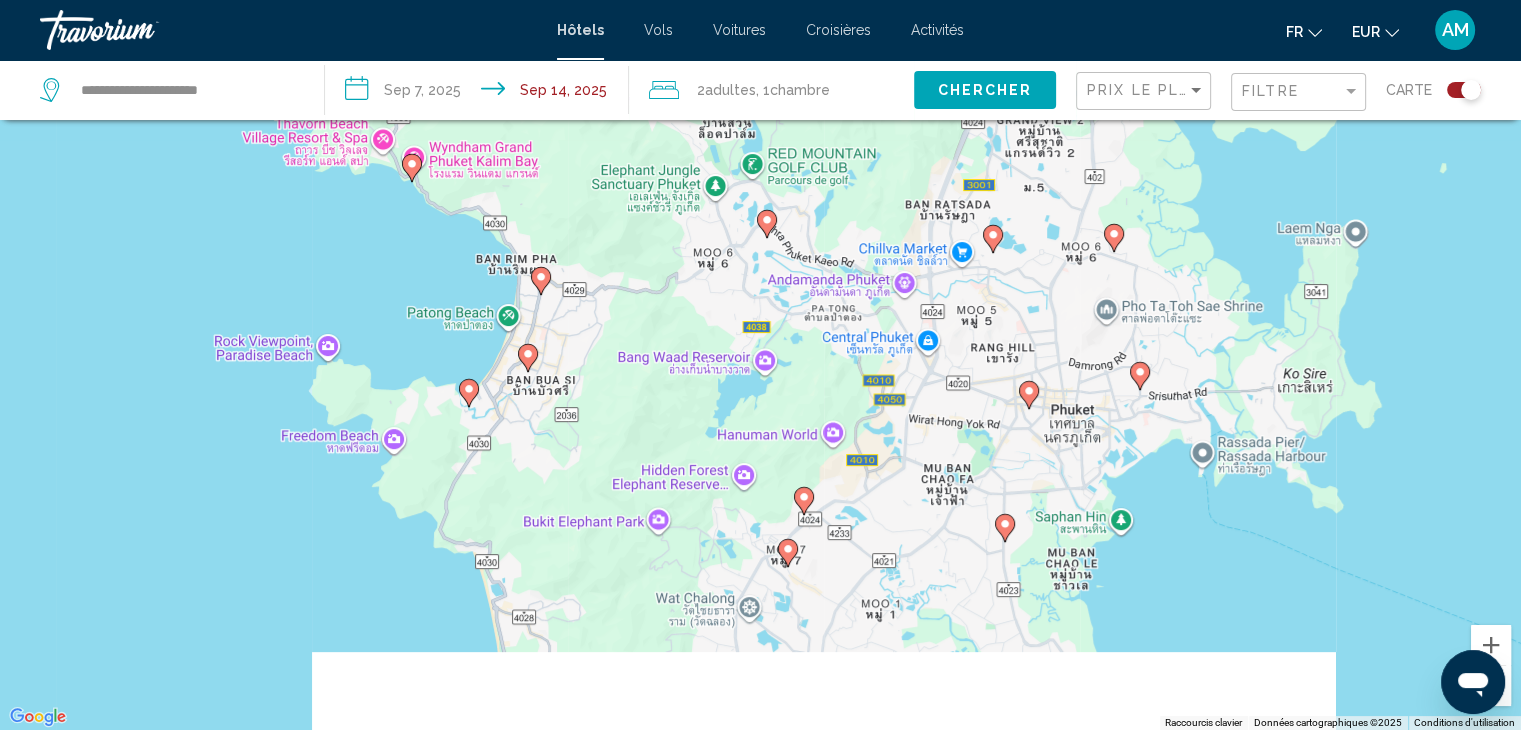 drag, startPoint x: 612, startPoint y: 435, endPoint x: 684, endPoint y: 274, distance: 176.3661 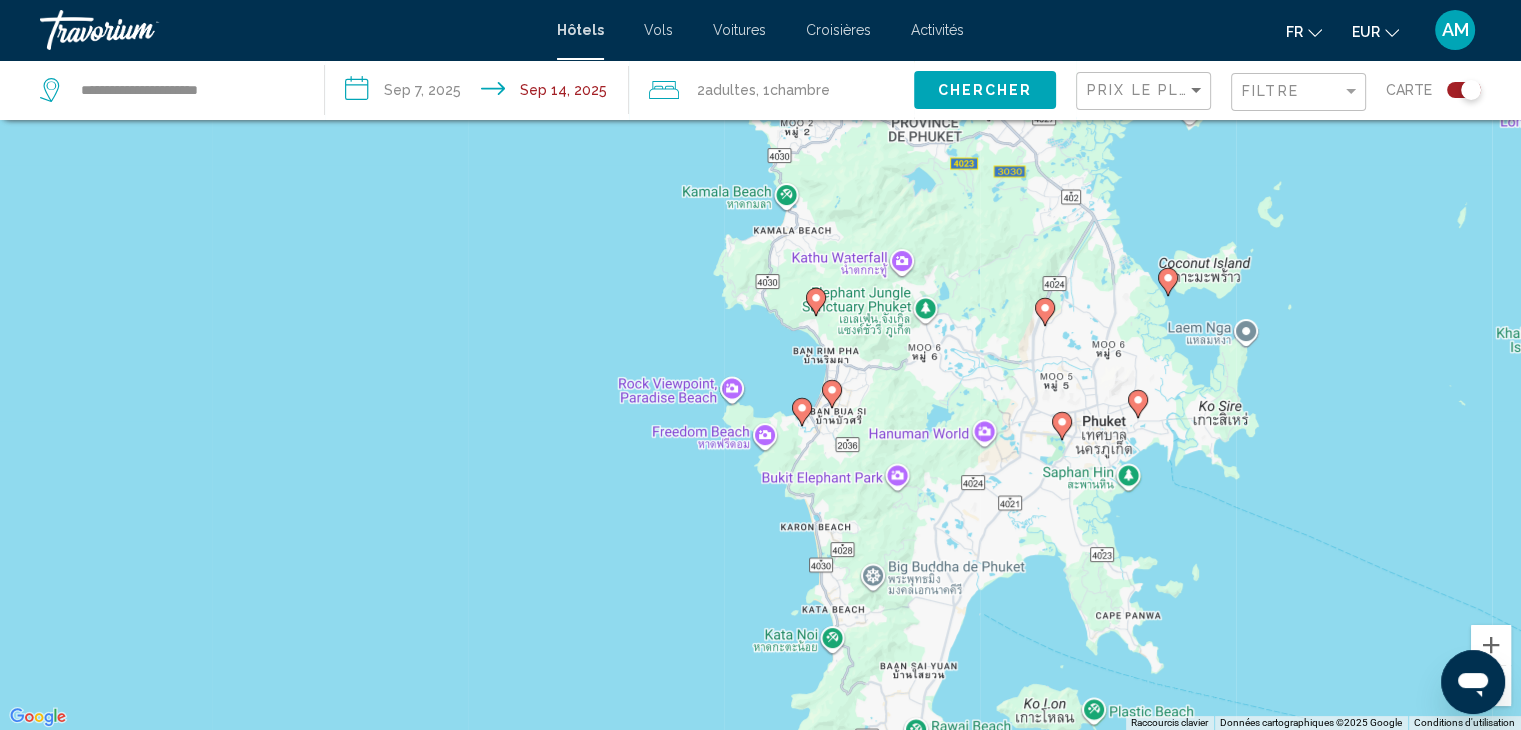 click 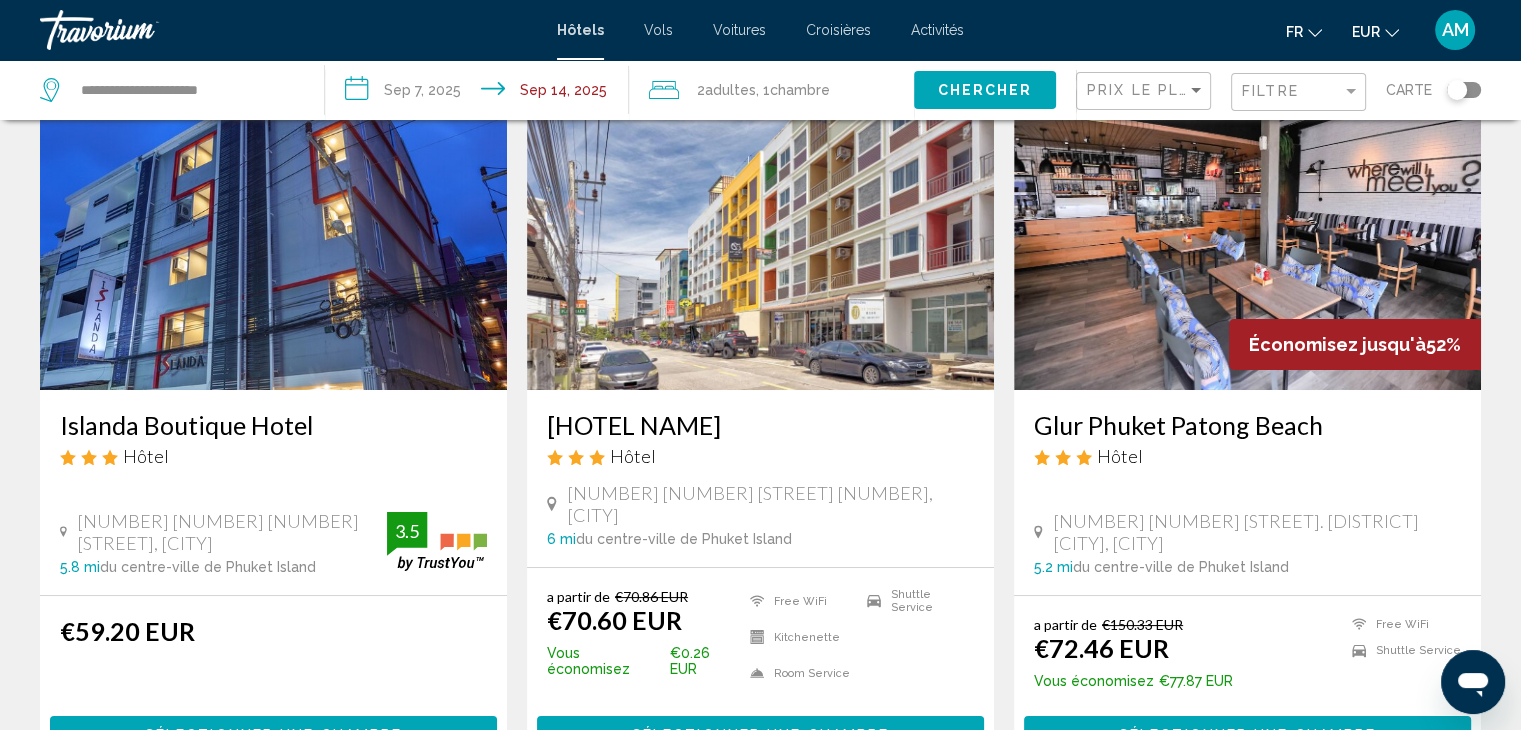scroll, scrollTop: 140, scrollLeft: 0, axis: vertical 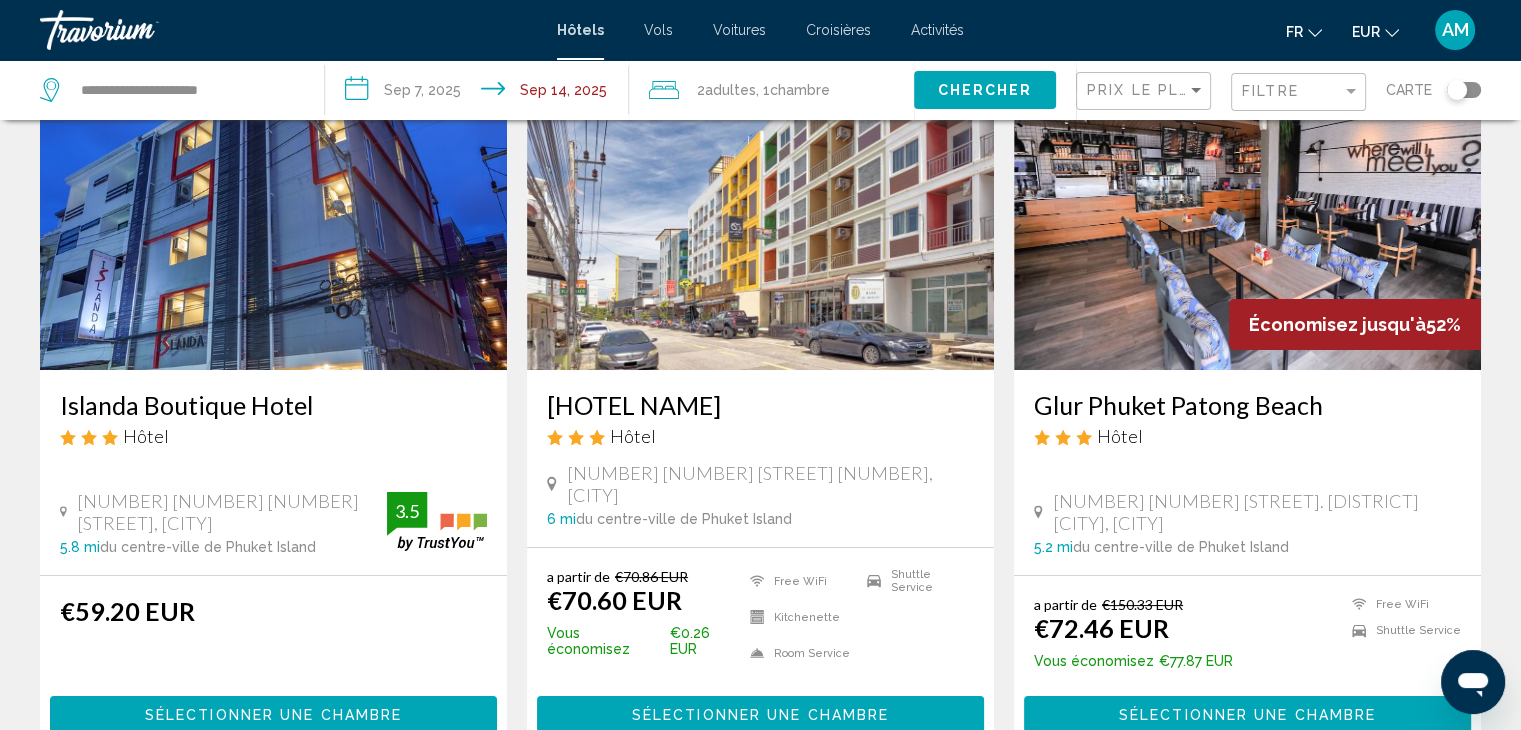 click 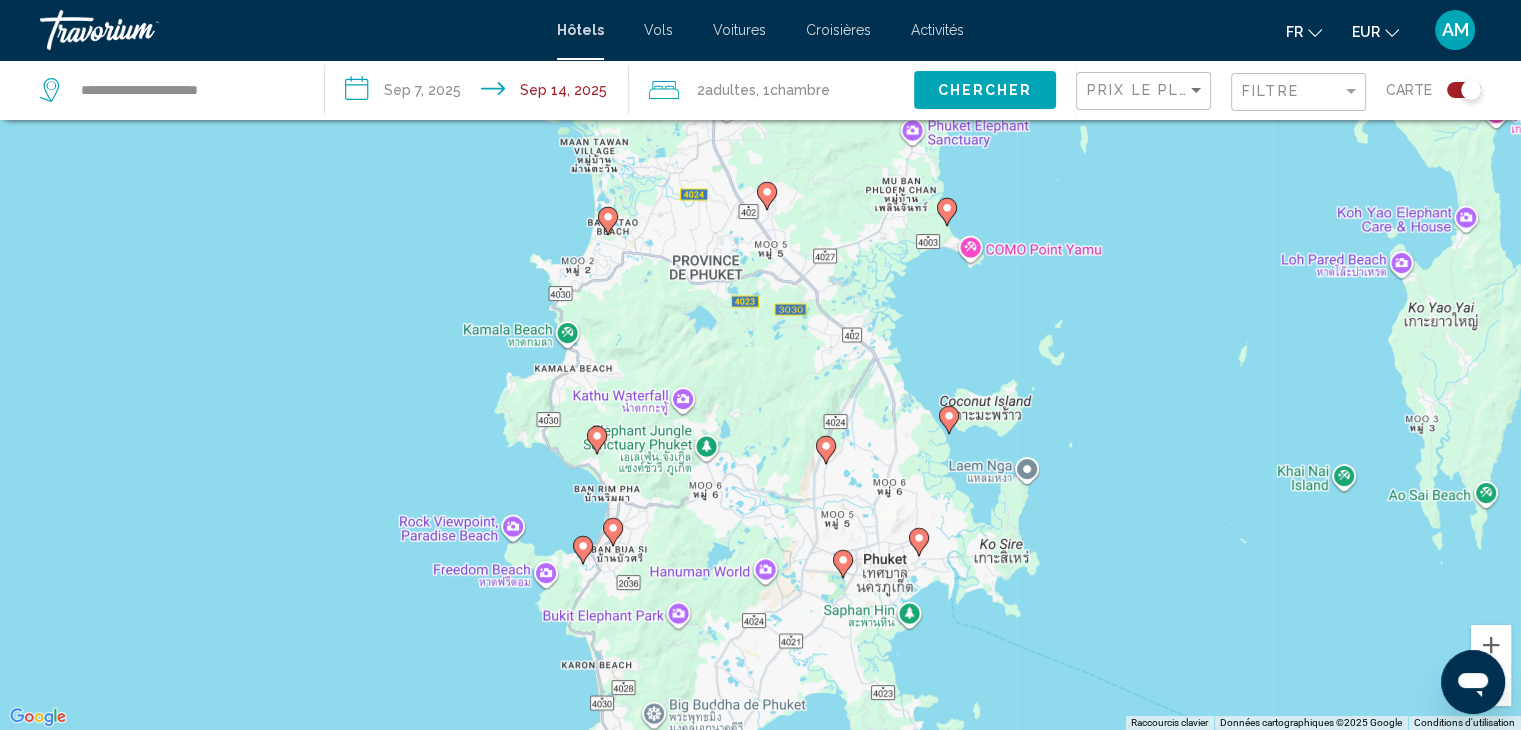 click 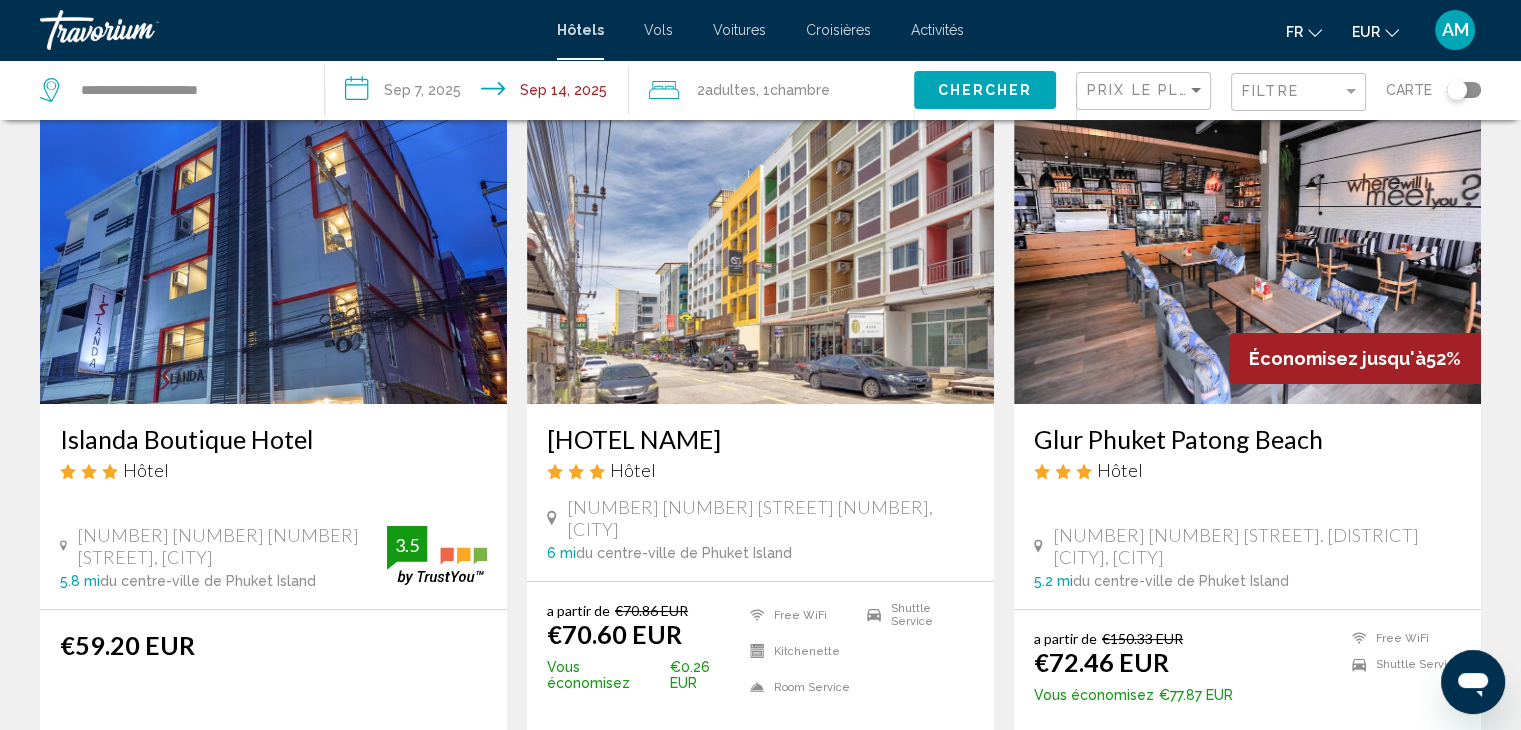 scroll, scrollTop: 104, scrollLeft: 0, axis: vertical 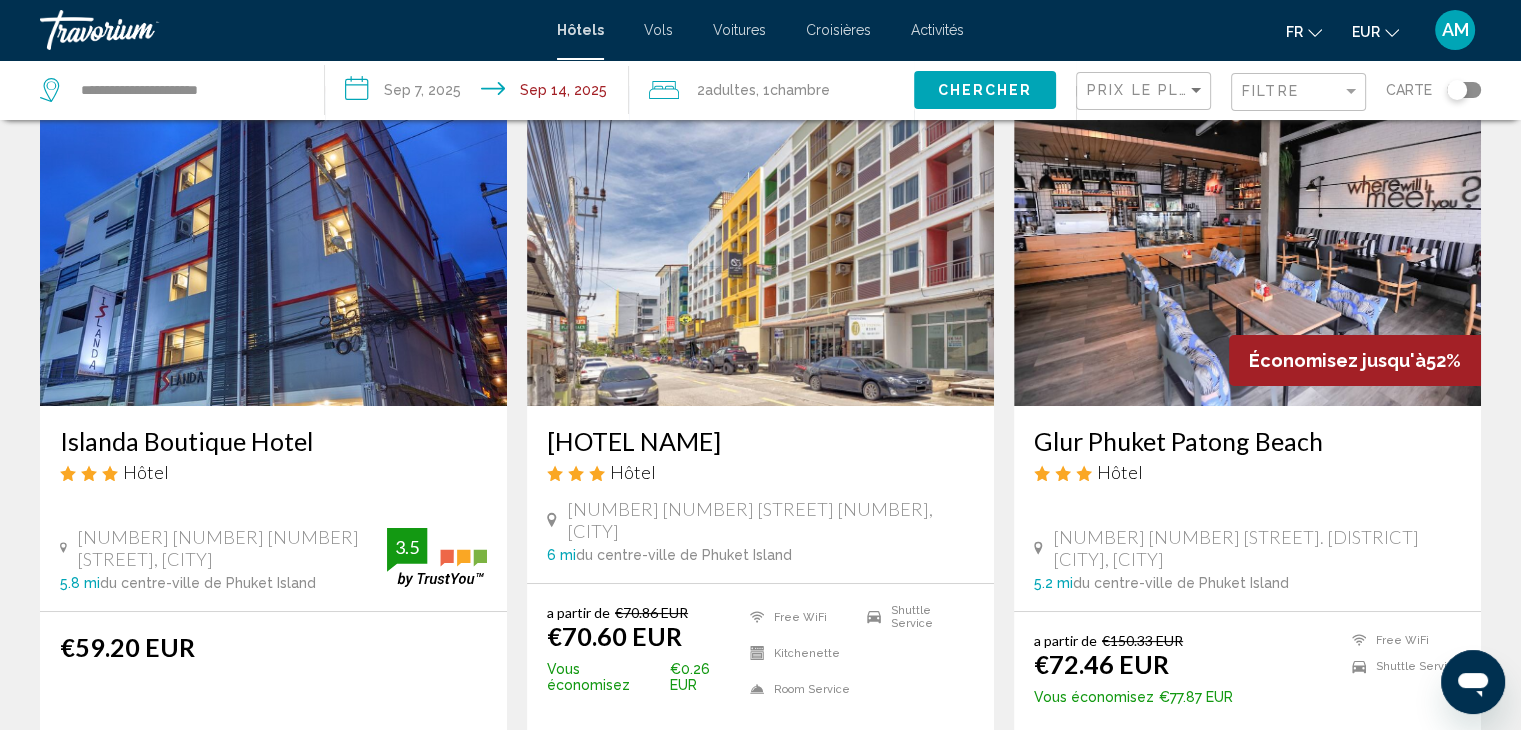 click on "Activités" at bounding box center (937, 30) 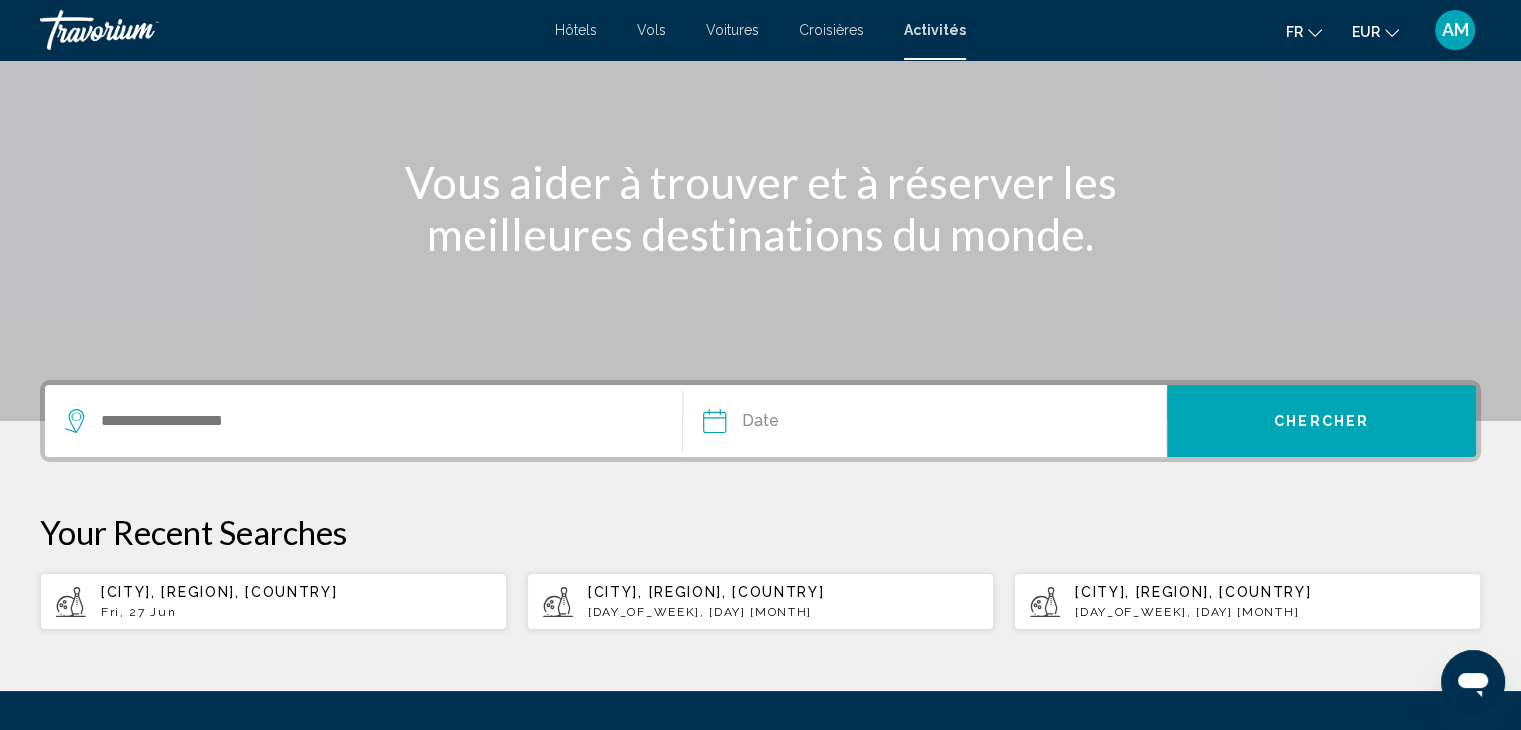 scroll, scrollTop: 137, scrollLeft: 0, axis: vertical 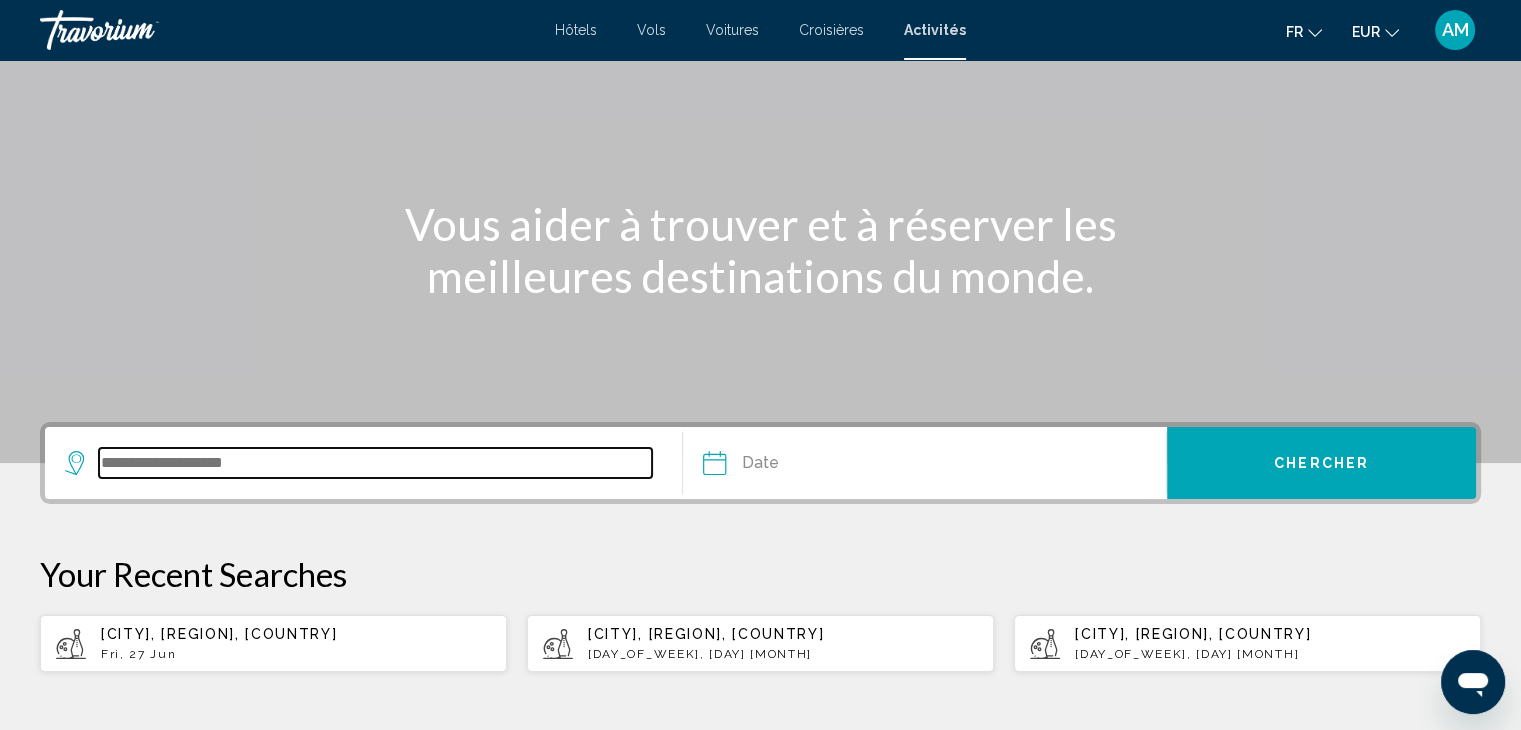 click at bounding box center (375, 463) 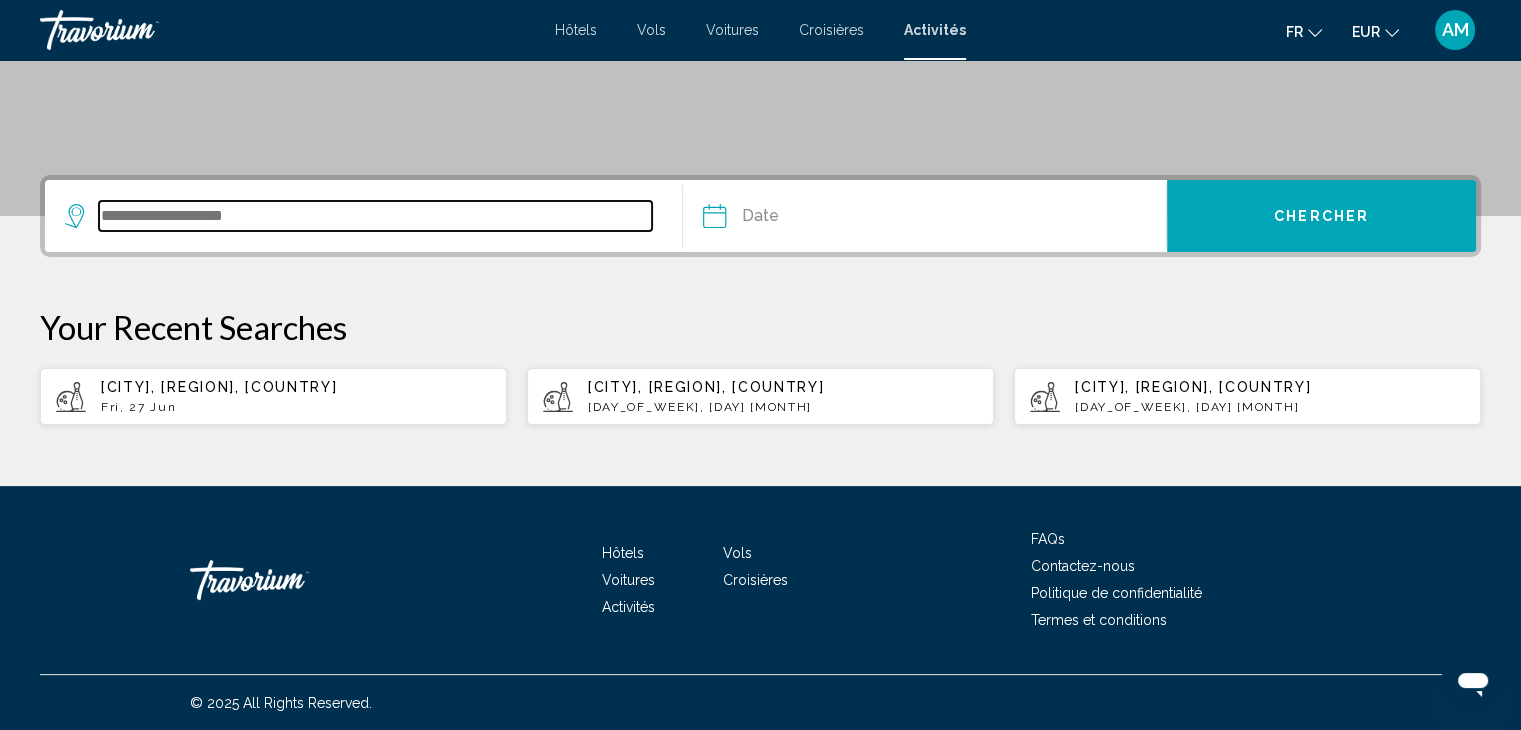 type on "*" 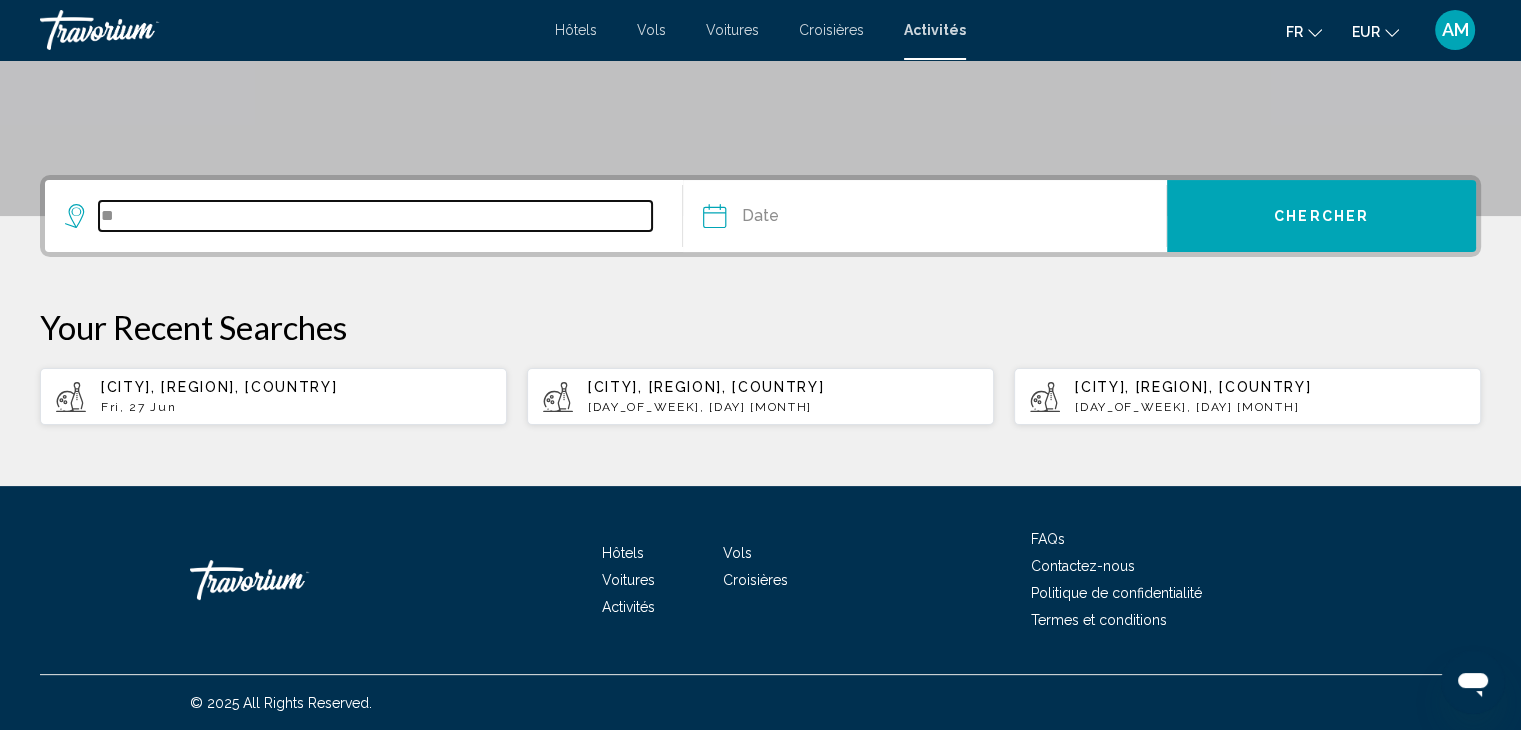 click on "**" at bounding box center [375, 216] 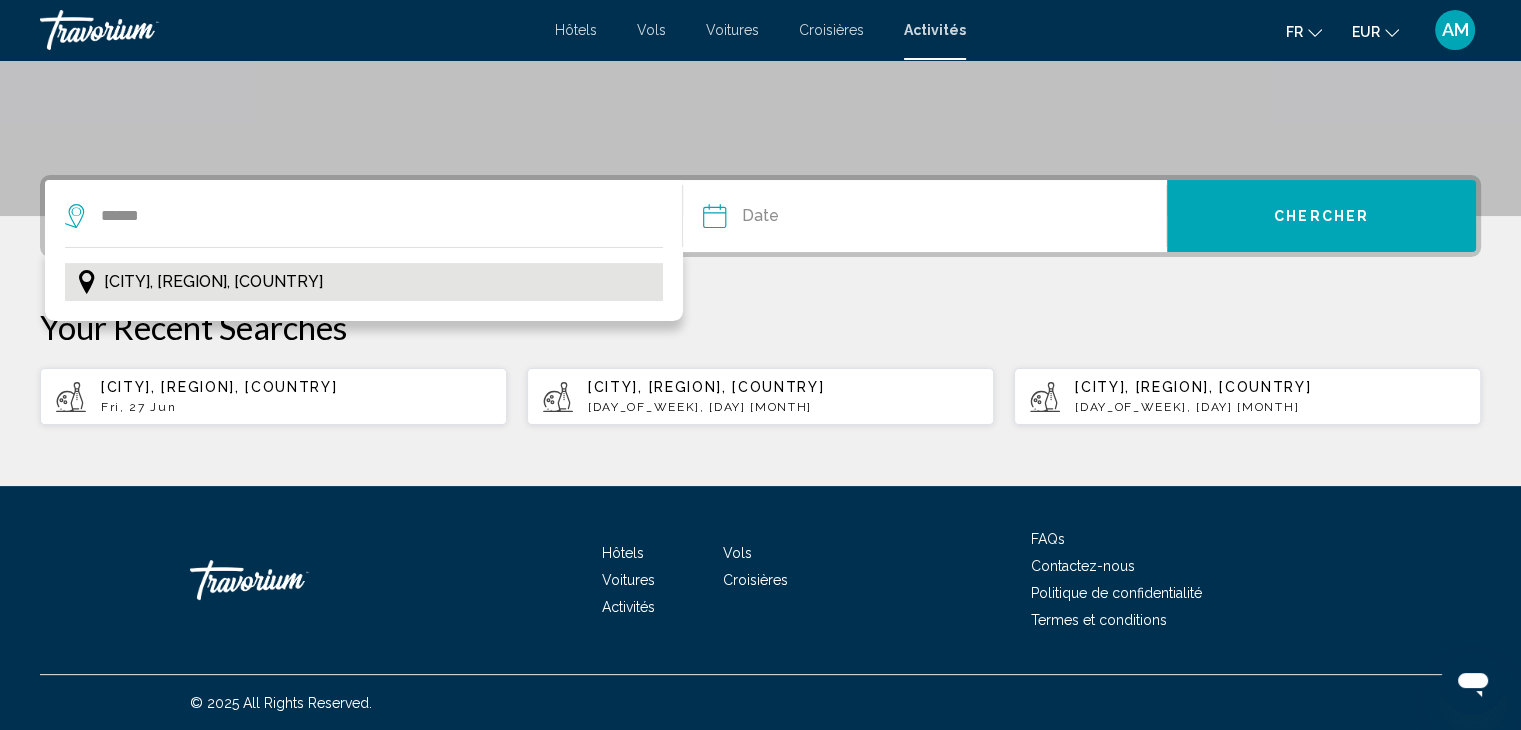 click on "[CITY], [REGION], [COUNTRY]" at bounding box center (213, 282) 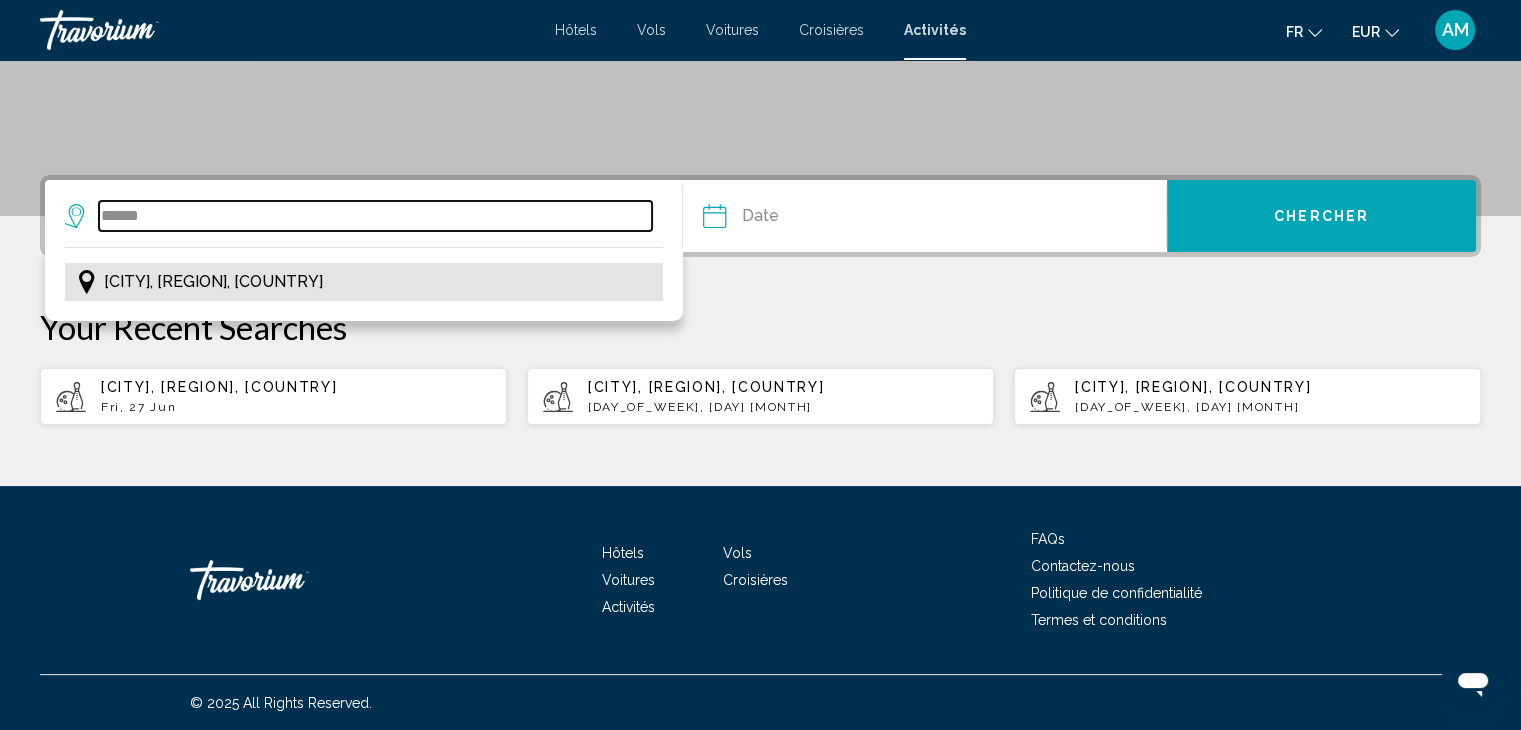 type on "**********" 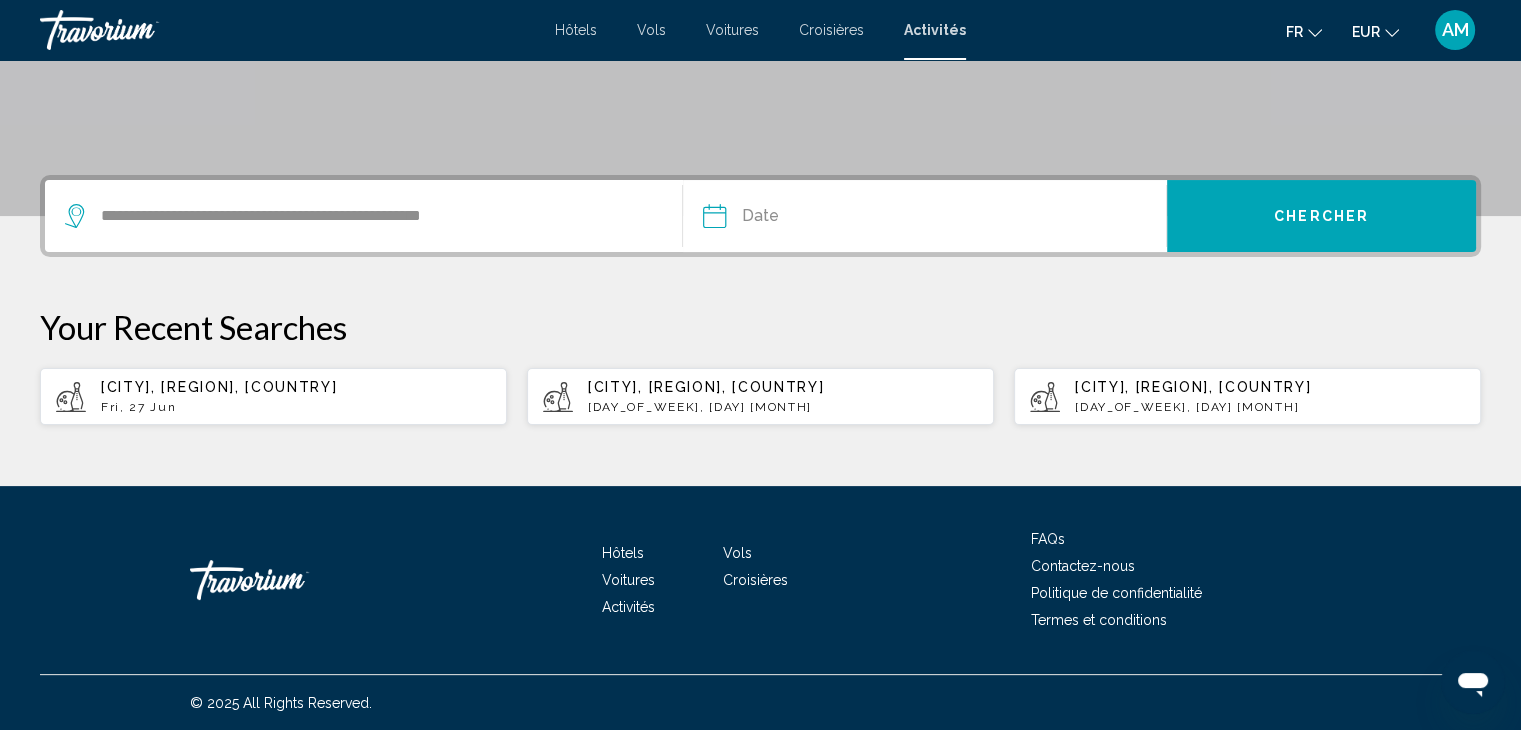 click at bounding box center [817, 219] 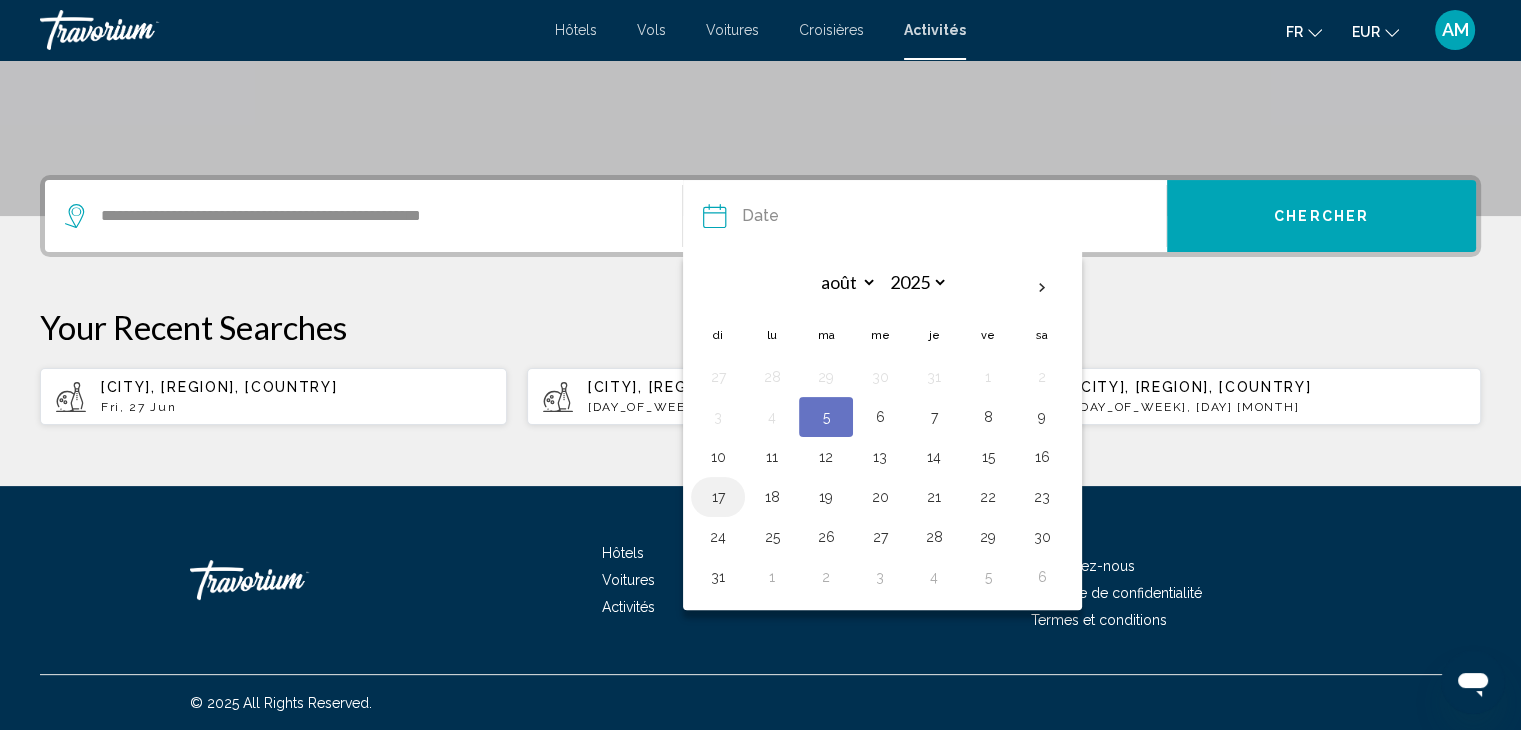click on "17" at bounding box center [718, 497] 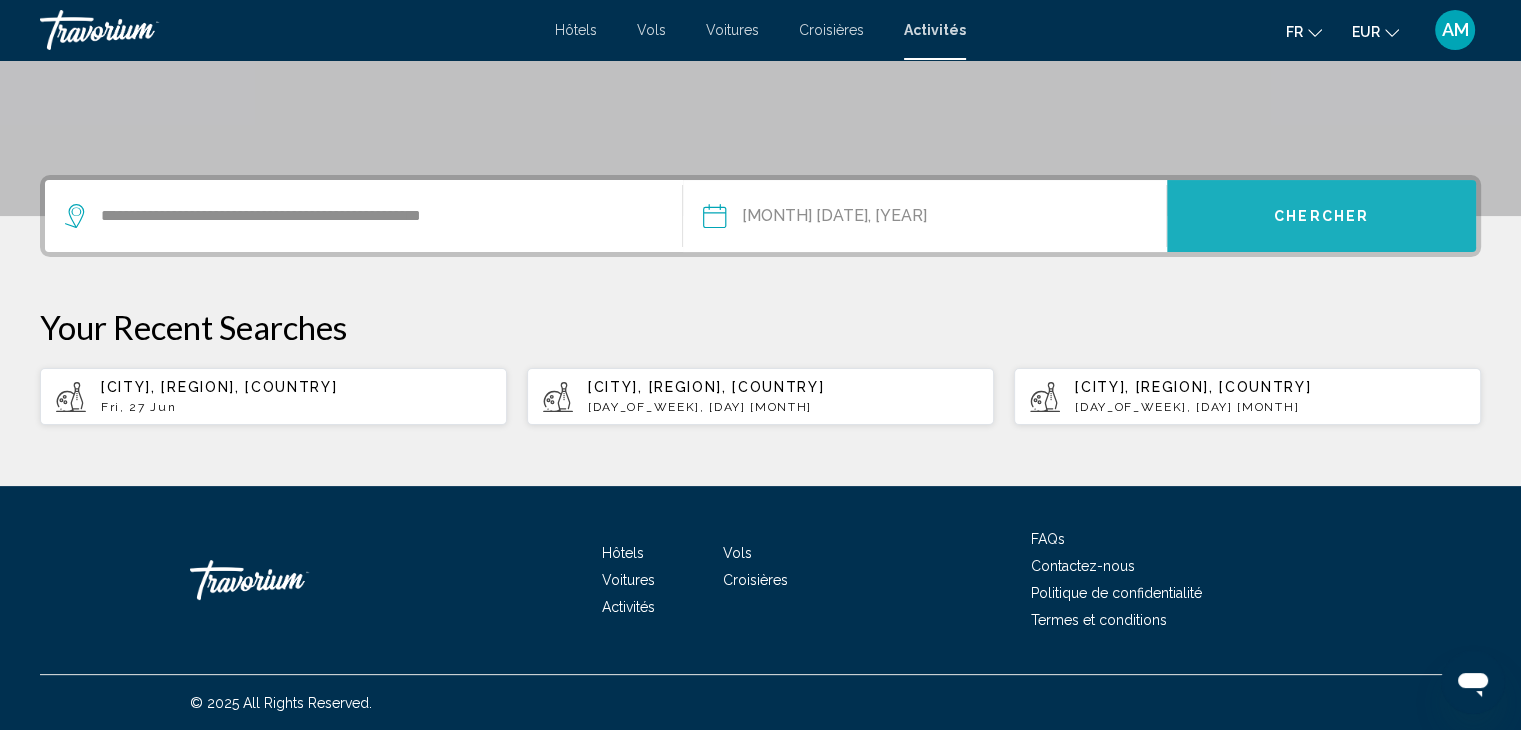 click on "Chercher" at bounding box center [1321, 216] 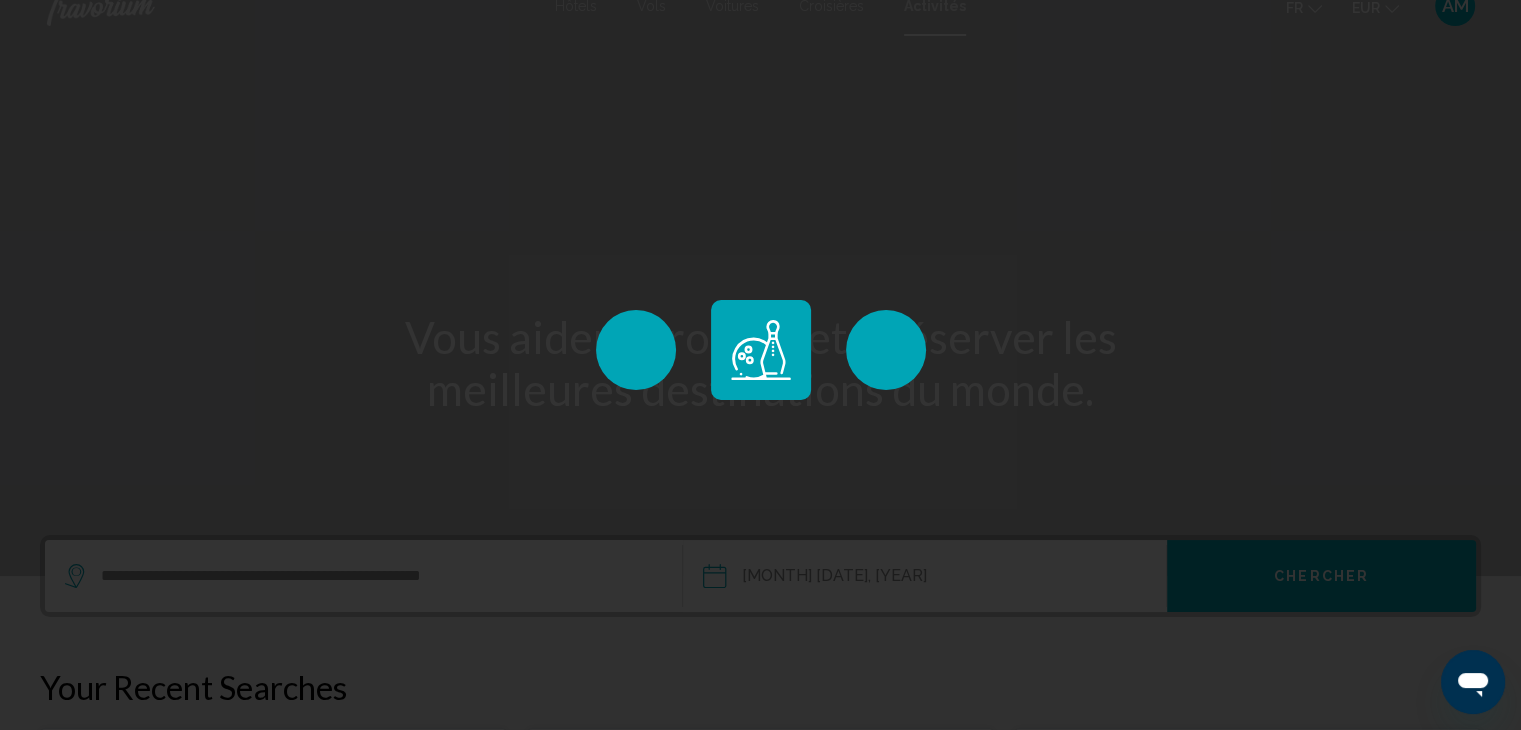scroll, scrollTop: 24, scrollLeft: 0, axis: vertical 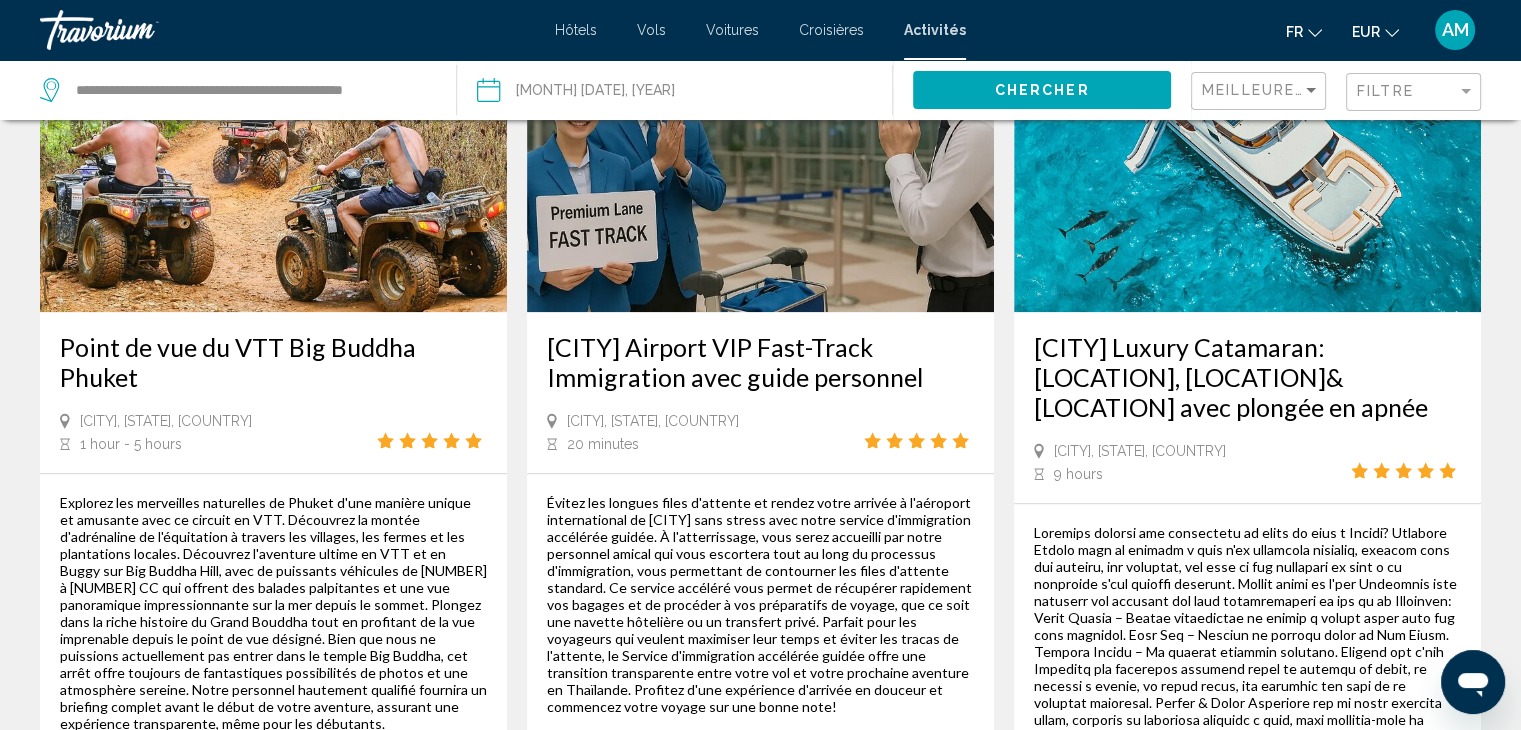 click on "[CITY] Luxury Catamaran: [LOCATION], [LOCATION]&[LOCATION] avec plongée en apnée" at bounding box center (1247, 377) 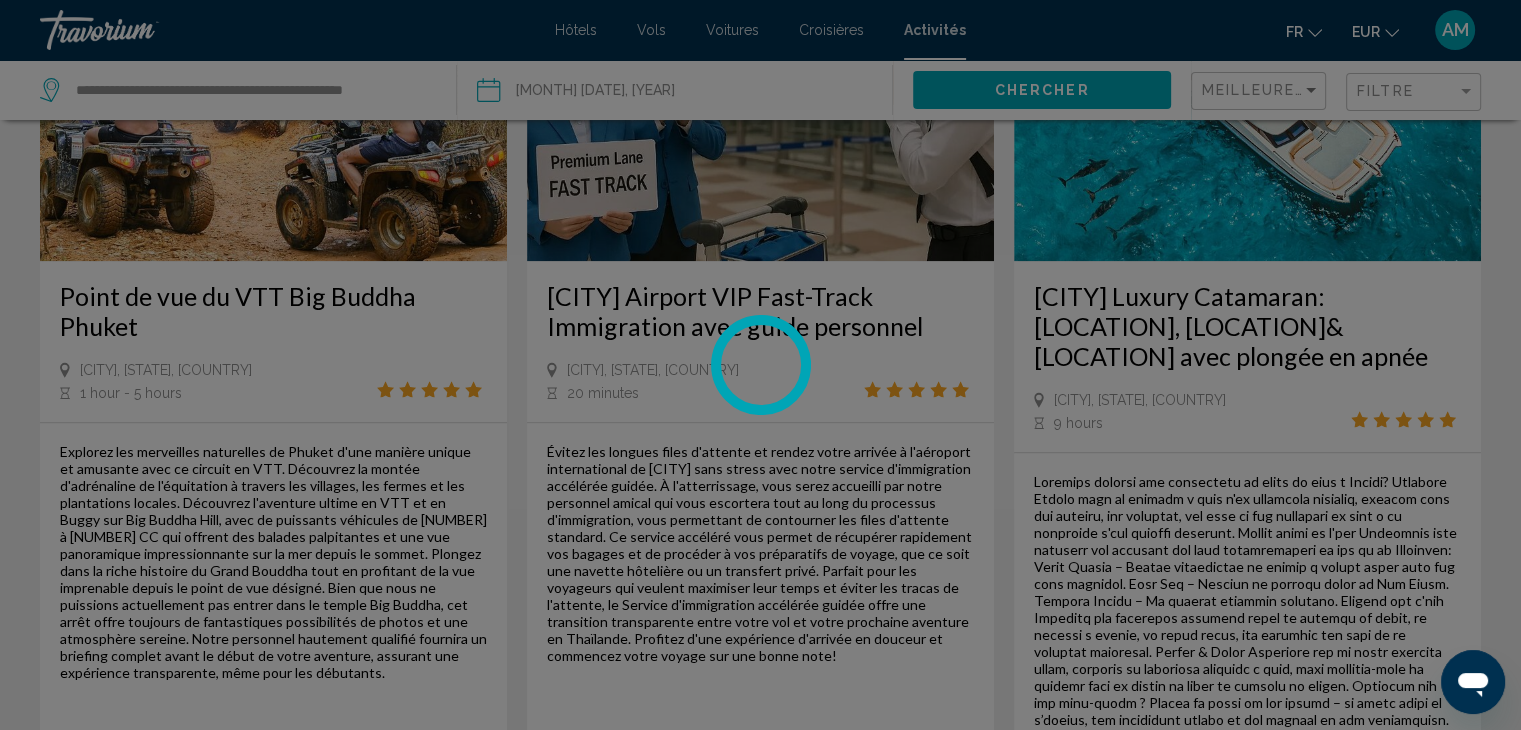scroll, scrollTop: 1984, scrollLeft: 0, axis: vertical 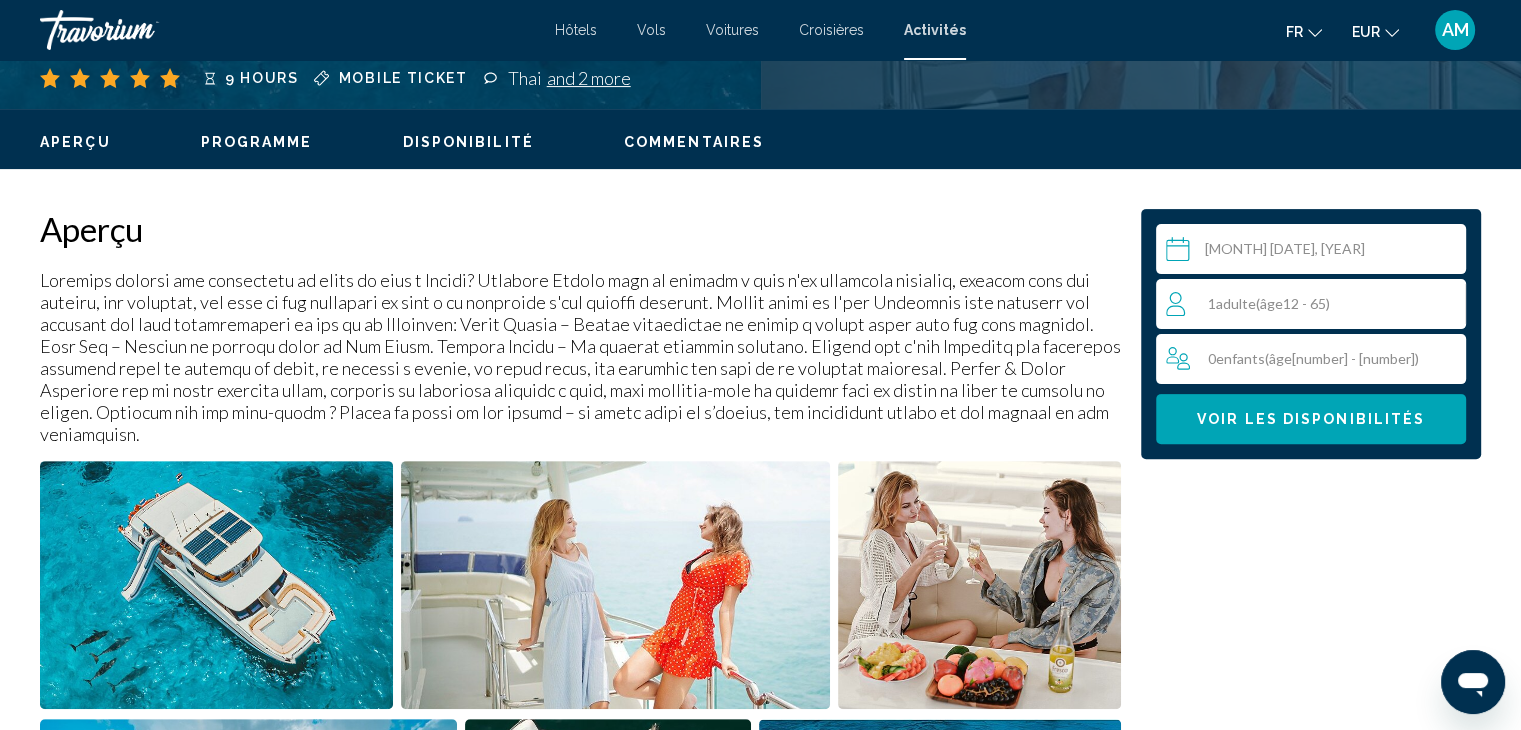 click on "Aperçu" at bounding box center [580, 229] 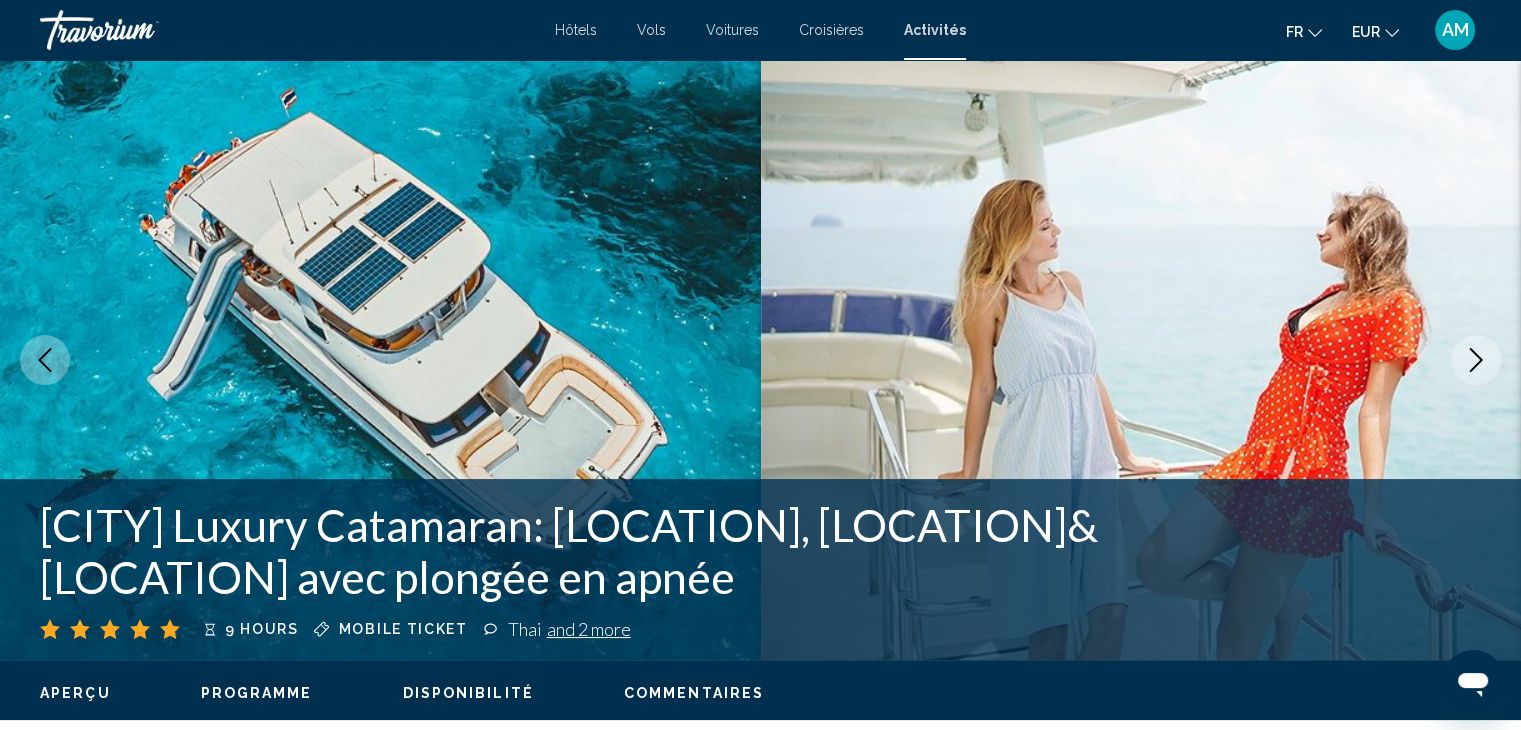 click on "Vols" at bounding box center (651, 30) 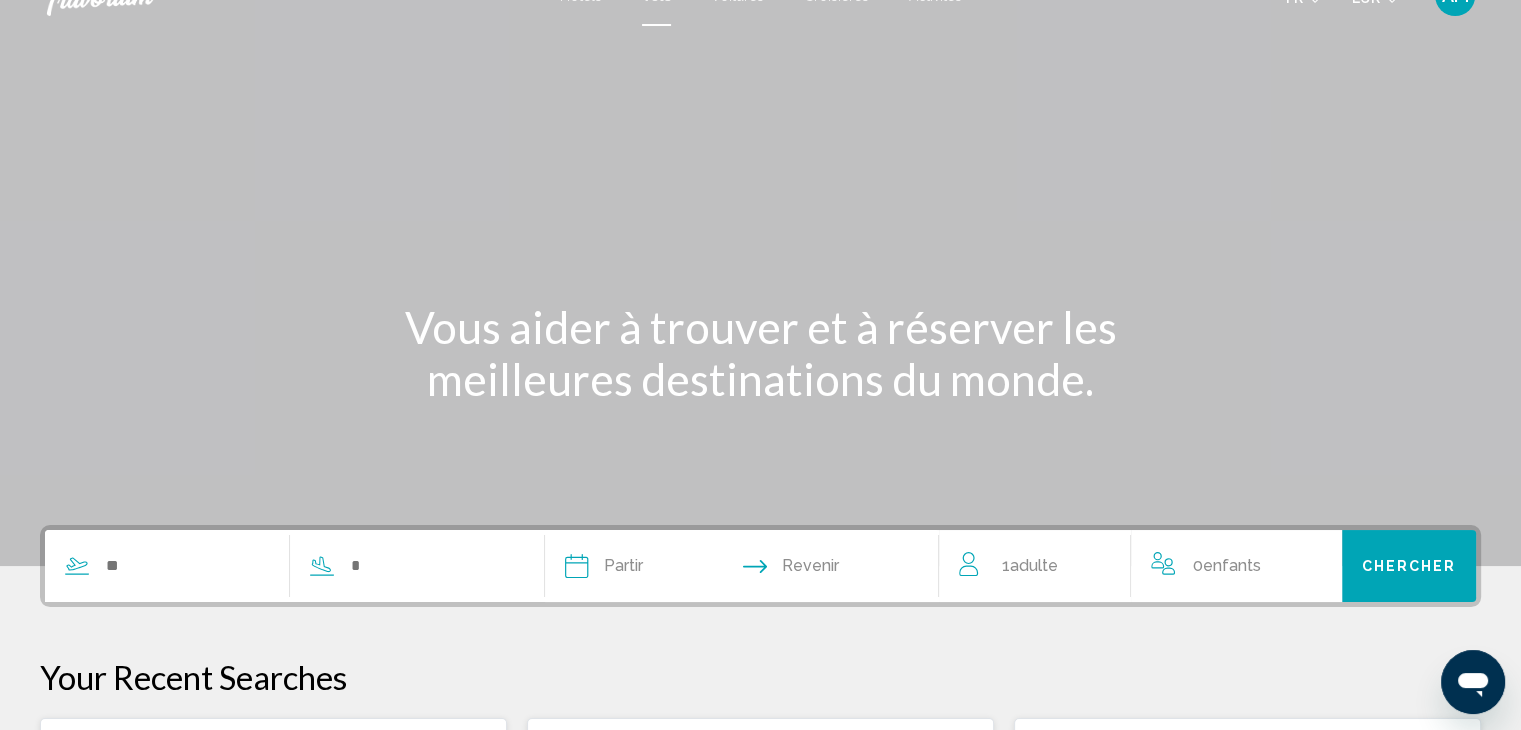 scroll, scrollTop: 0, scrollLeft: 0, axis: both 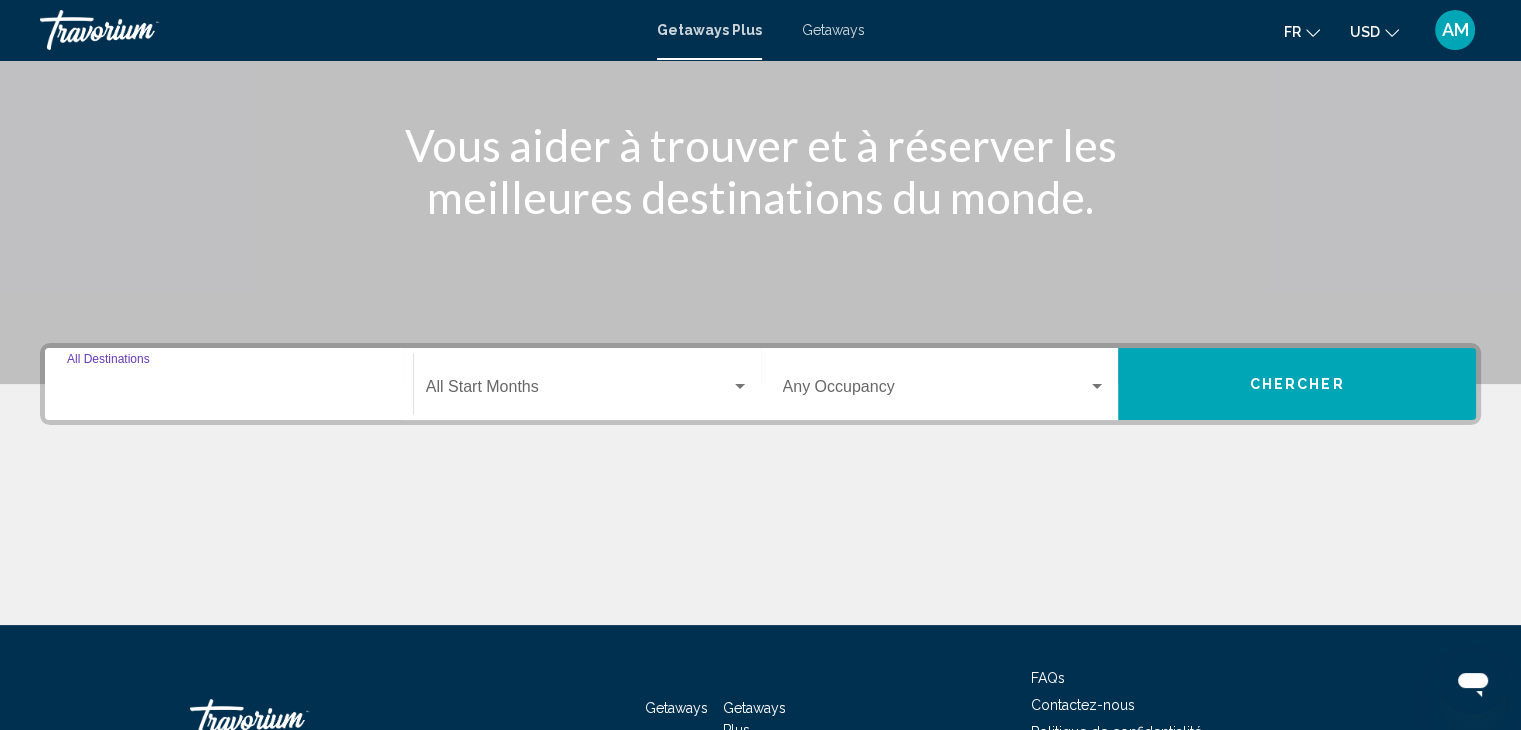 click on "Destination All Destinations" at bounding box center (229, 391) 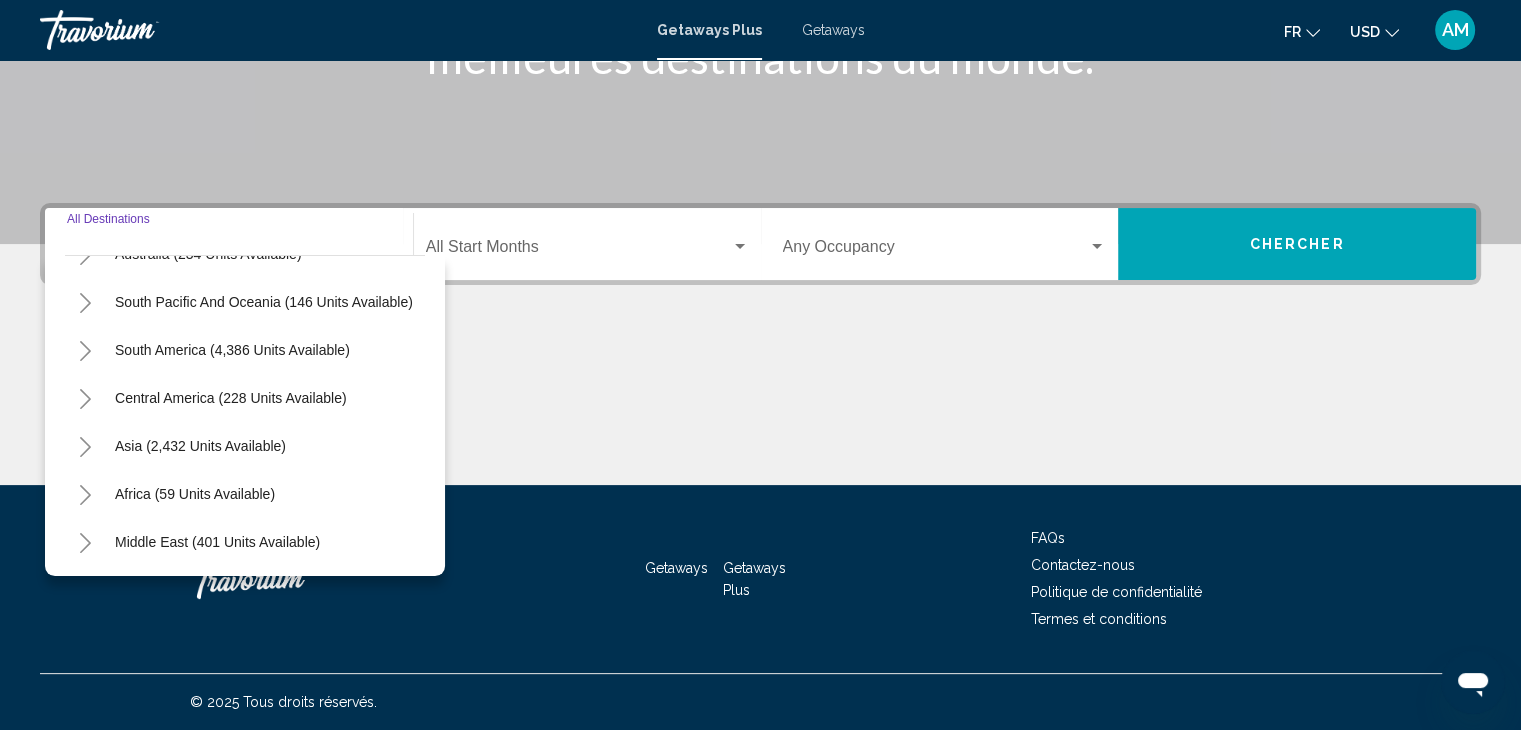 scroll, scrollTop: 338, scrollLeft: 0, axis: vertical 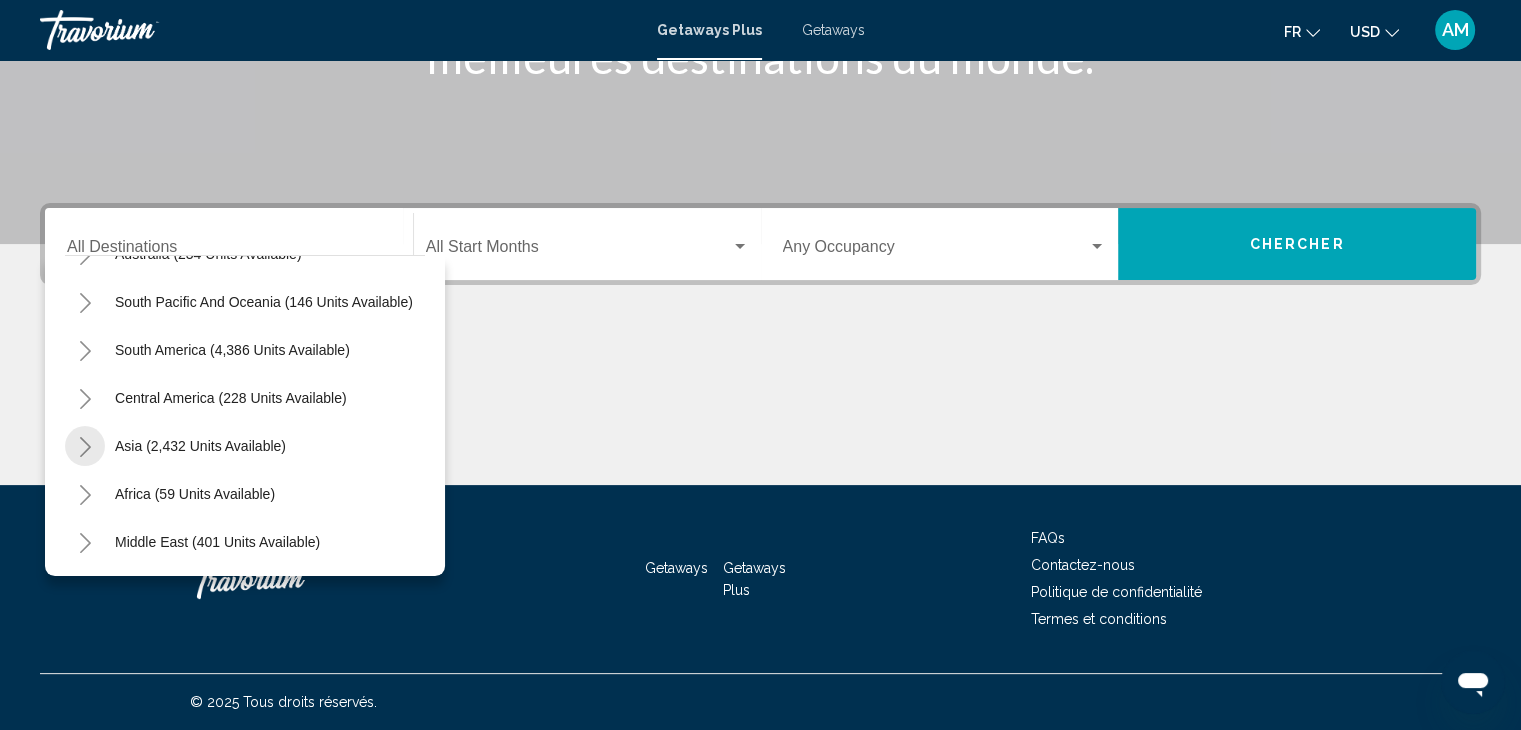 click 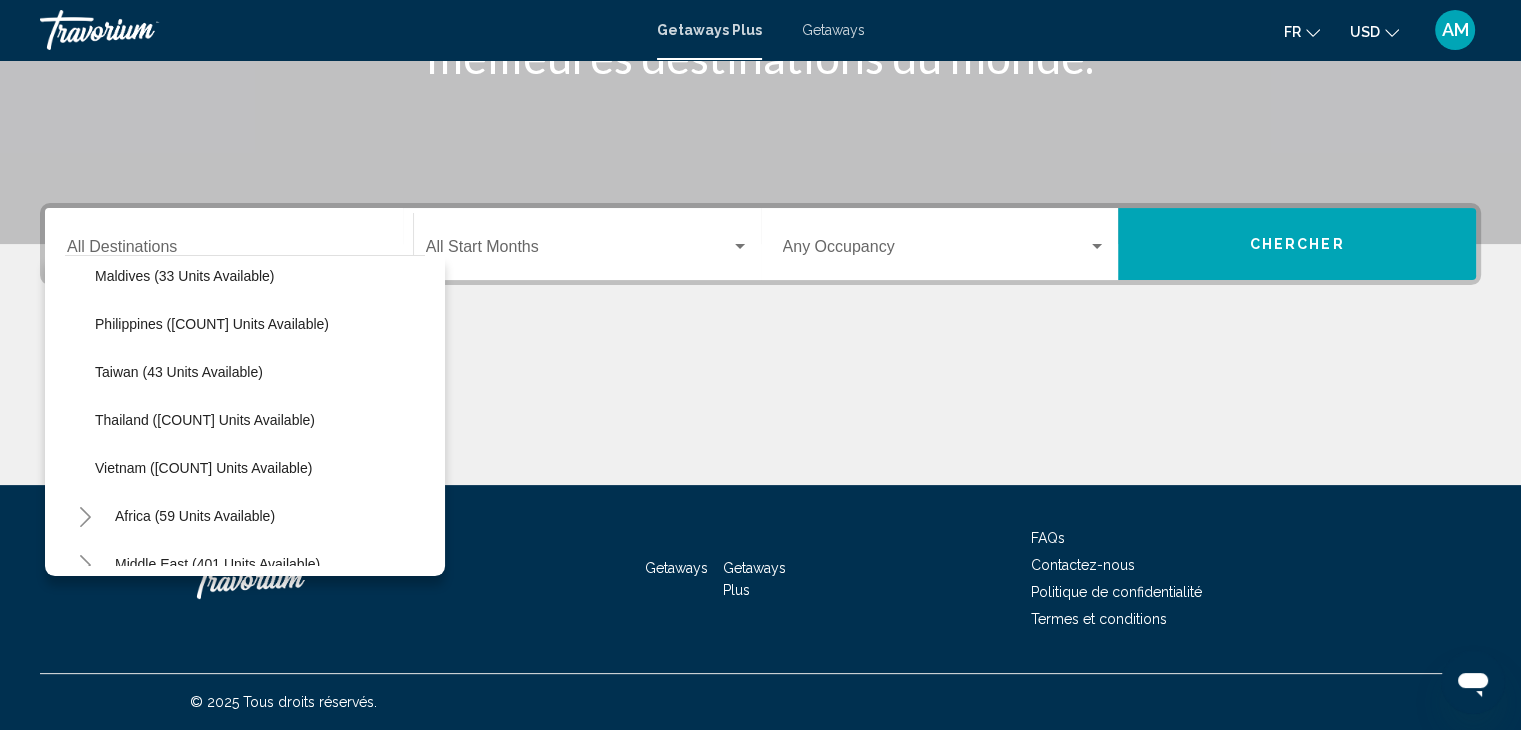 scroll, scrollTop: 784, scrollLeft: 0, axis: vertical 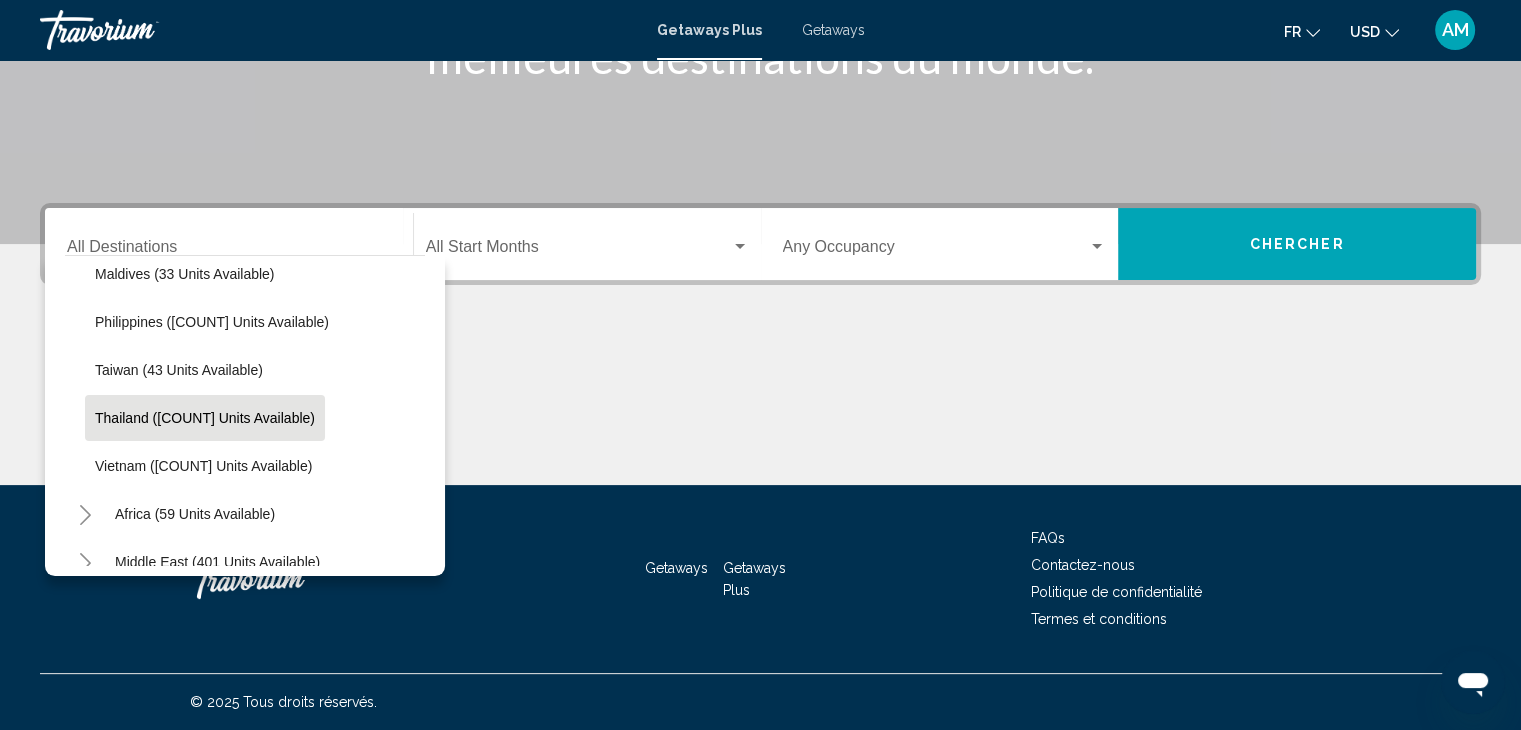 click on "Thailand (75 units available)" 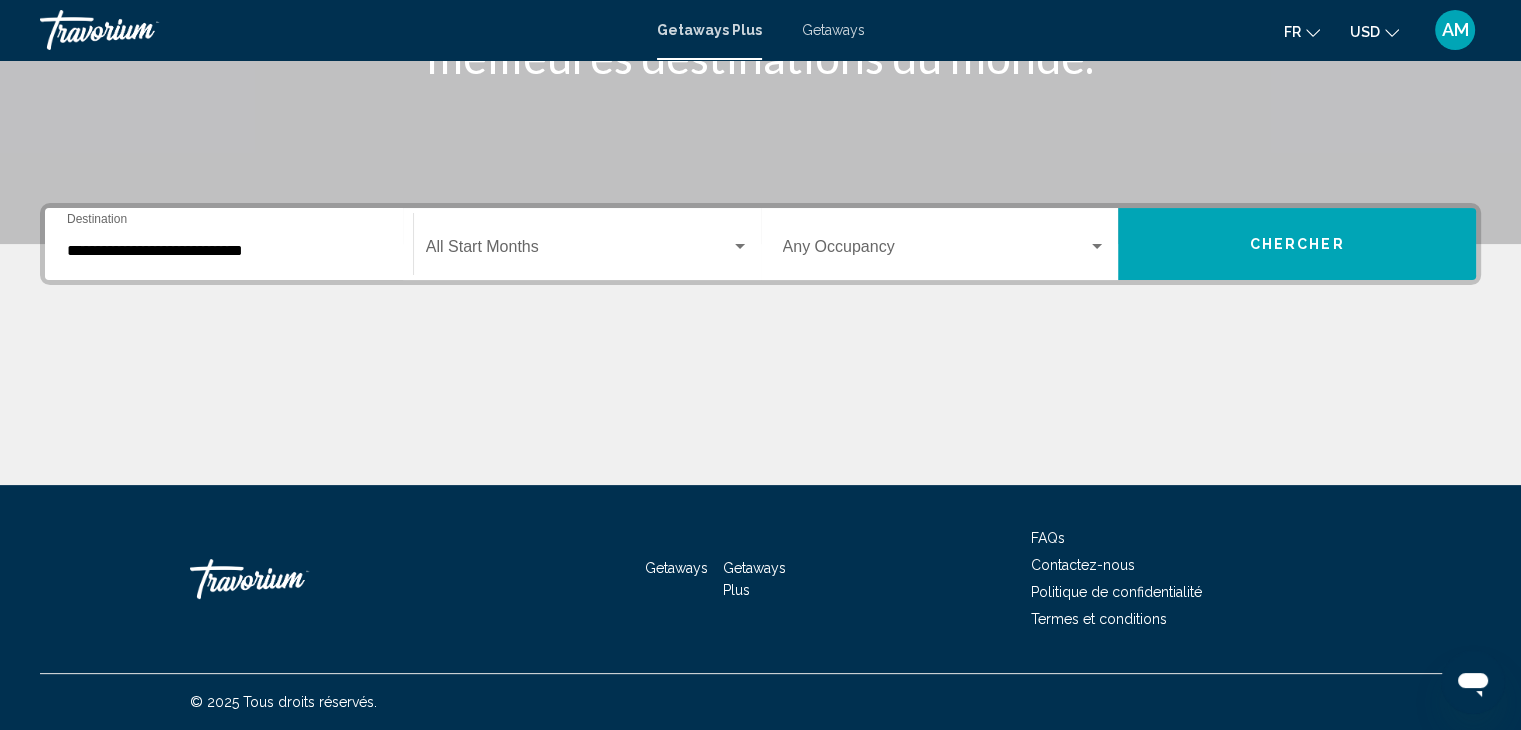 click on "Start Month All Start Months" 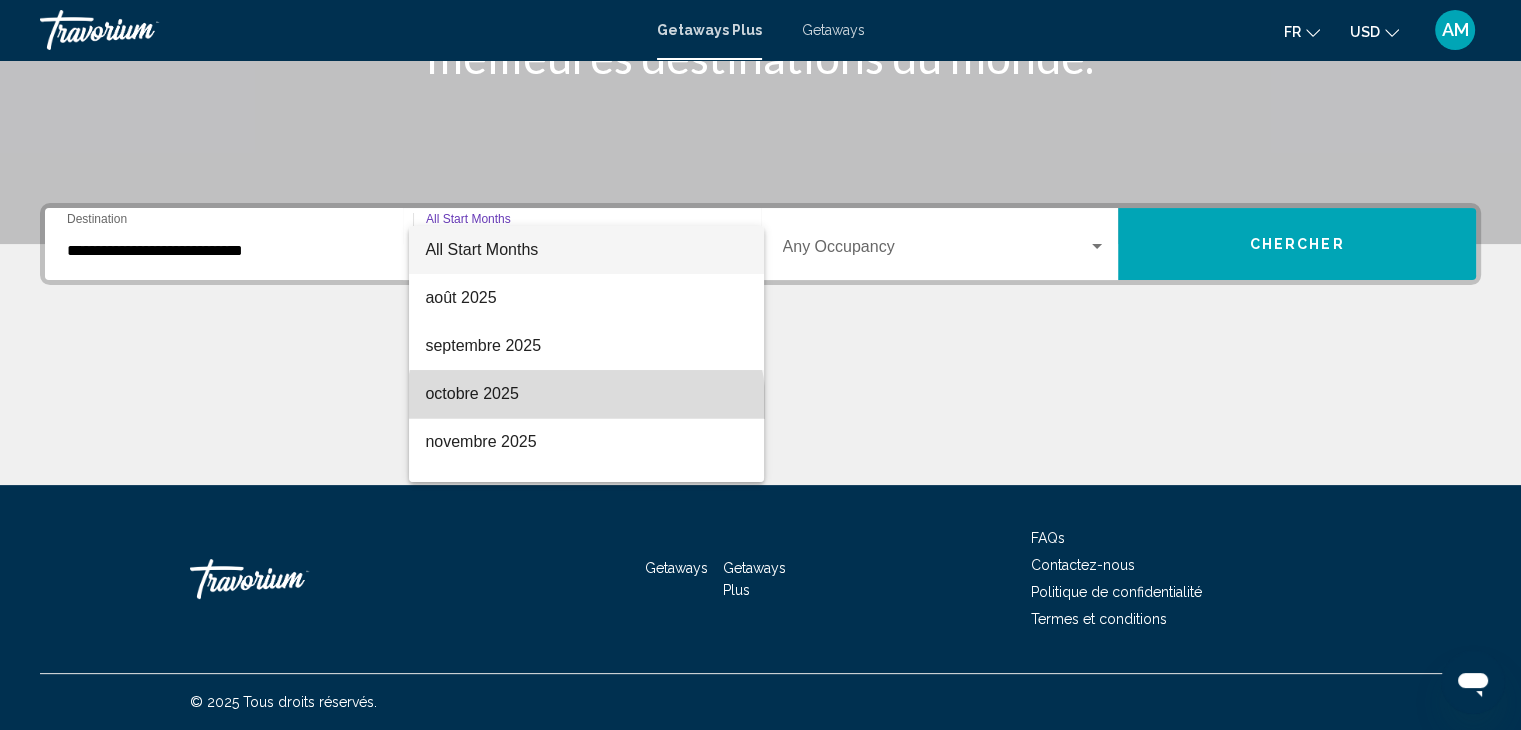 click on "octobre 2025" at bounding box center [586, 394] 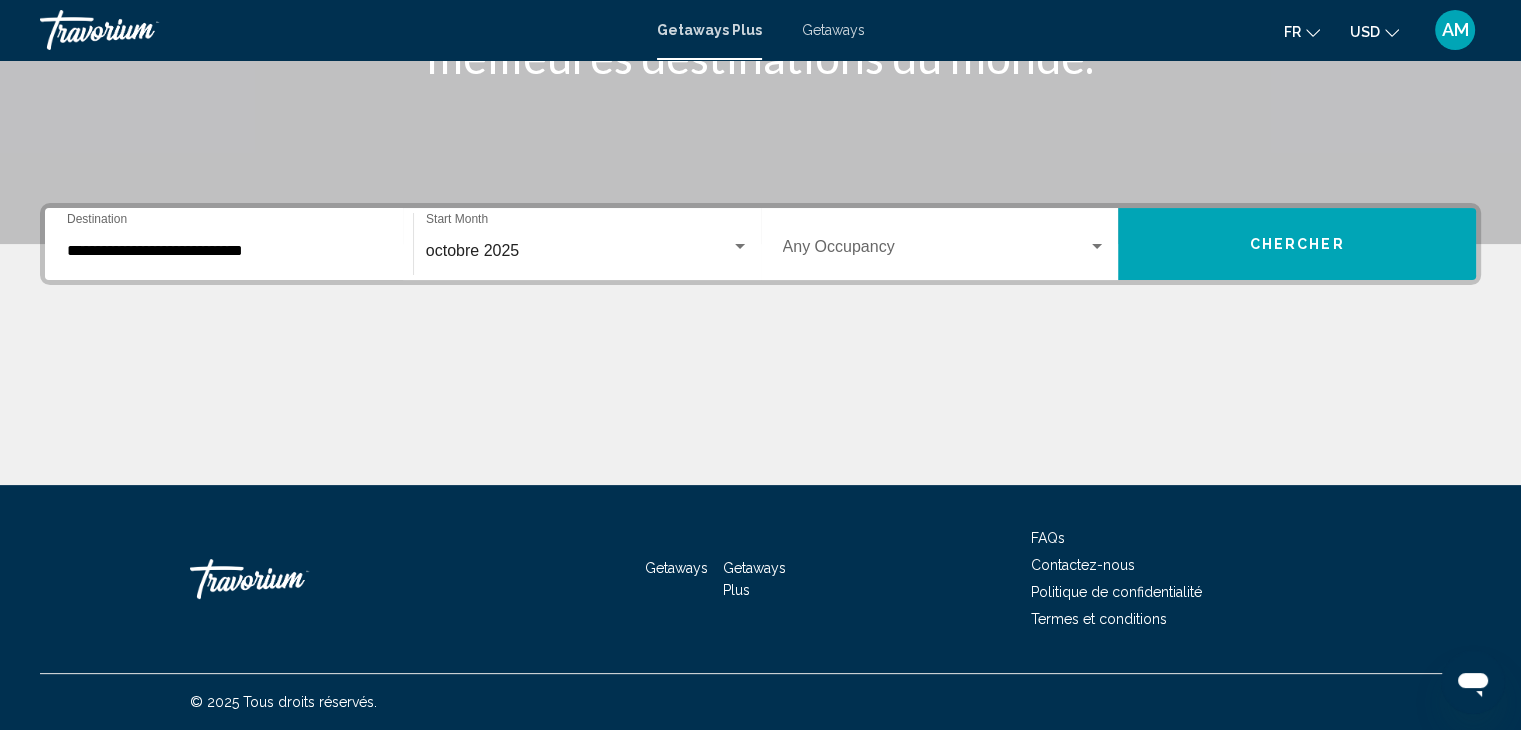 click on "Occupancy Any Occupancy" at bounding box center [945, 244] 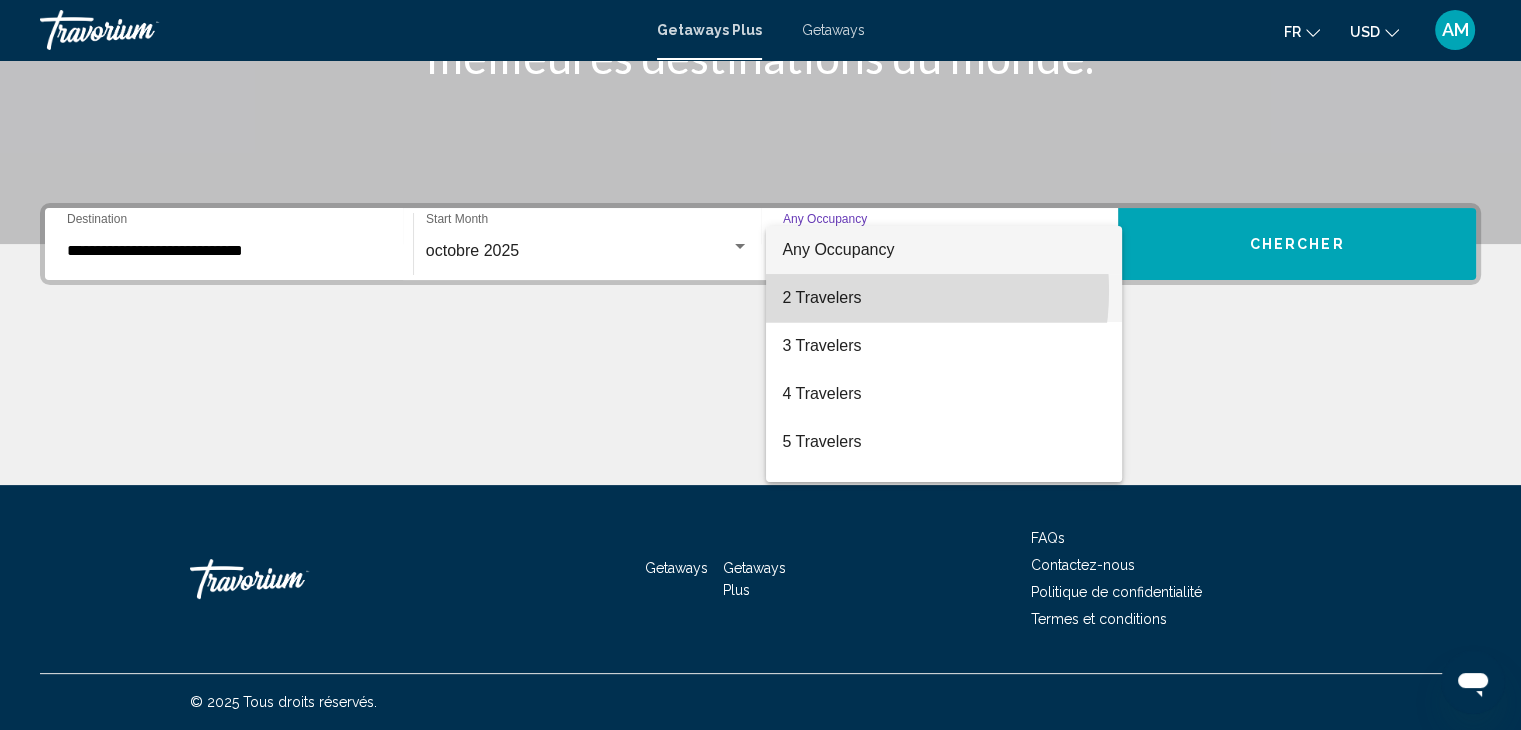 click on "2 Travelers" at bounding box center [944, 298] 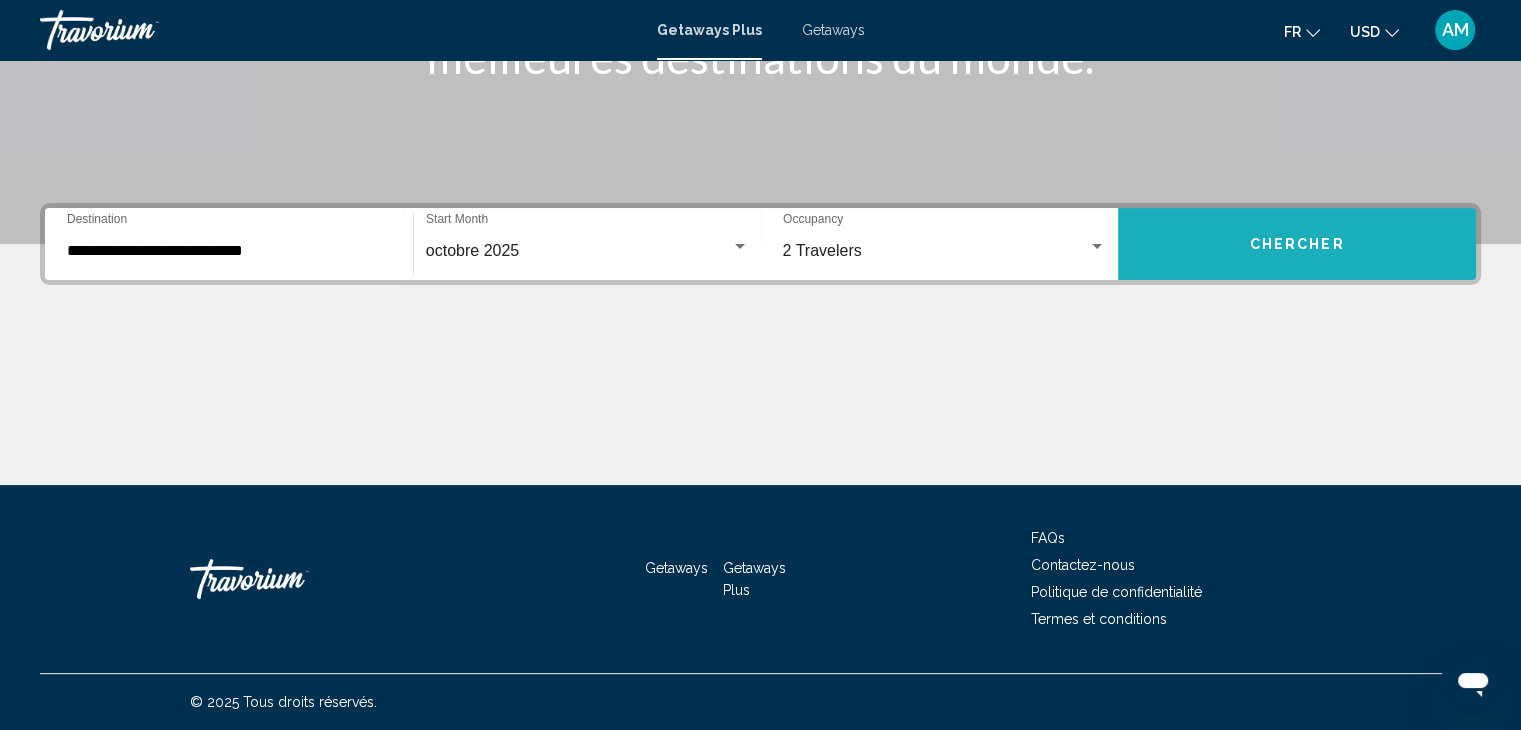 click on "Chercher" at bounding box center (1297, 244) 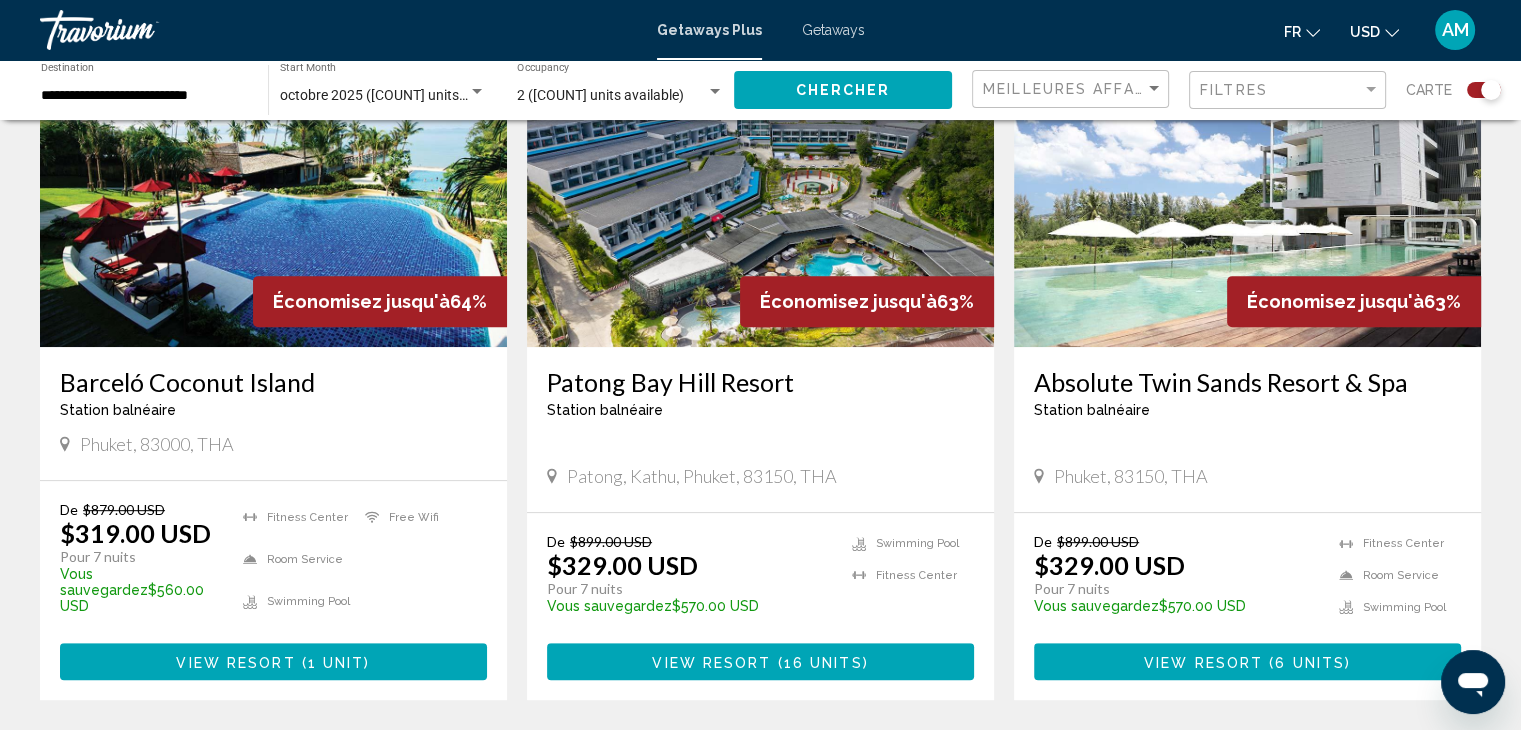scroll, scrollTop: 808, scrollLeft: 0, axis: vertical 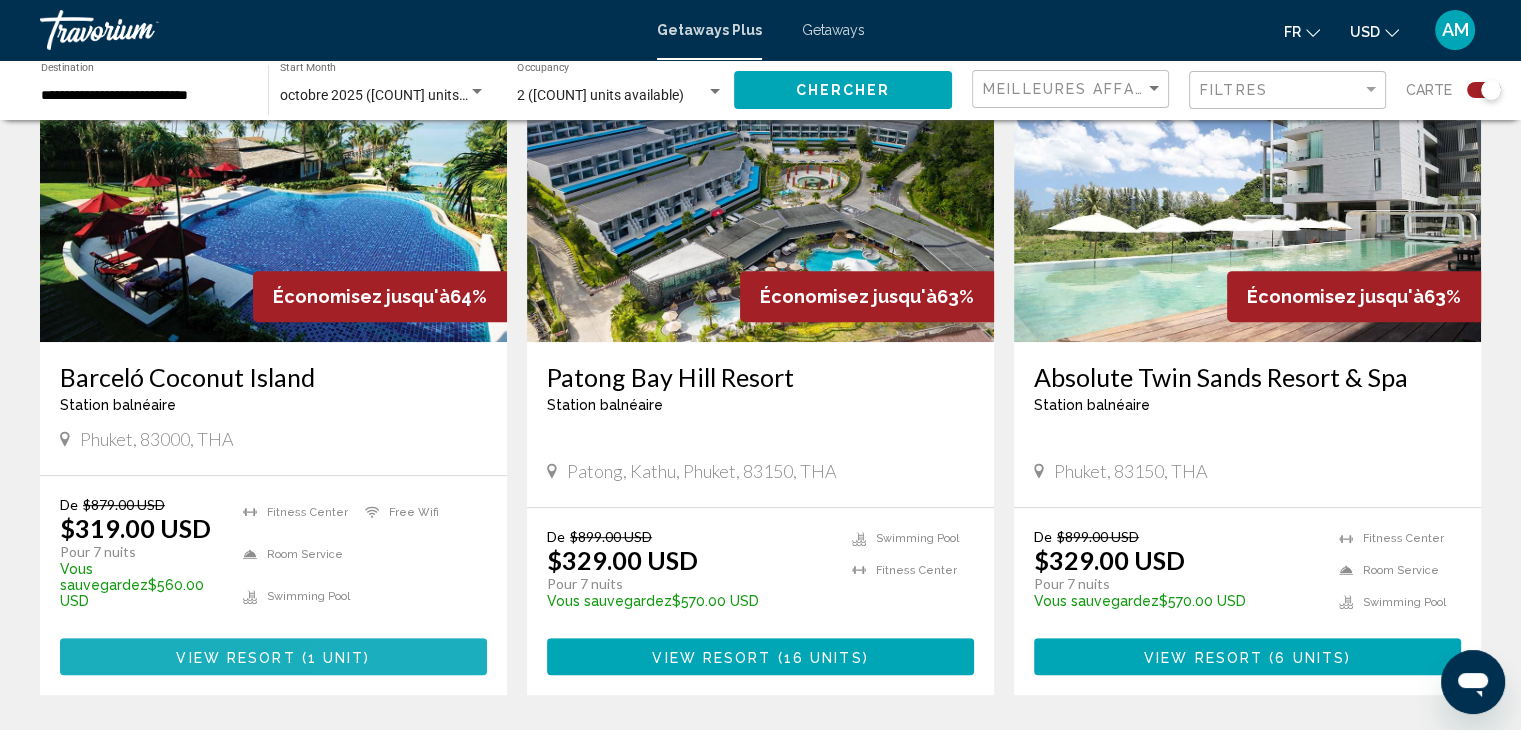 click on "View Resort    ( 1 unit )" at bounding box center (273, 656) 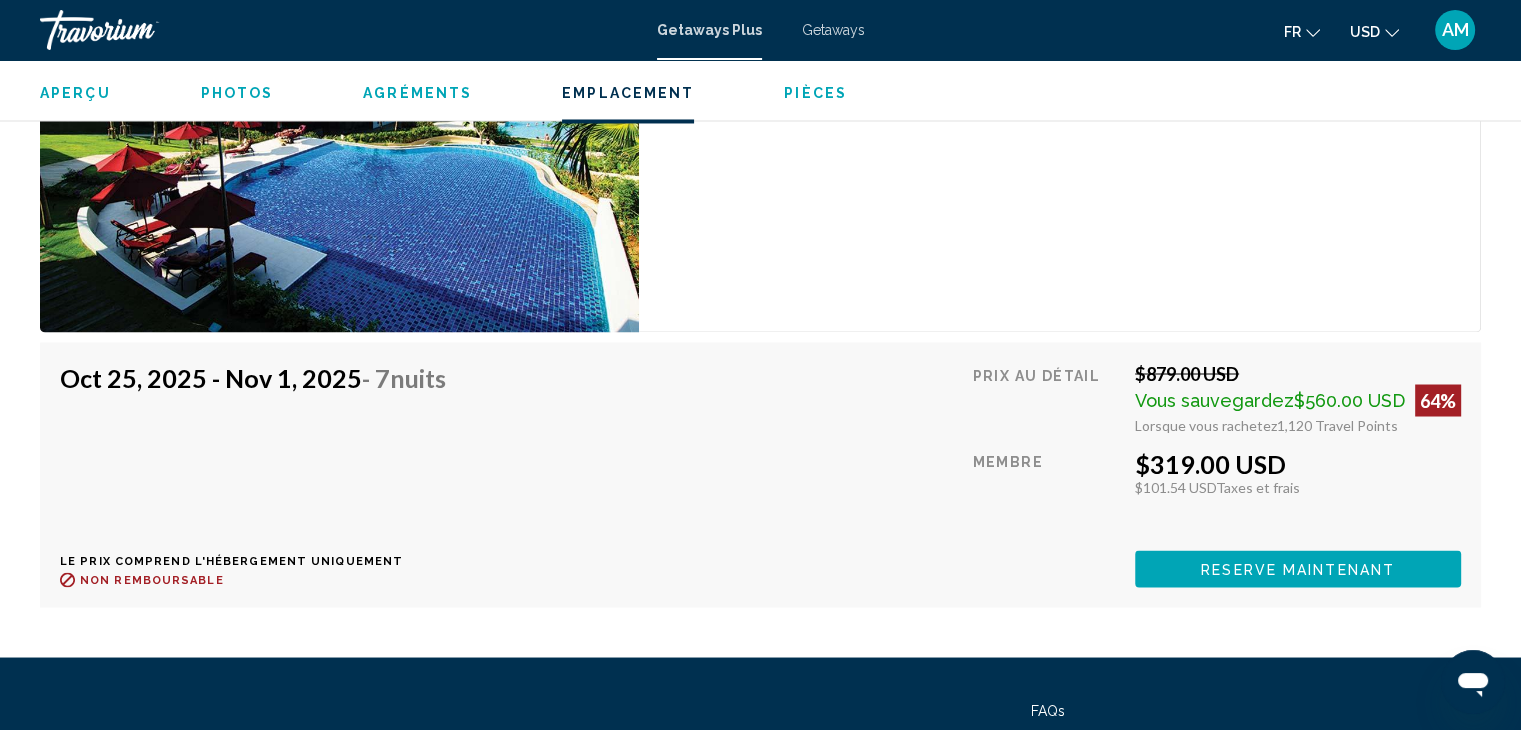 scroll, scrollTop: 3474, scrollLeft: 0, axis: vertical 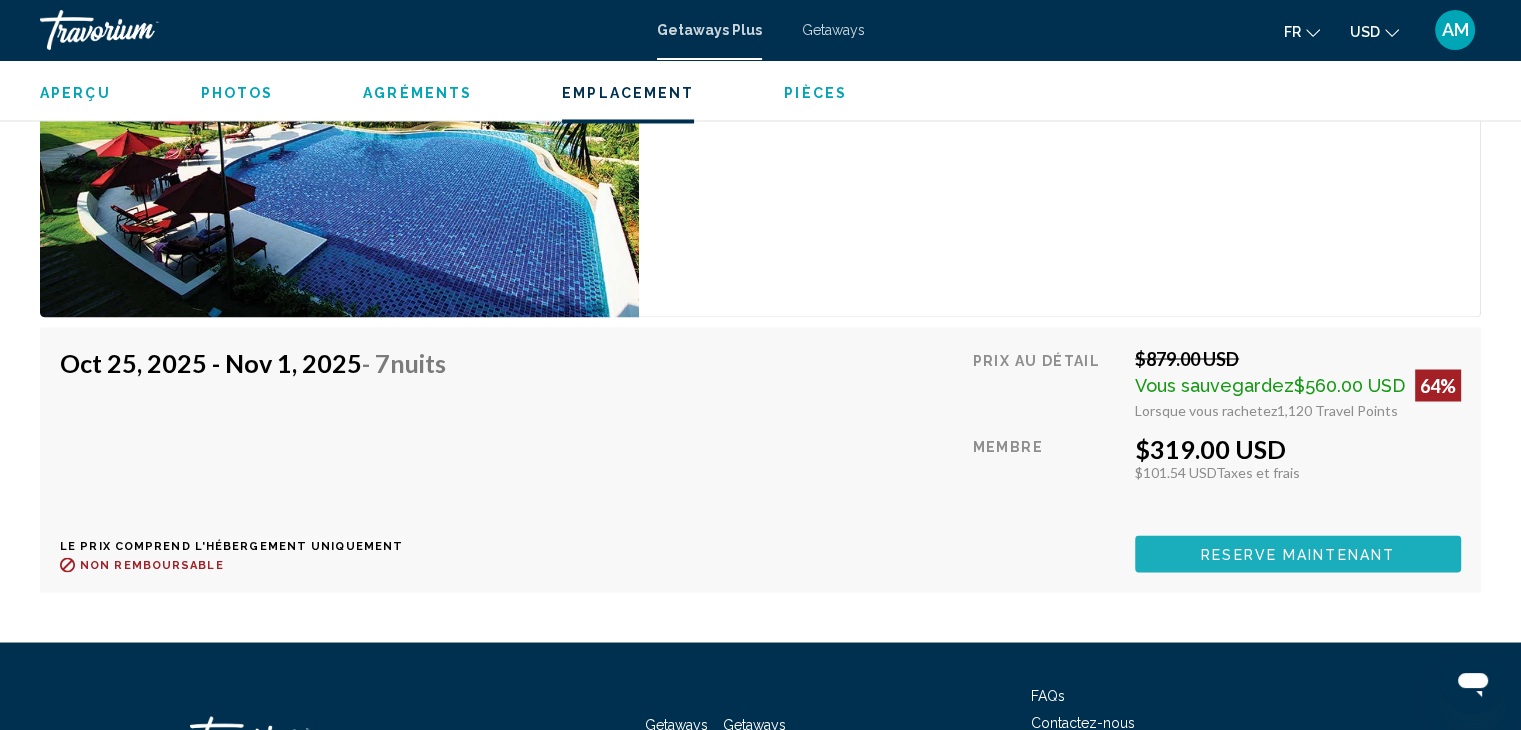 drag, startPoint x: 1347, startPoint y: 531, endPoint x: 1344, endPoint y: 557, distance: 26.172504 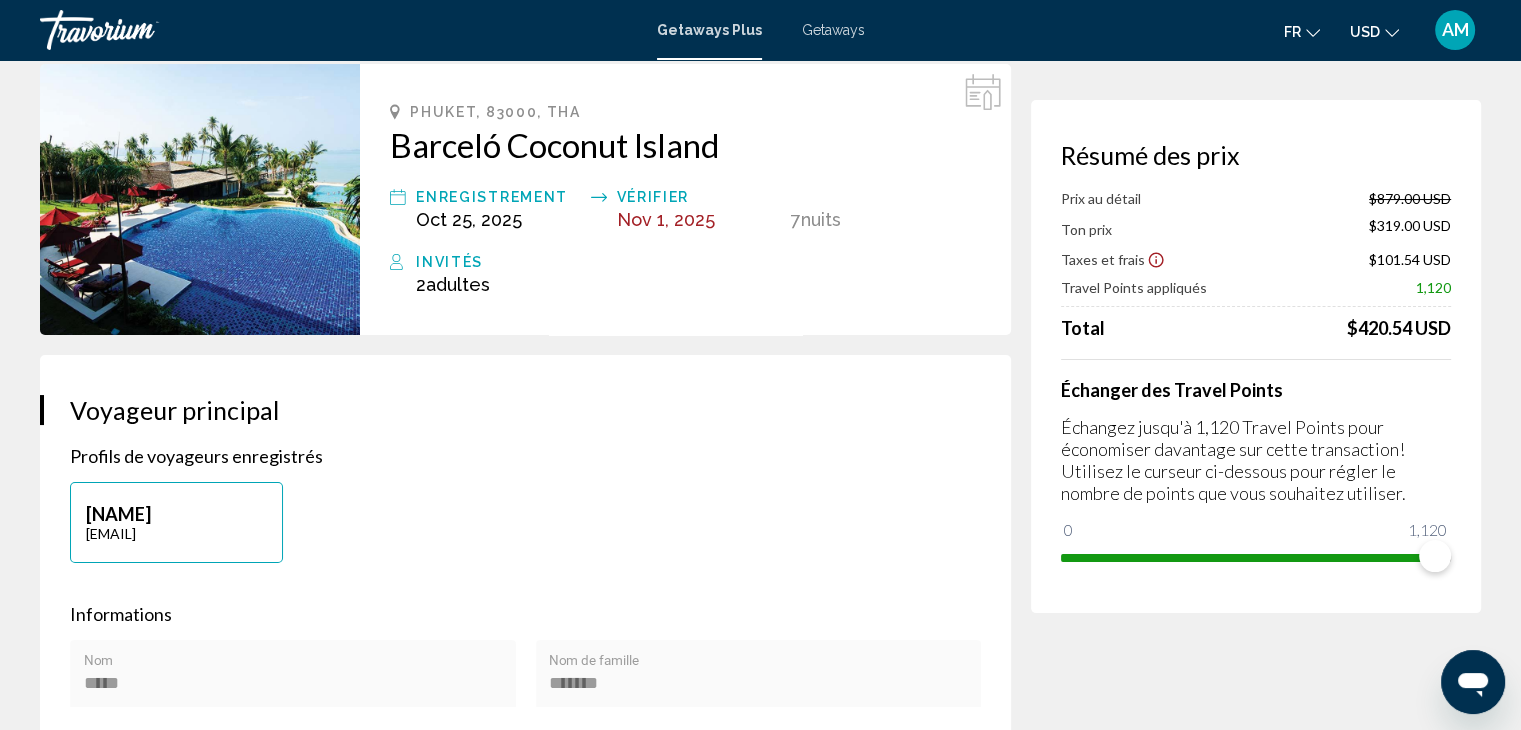 scroll, scrollTop: 84, scrollLeft: 0, axis: vertical 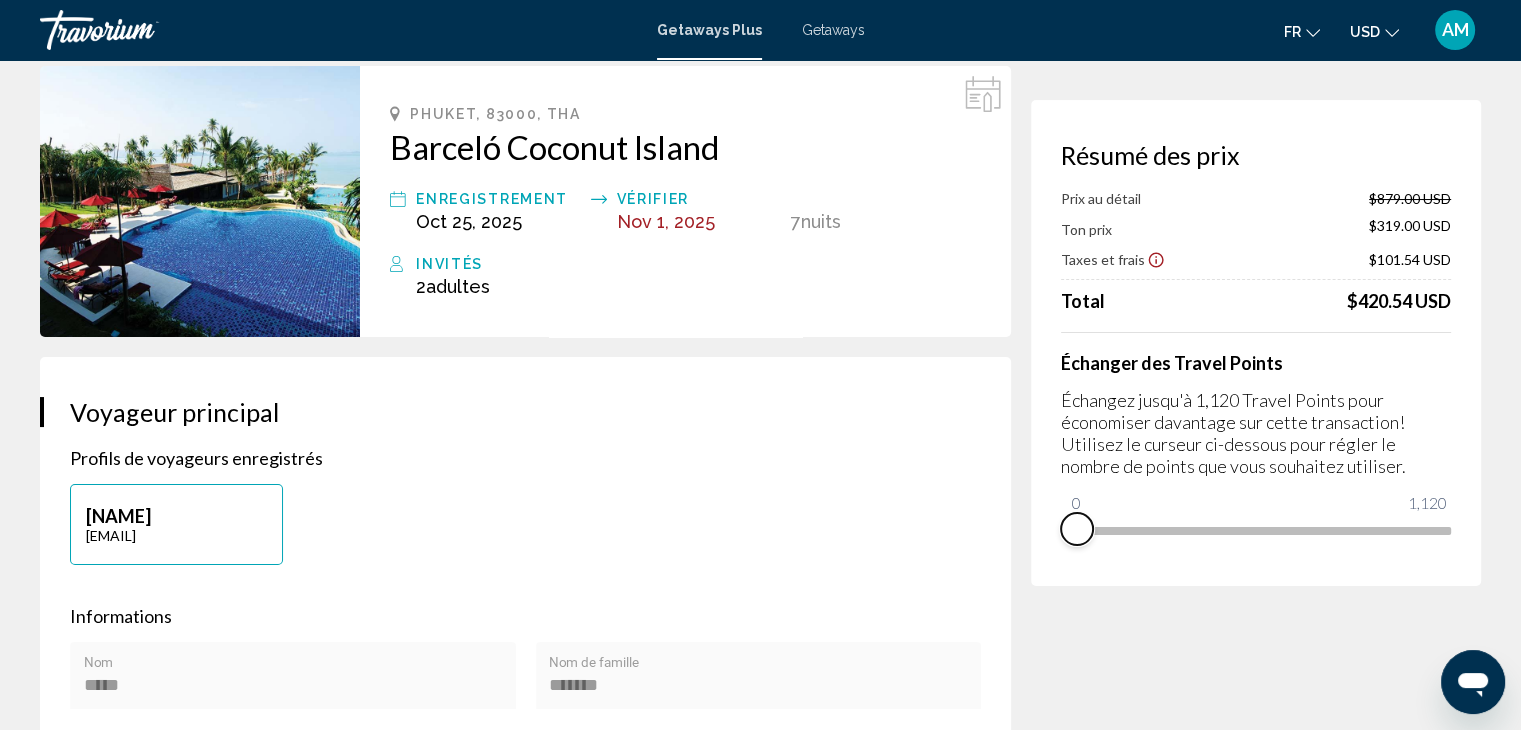 drag, startPoint x: 1444, startPoint y: 565, endPoint x: 923, endPoint y: 523, distance: 522.6902 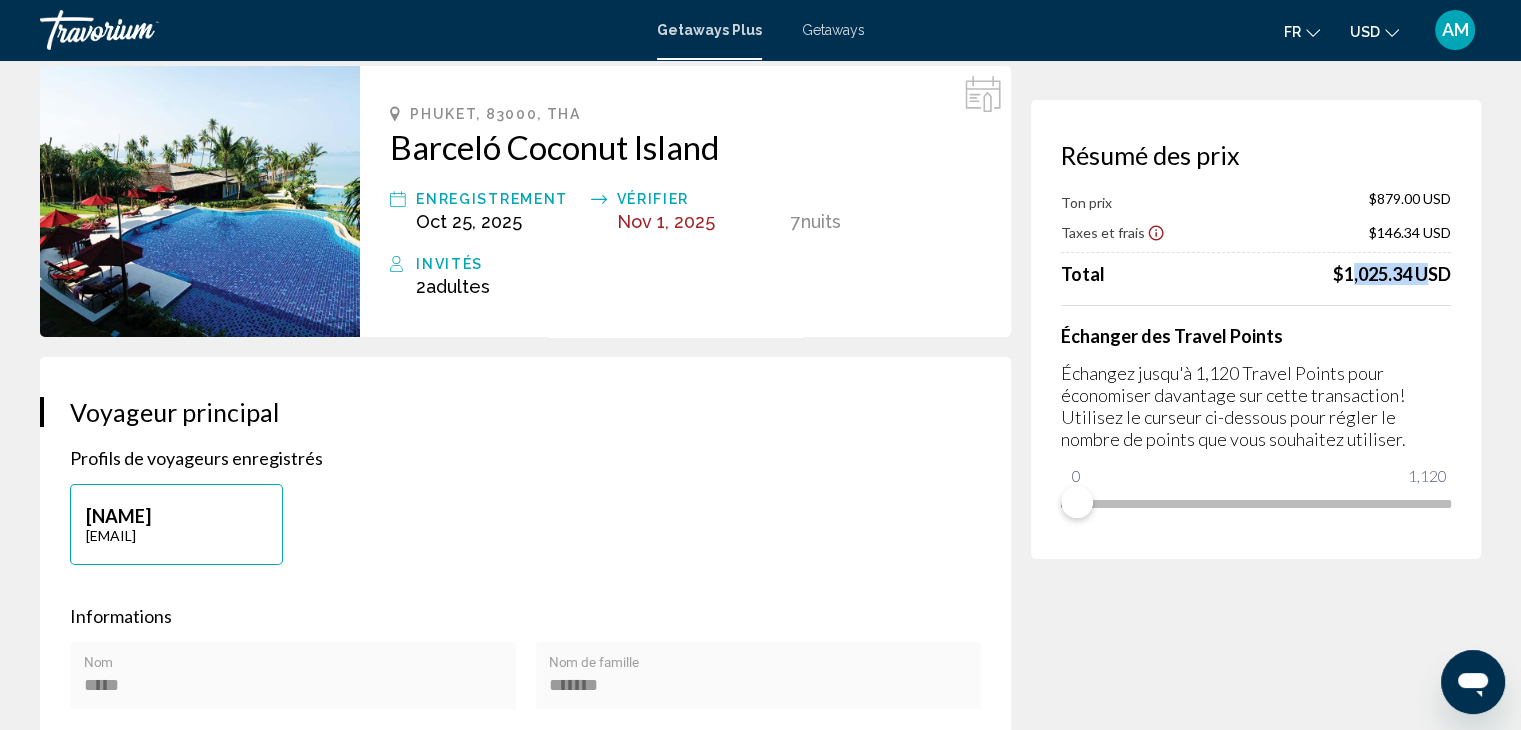 drag, startPoint x: 1340, startPoint y: 273, endPoint x: 1419, endPoint y: 273, distance: 79 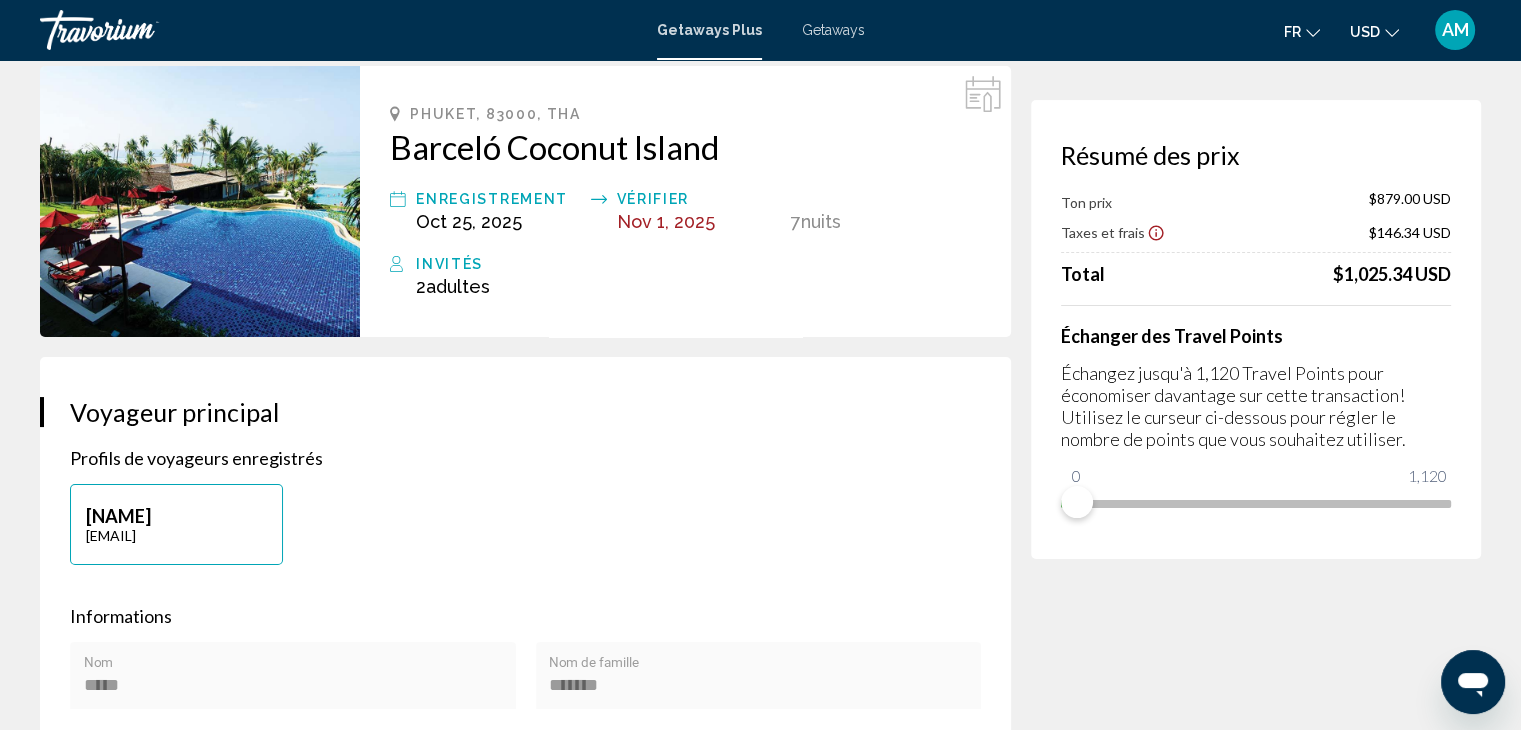 click on "Getaways Plus Getaways fr
English Español Français Italiano Português русский USD
USD ($) MXN (Mex$) CAD (Can$) GBP (£) EUR (€) AUD (A$) NZD (NZ$) CNY (CN¥) AM Se connecter" at bounding box center (760, 30) 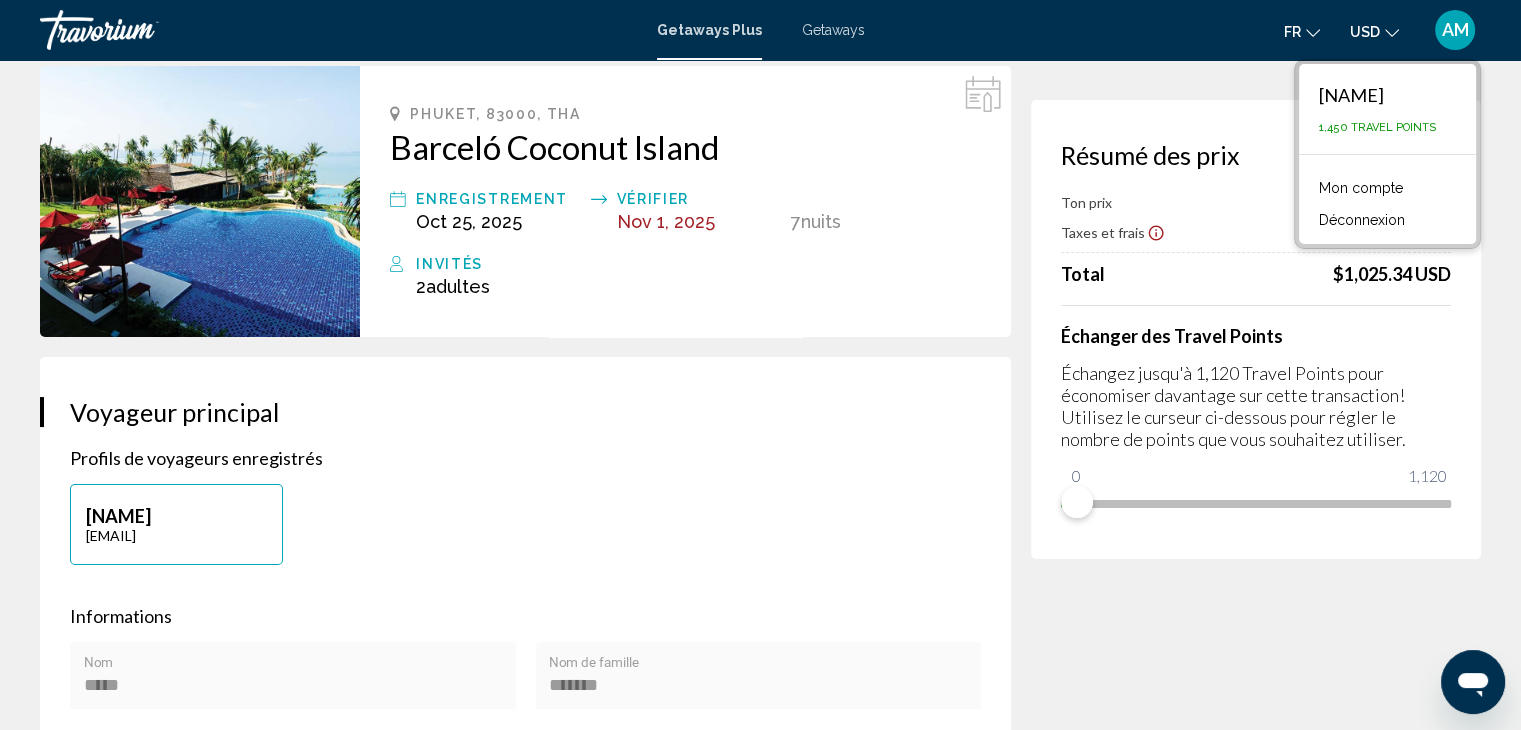 click on "Résumé des prix Ton prix $879.00 USD Taxes et frais
$146.34 USD Total  $1,025.34 USD  Échanger des  Travel Points Échangez jusqu'à 1,120  Travel Points pour économiser davantage sur cette transaction! Utilisez le curseur ci-dessous pour régler le nombre de points que vous souhaitez utiliser. 0 1,120 0" at bounding box center (1256, 329) 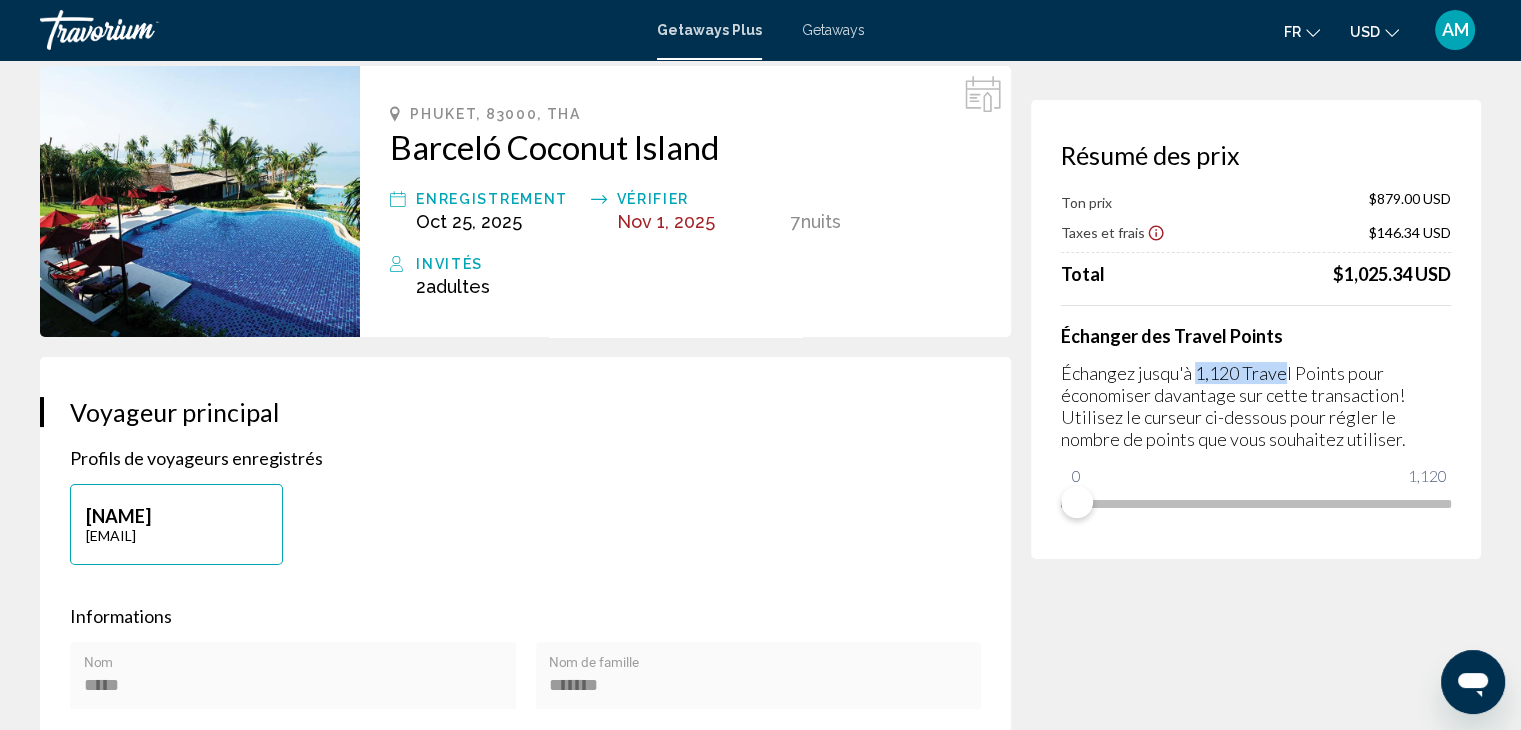 drag, startPoint x: 1195, startPoint y: 377, endPoint x: 1284, endPoint y: 375, distance: 89.02247 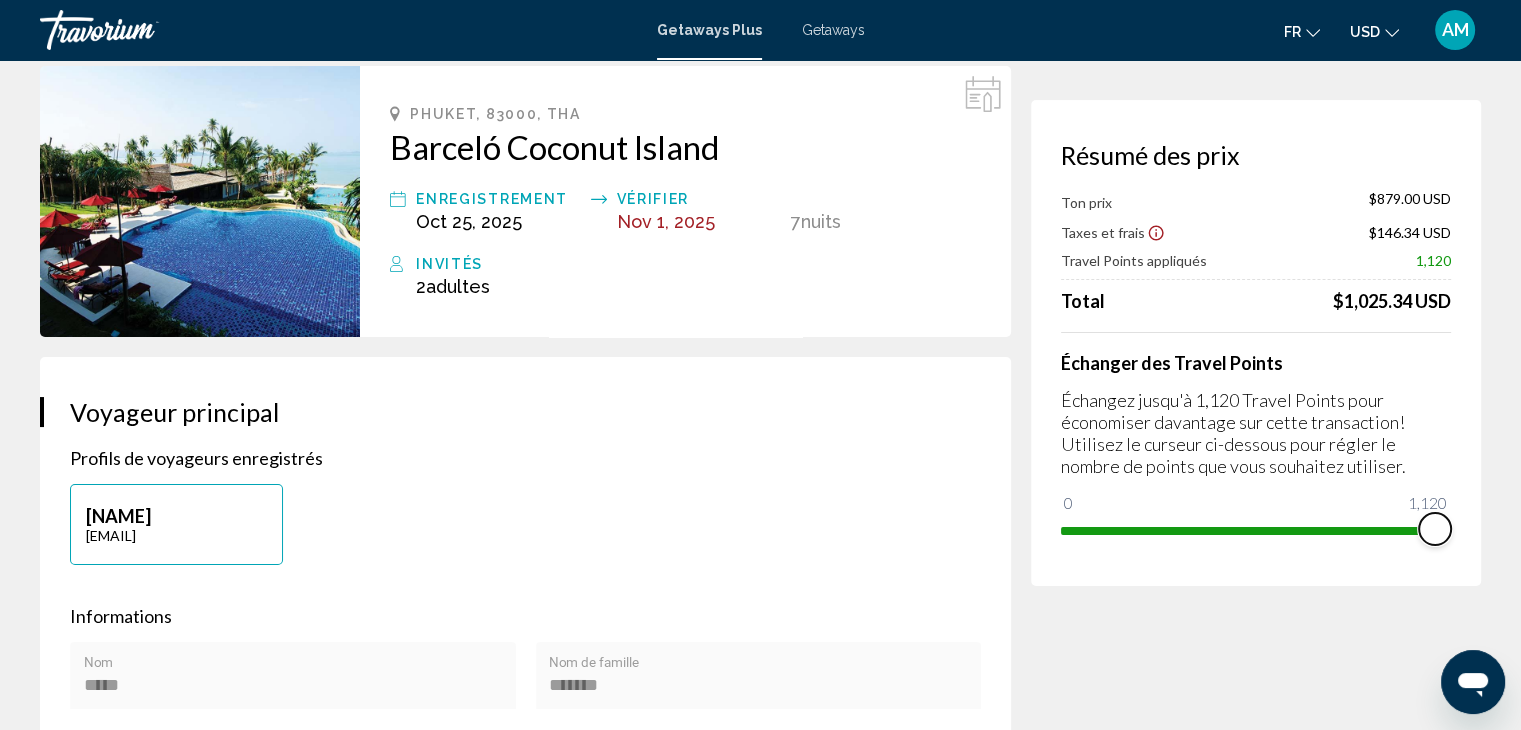 drag, startPoint x: 1086, startPoint y: 503, endPoint x: 1472, endPoint y: 449, distance: 389.7589 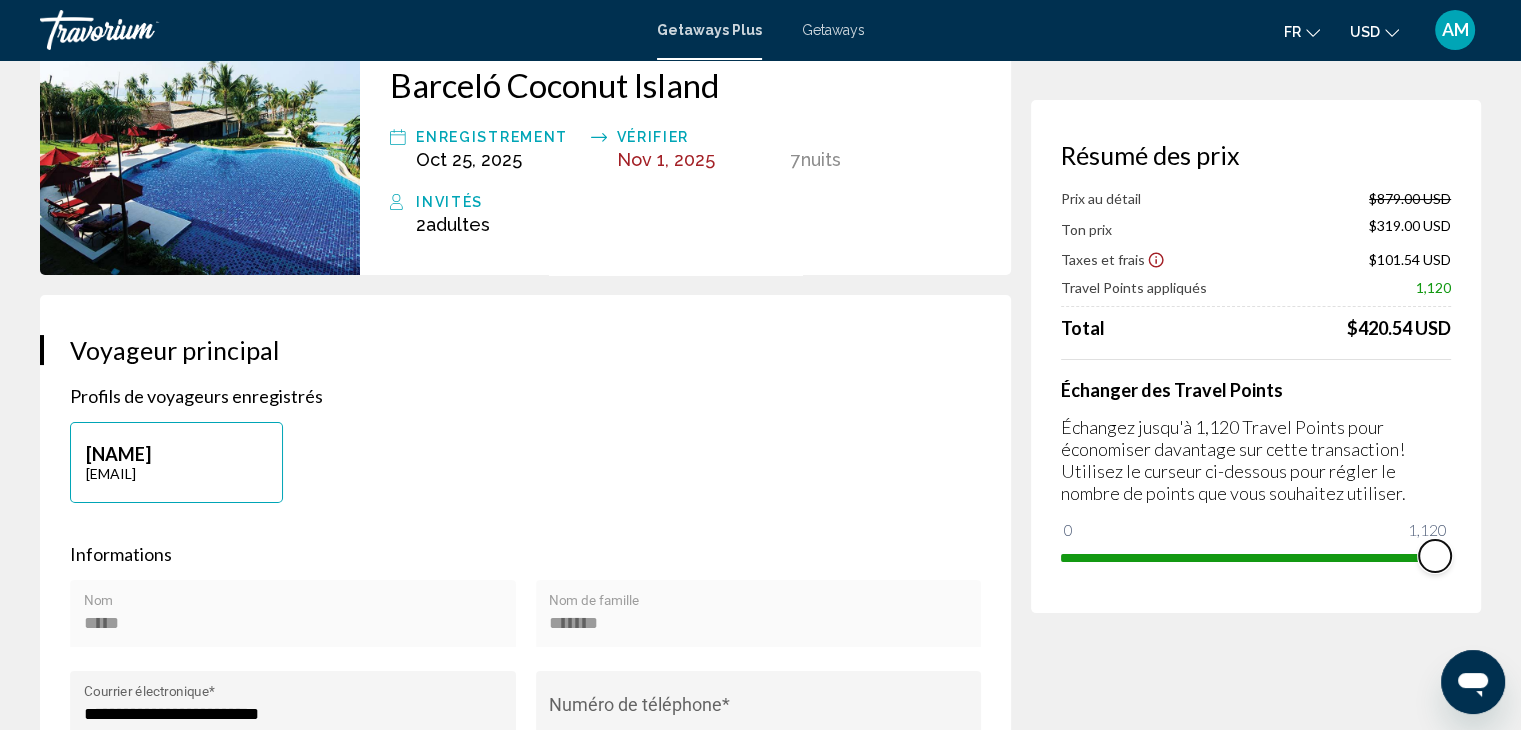 scroll, scrollTop: 0, scrollLeft: 0, axis: both 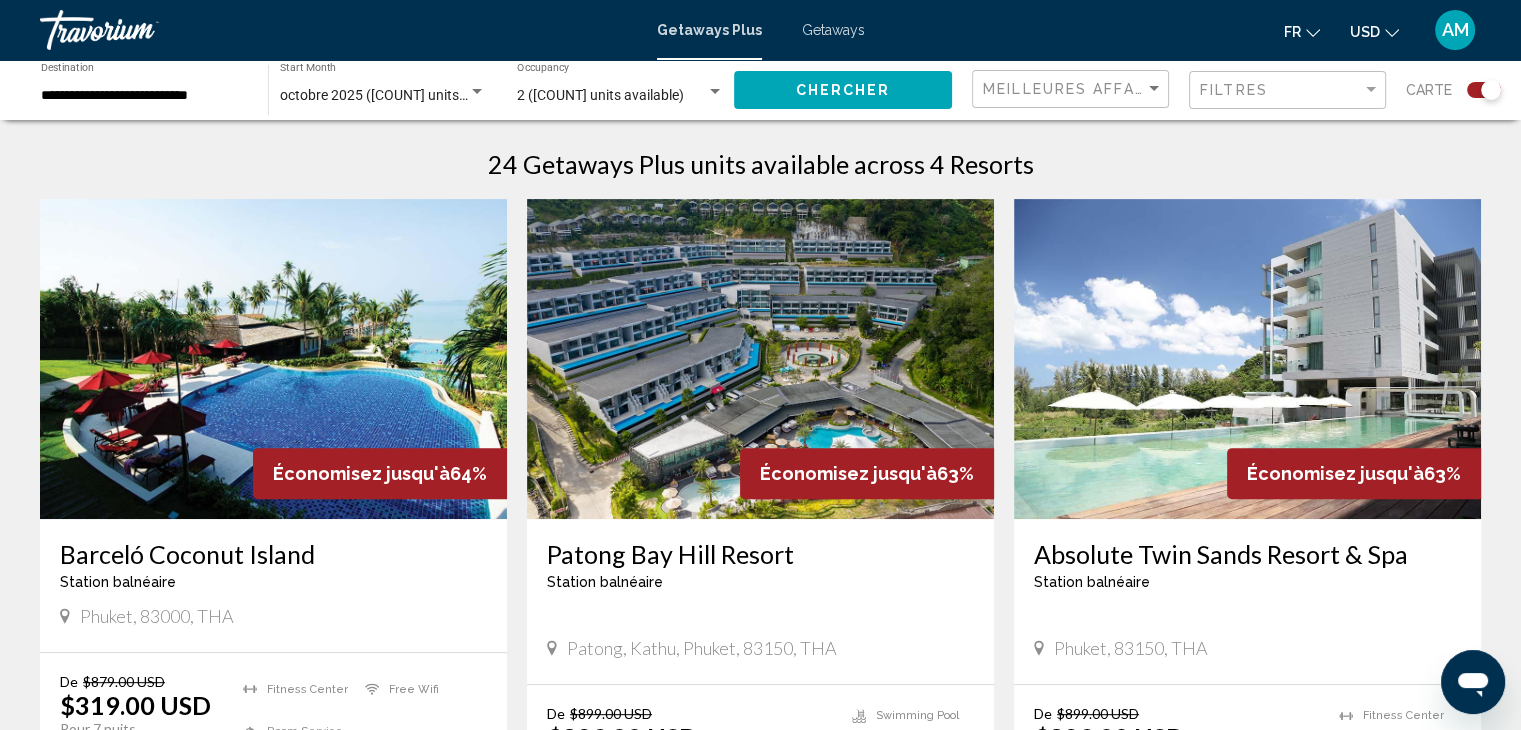 click on "octobre 2025 (24 units available) Start Month All Start Months" 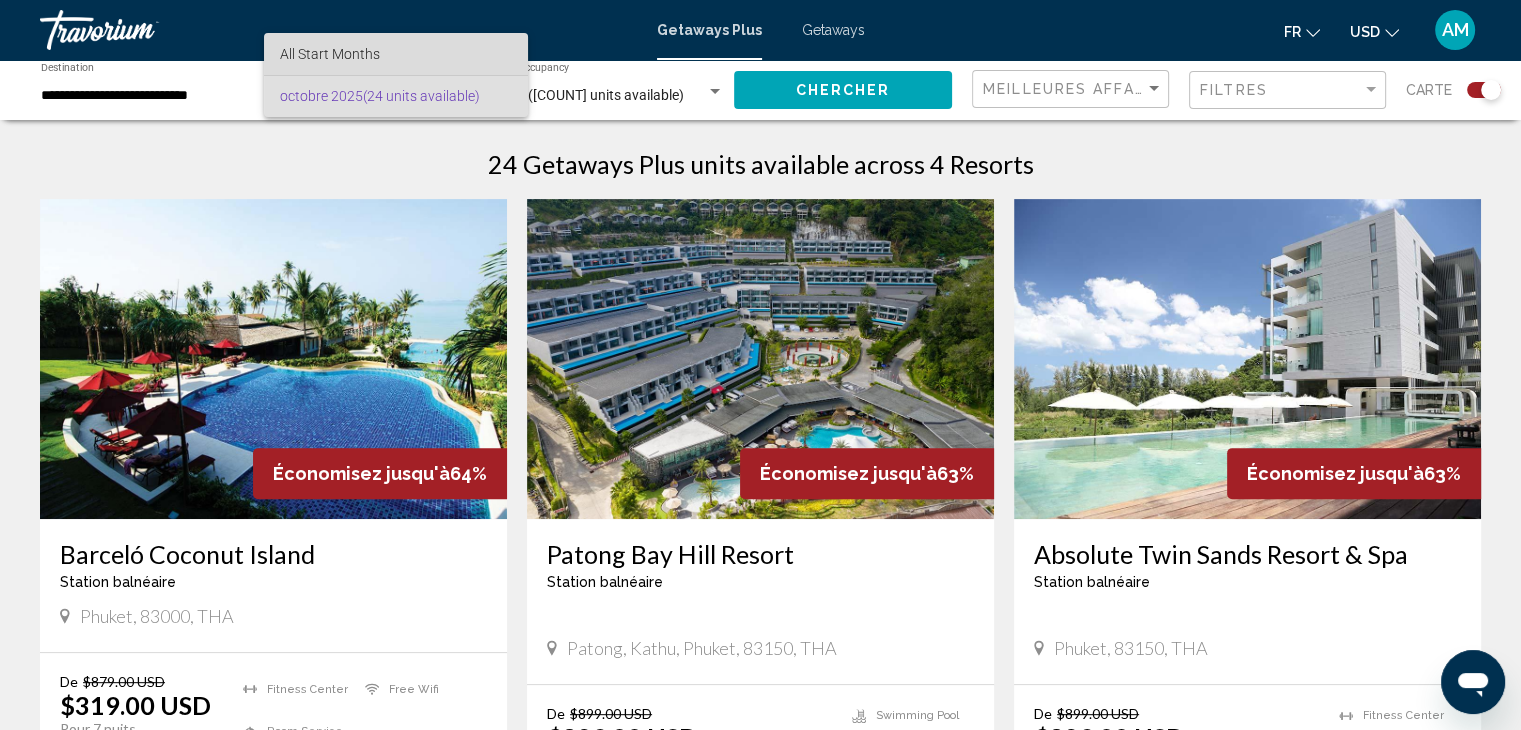 click on "All Start Months" at bounding box center [396, 54] 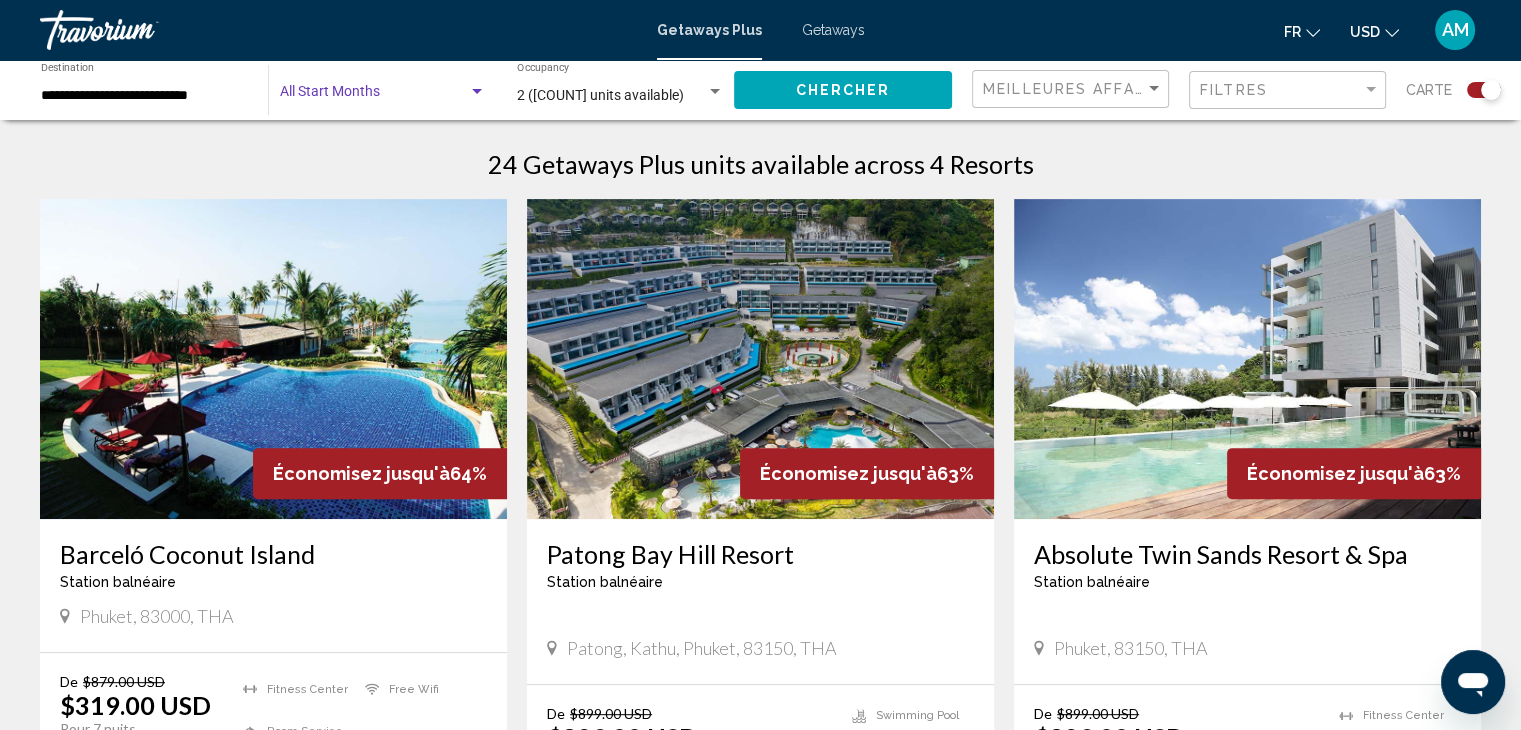 click on "Chercher" 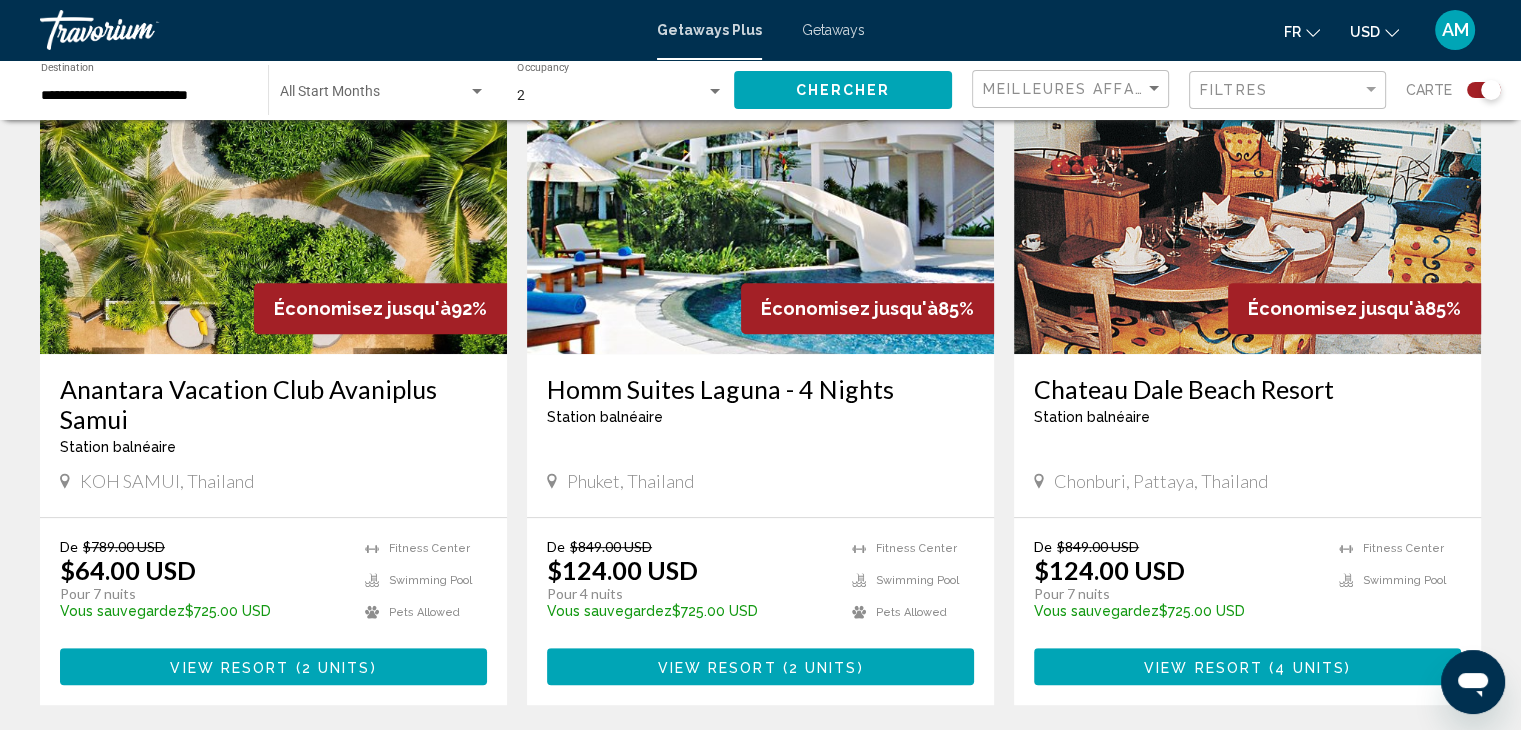 scroll, scrollTop: 799, scrollLeft: 0, axis: vertical 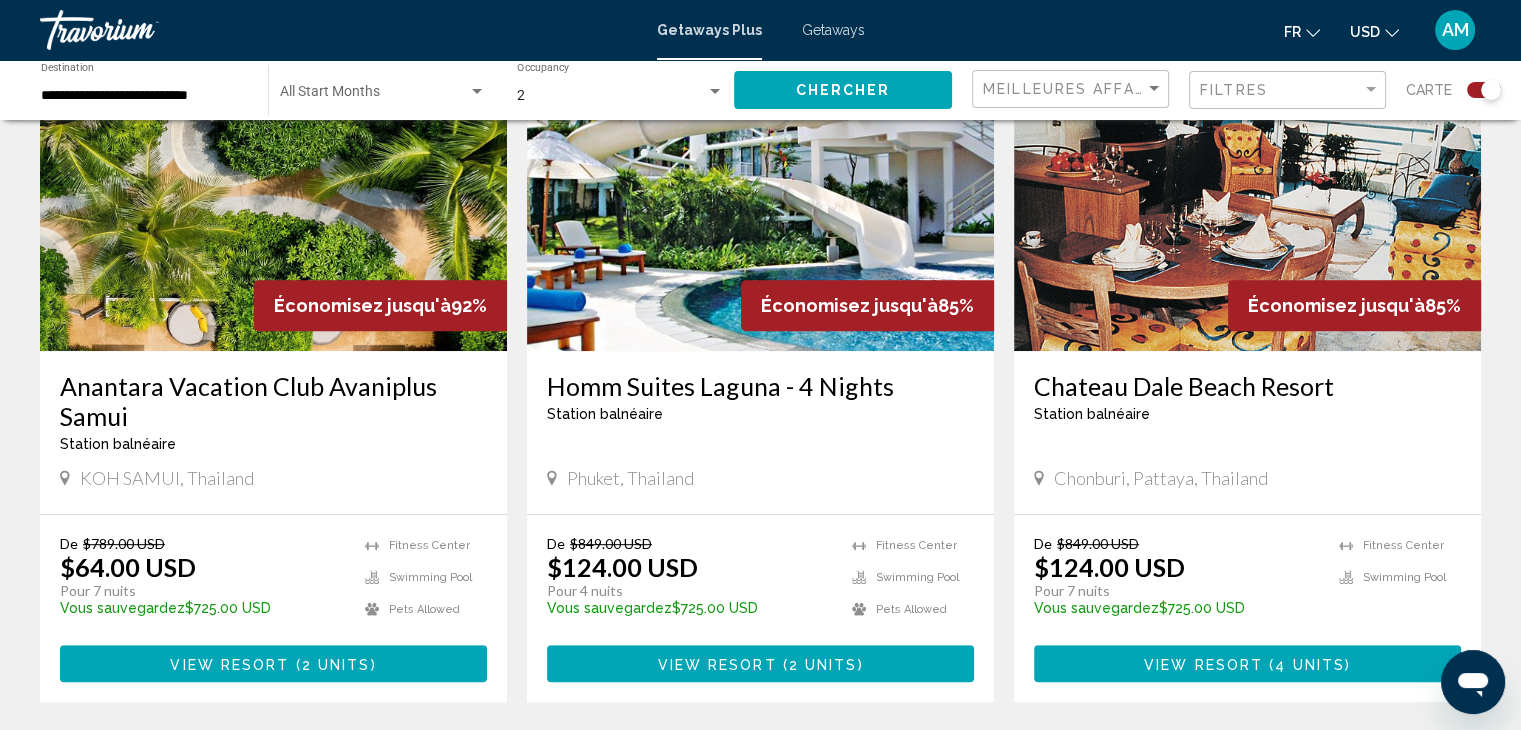 click on "Anantara Vacation Club Avaniplus Samui" at bounding box center (273, 401) 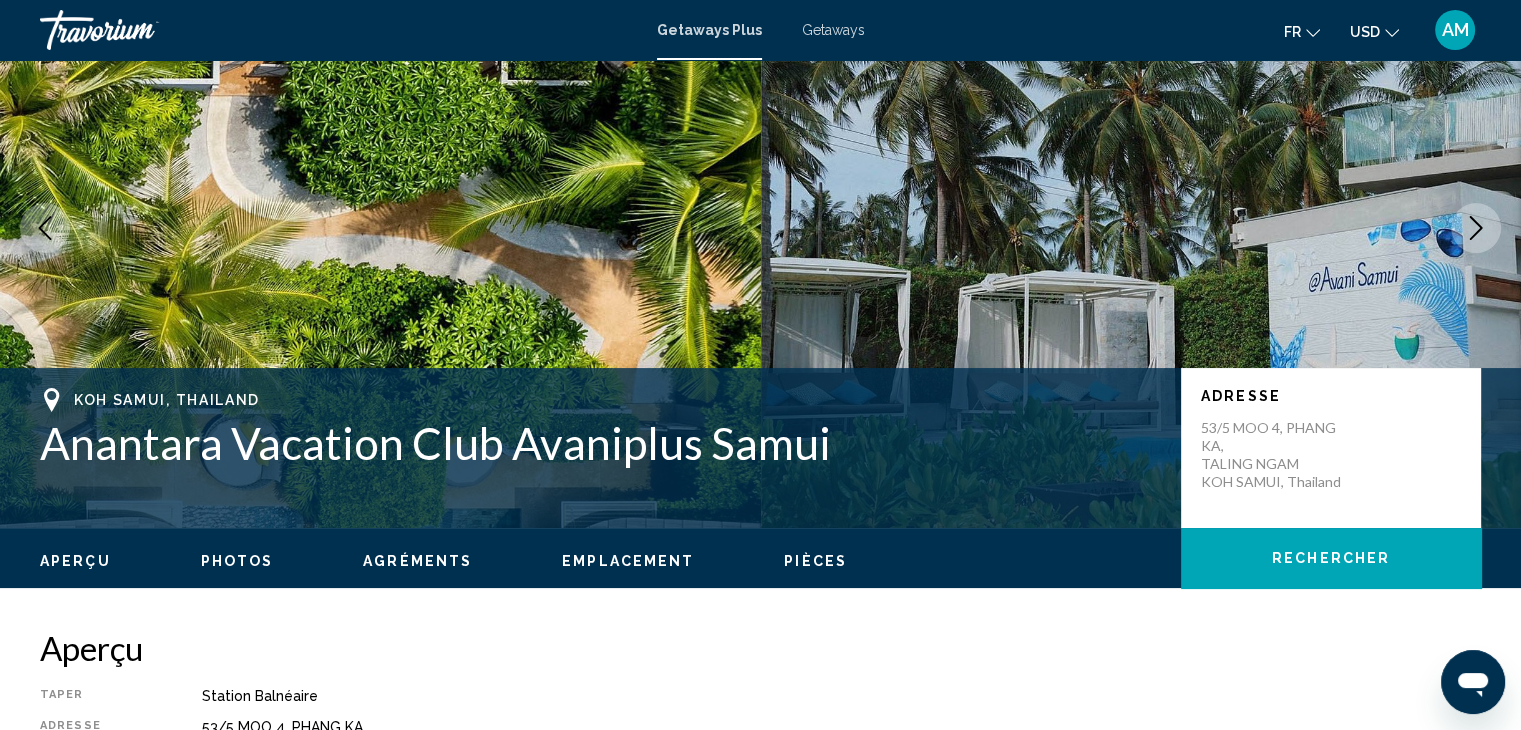 scroll, scrollTop: 0, scrollLeft: 0, axis: both 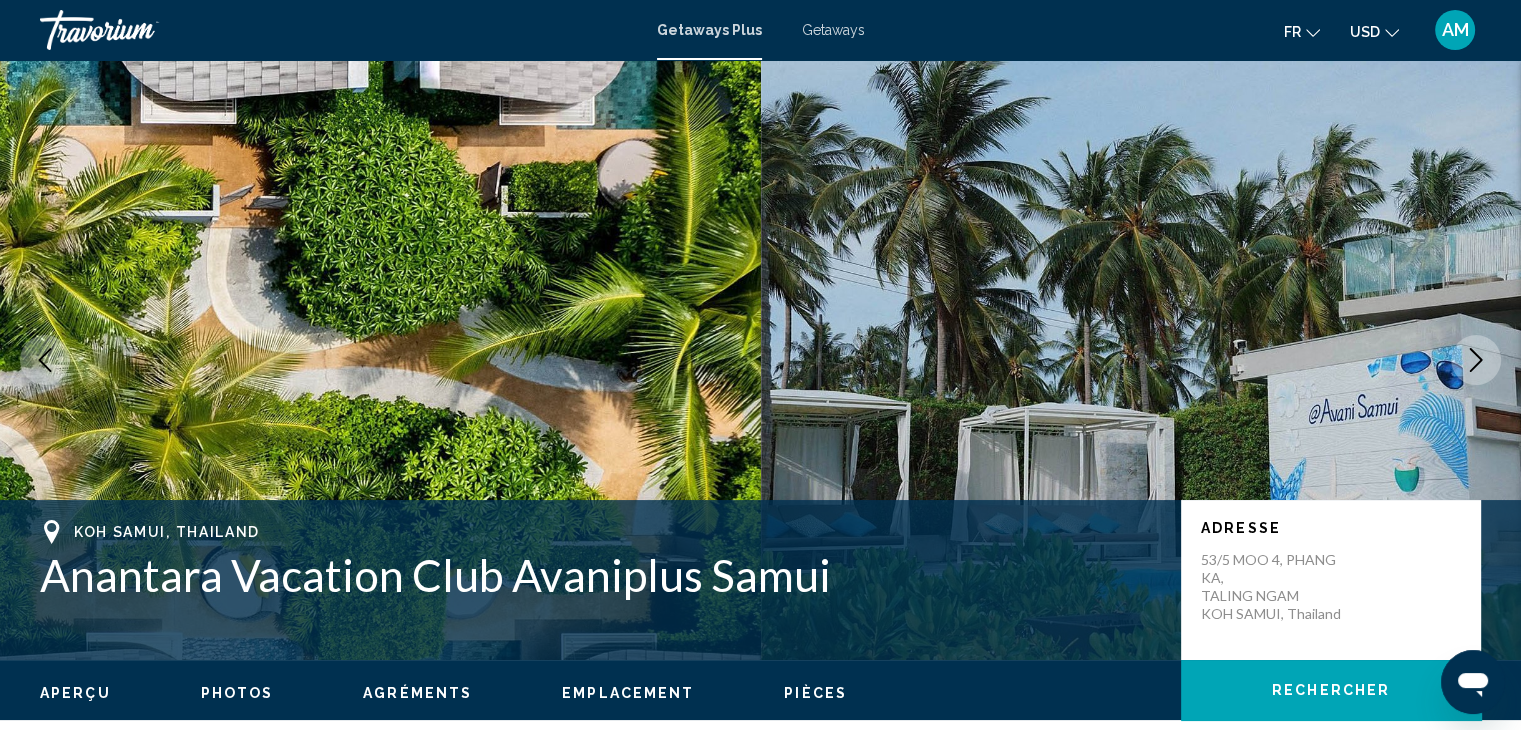click on "Getaways Plus Getaways fr
English Español Français Italiano Português русский USD
USD ($) MXN (Mex$) CAD (Can$) GBP (£) EUR (€) AUD (A$) NZD (NZ$) CNY (CN¥) AM Se connecter" at bounding box center (760, 30) 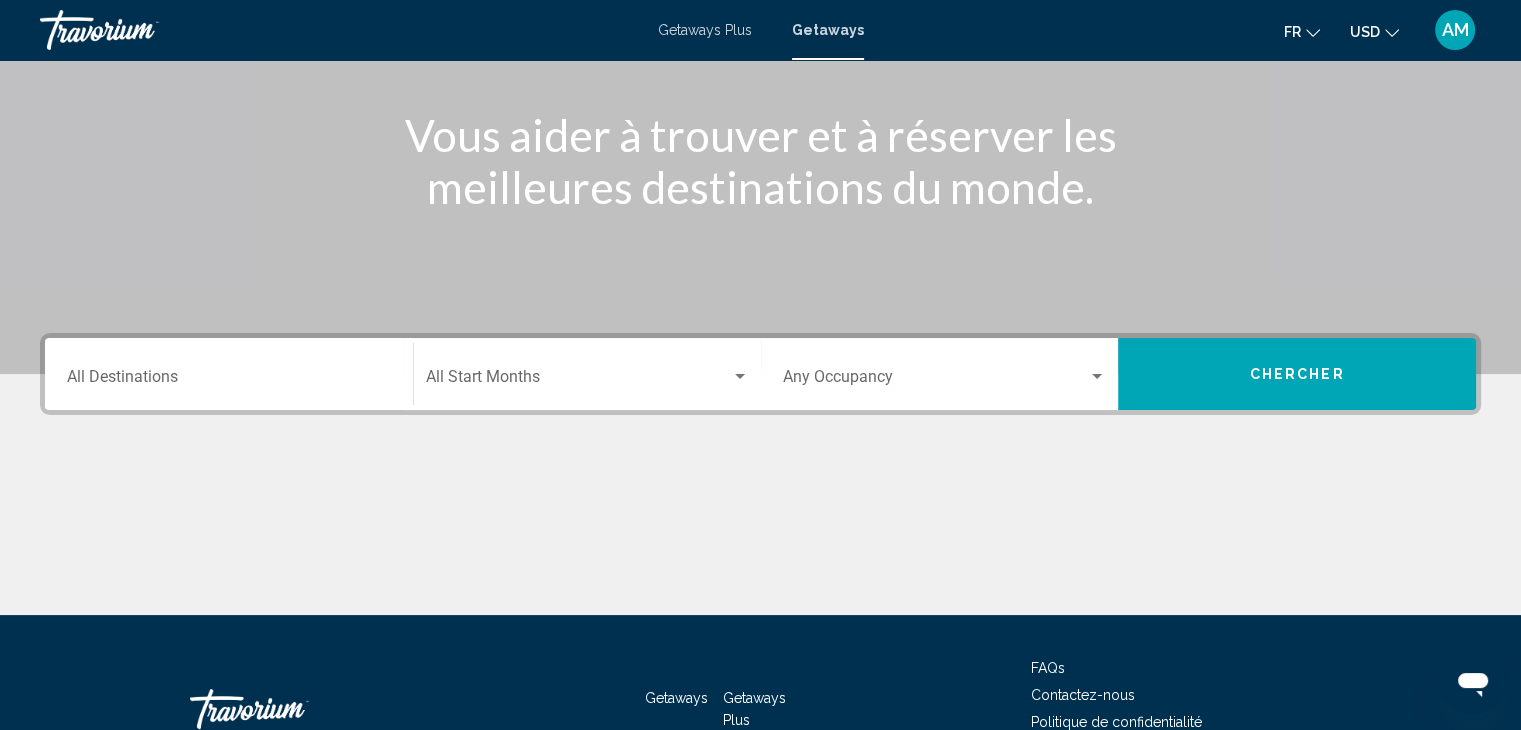 scroll, scrollTop: 244, scrollLeft: 0, axis: vertical 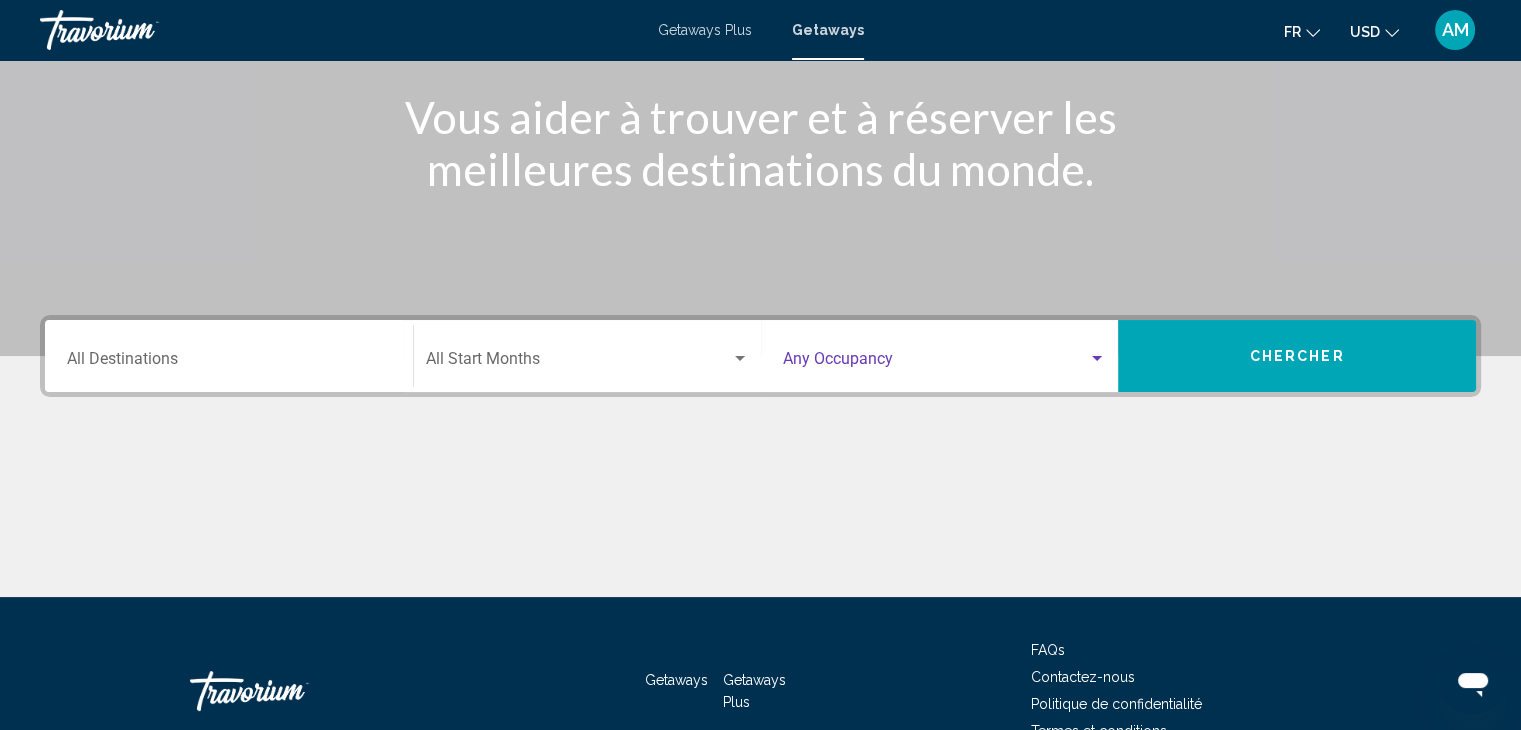 click at bounding box center (936, 363) 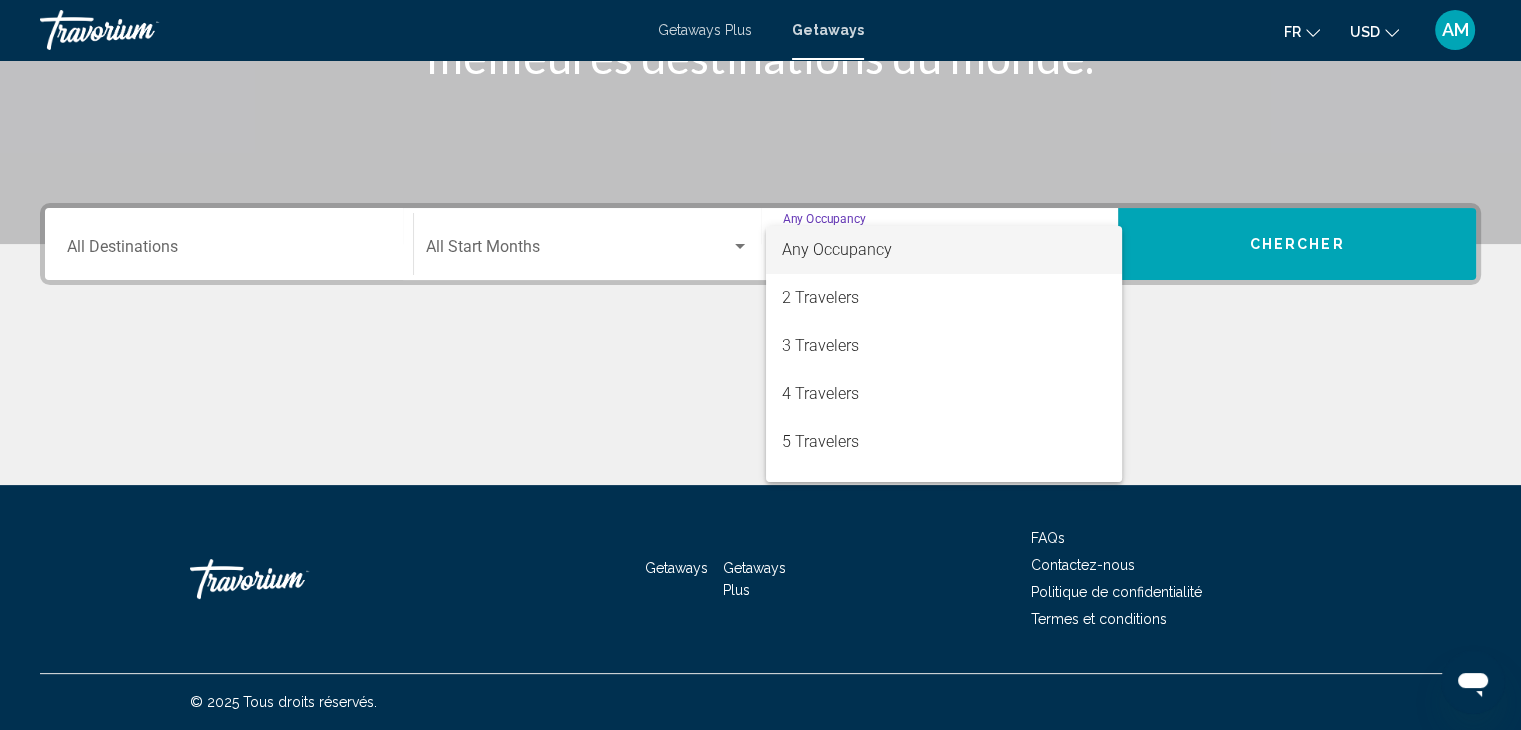 scroll, scrollTop: 0, scrollLeft: 0, axis: both 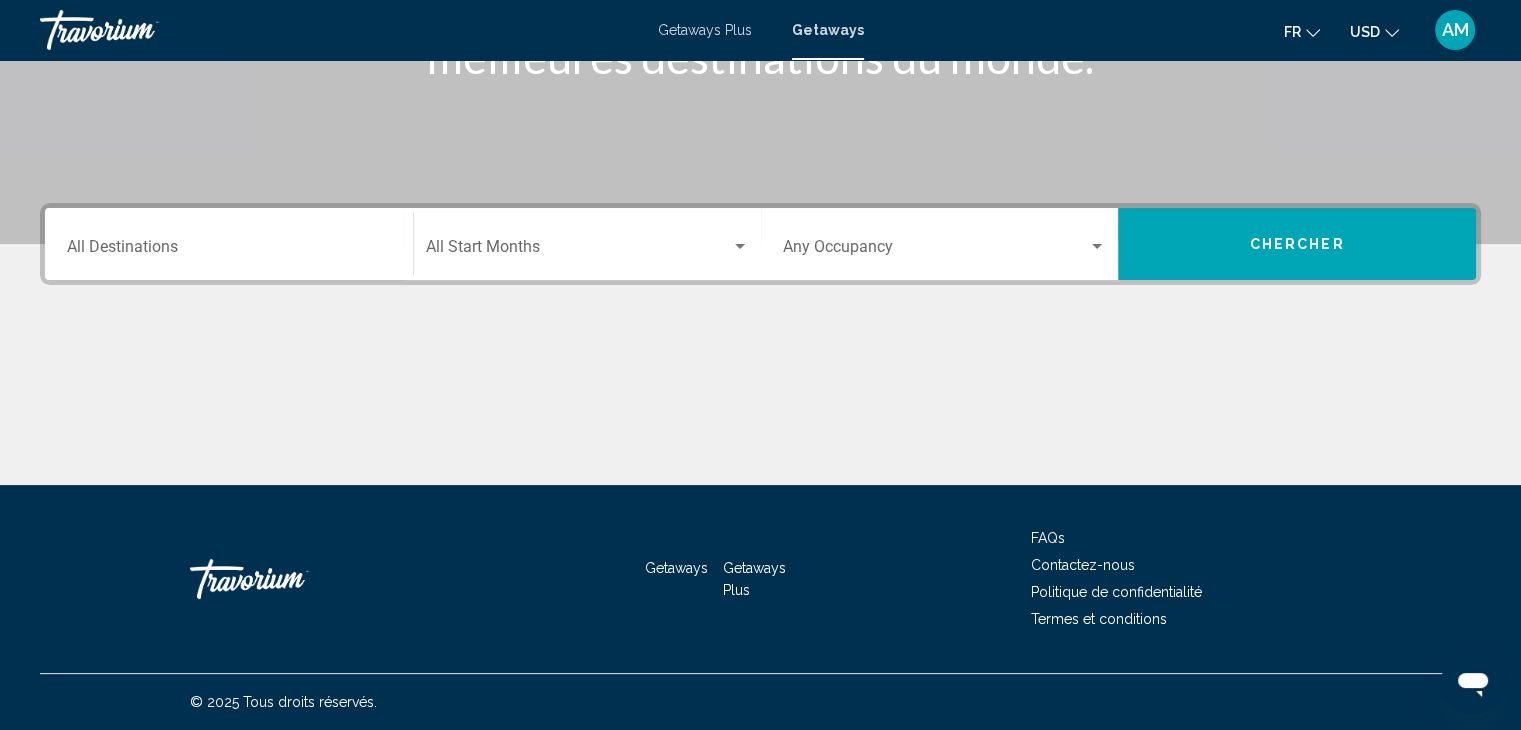 click on "Destination All Destinations" at bounding box center (229, 251) 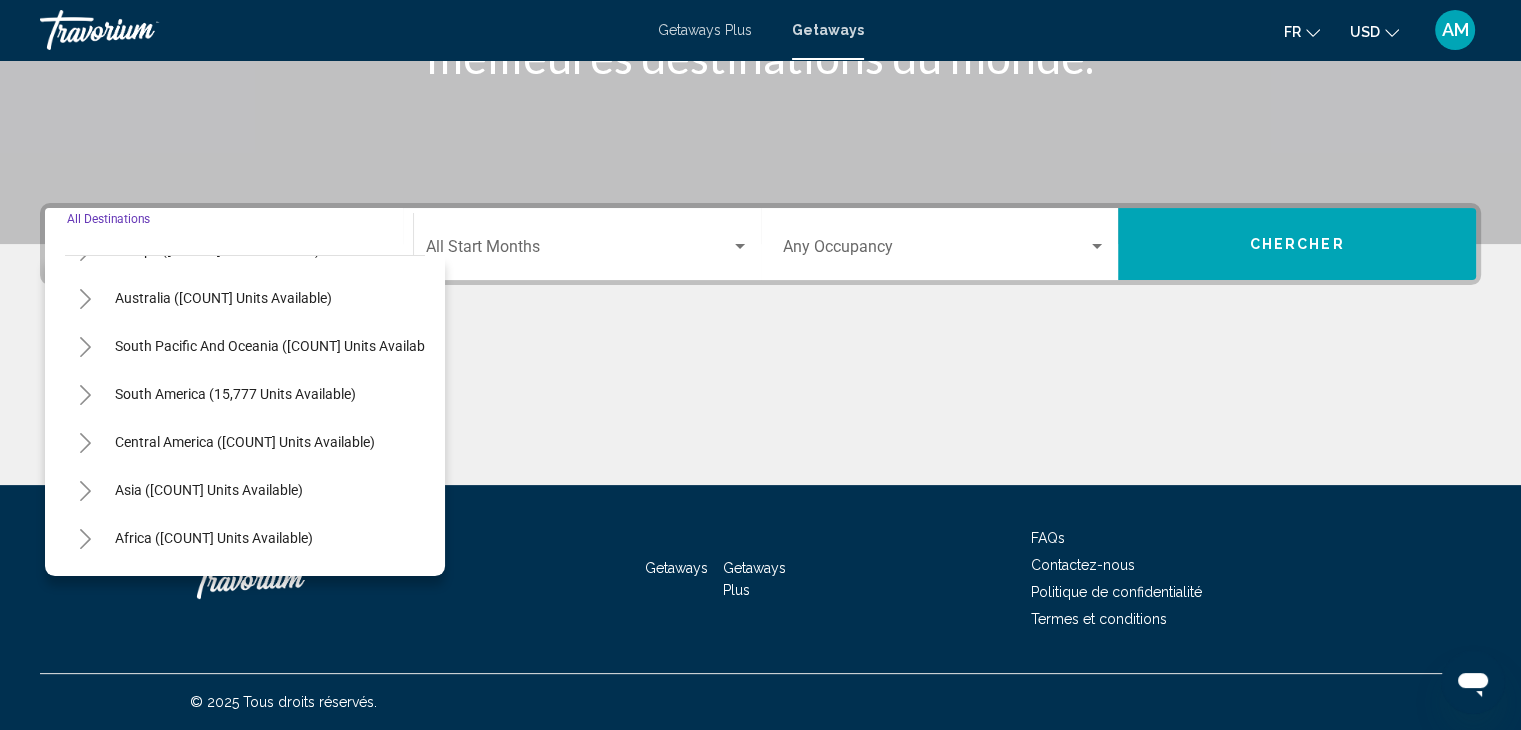 scroll, scrollTop: 339, scrollLeft: 0, axis: vertical 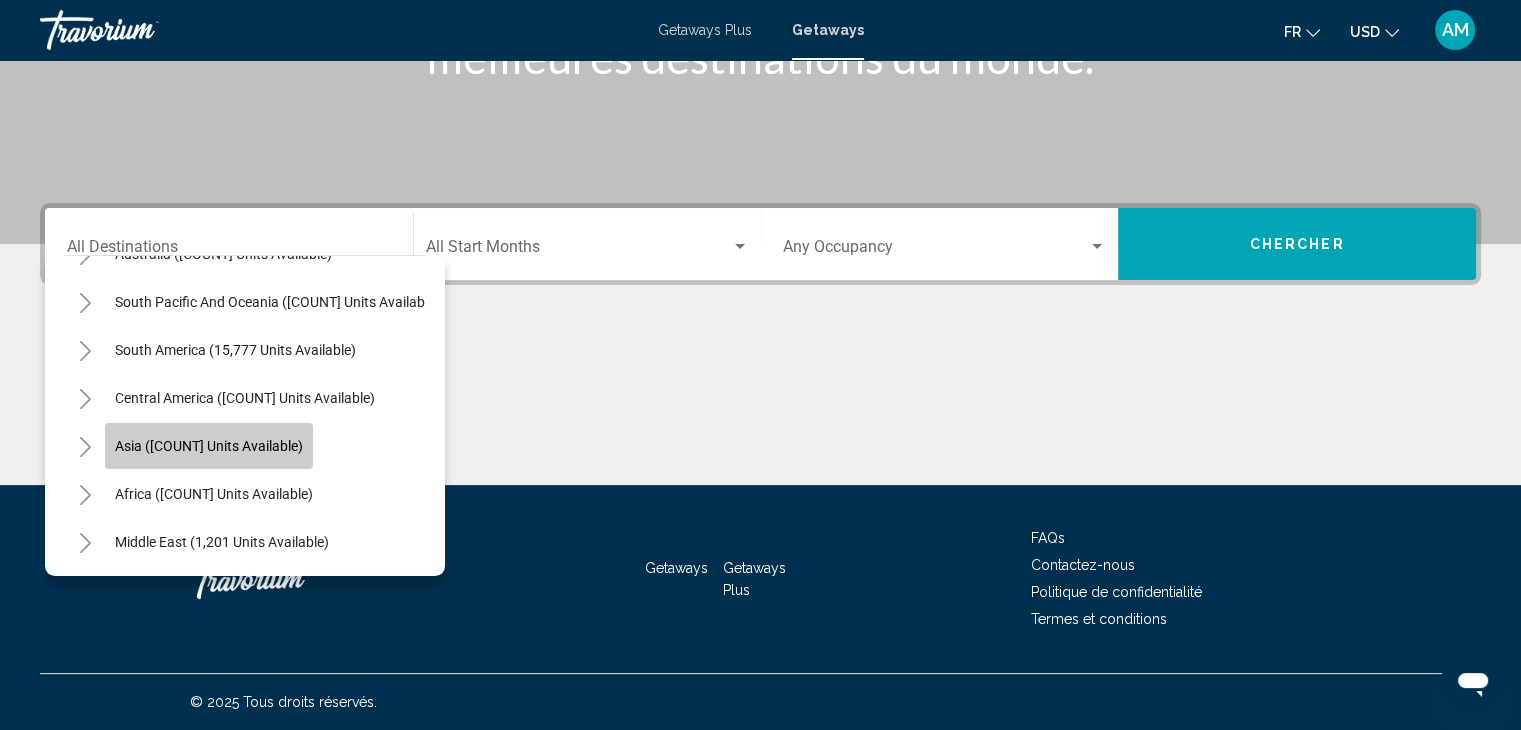 click on "Asia (11,376 units available)" 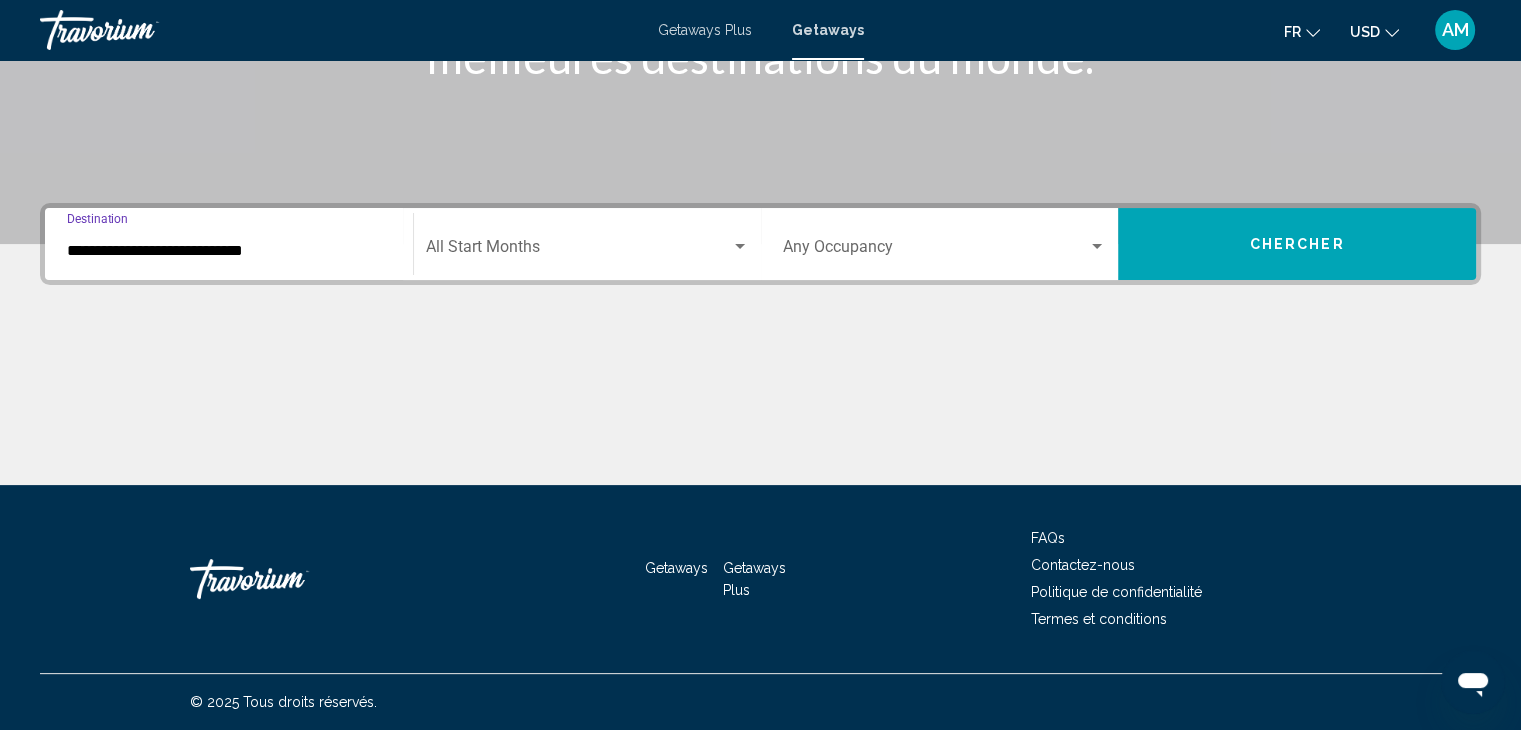 click on "**********" at bounding box center [229, 251] 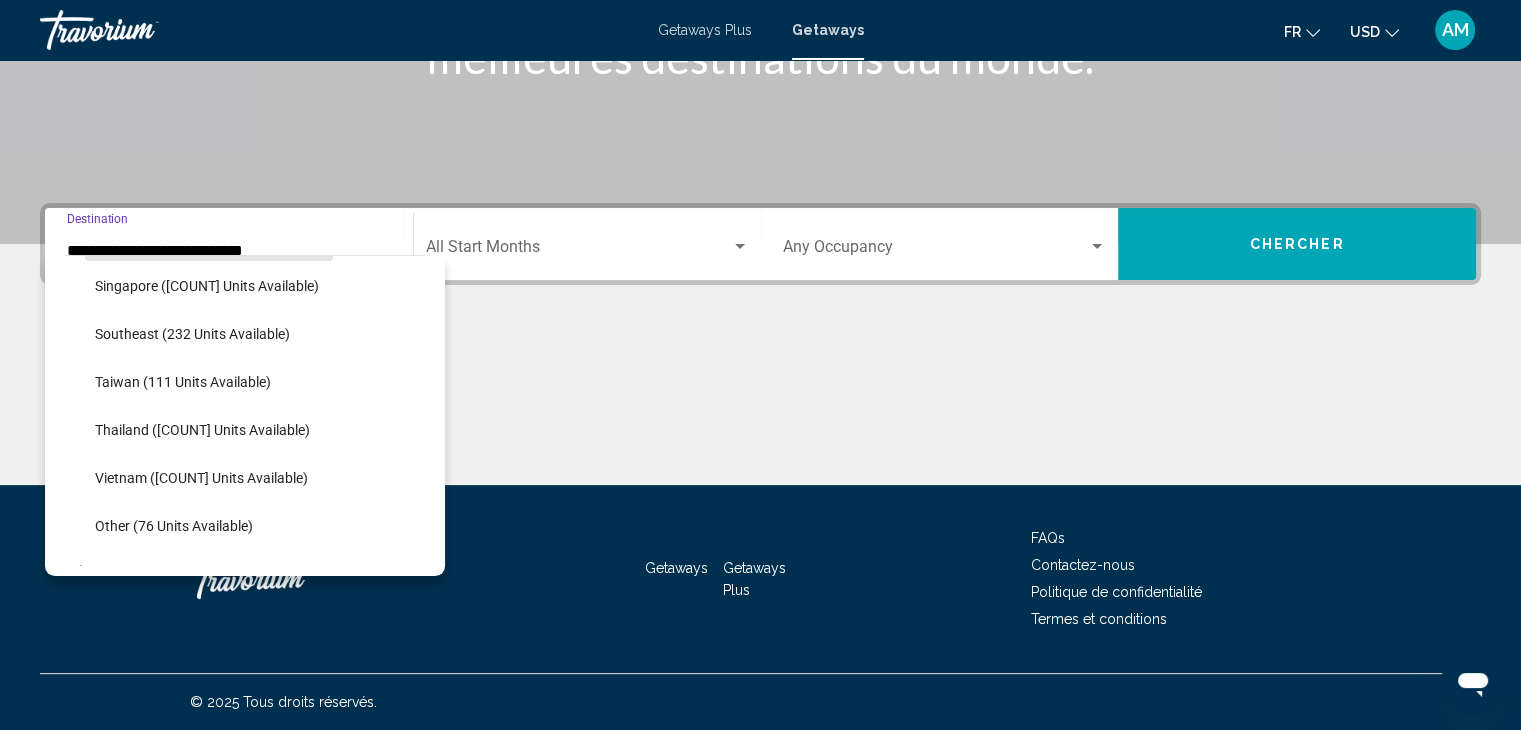 scroll, scrollTop: 965, scrollLeft: 0, axis: vertical 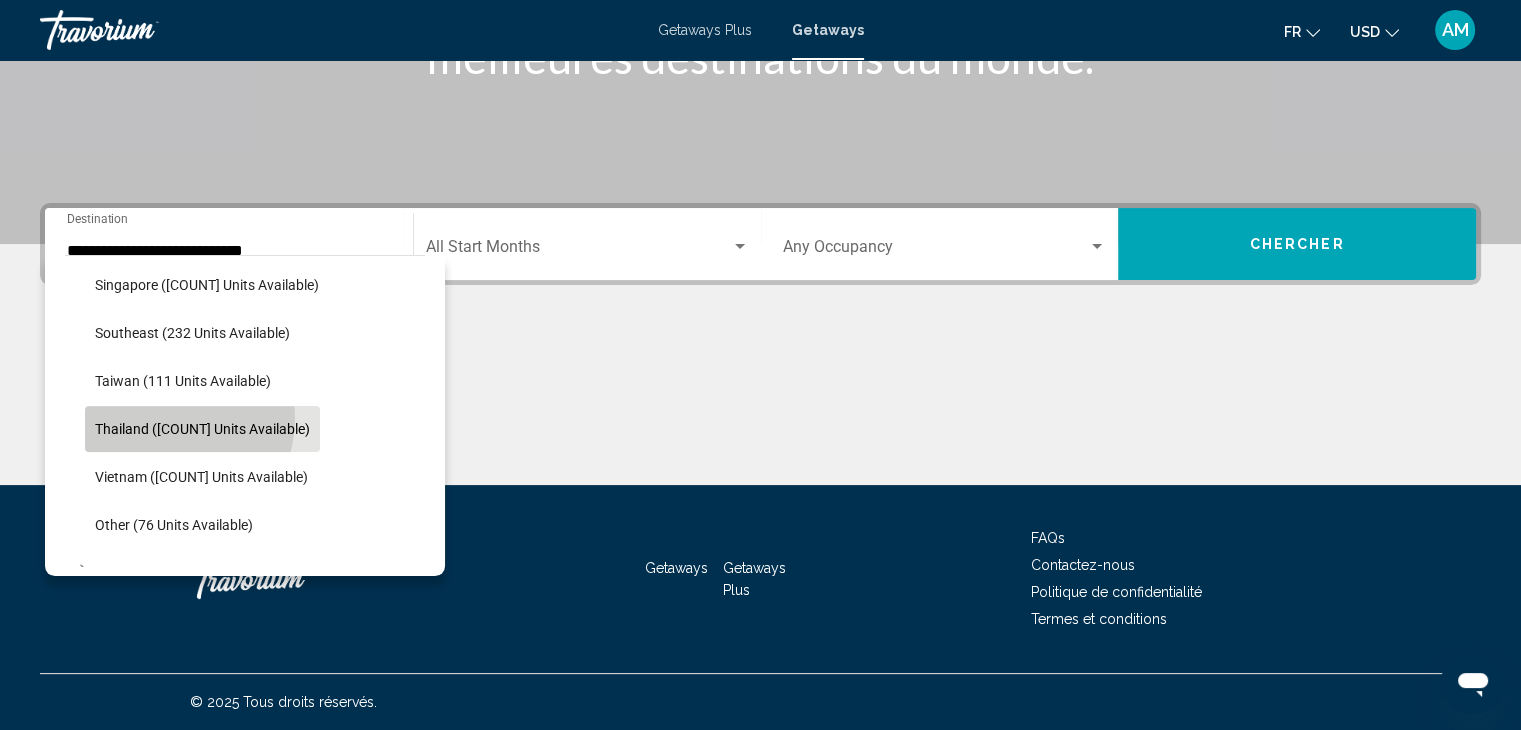 click on "Thailand (676 units available)" 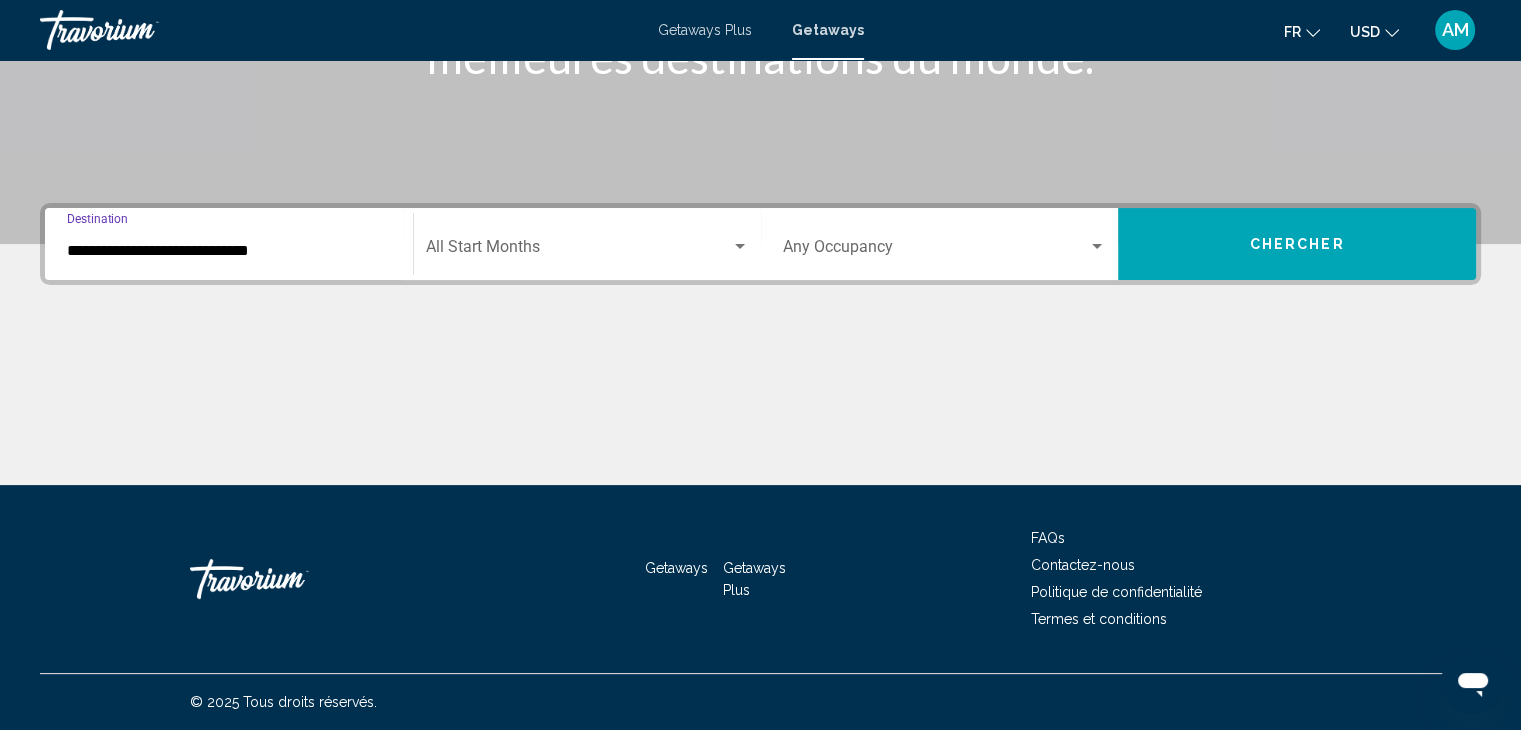 click on "Chercher" at bounding box center (1297, 244) 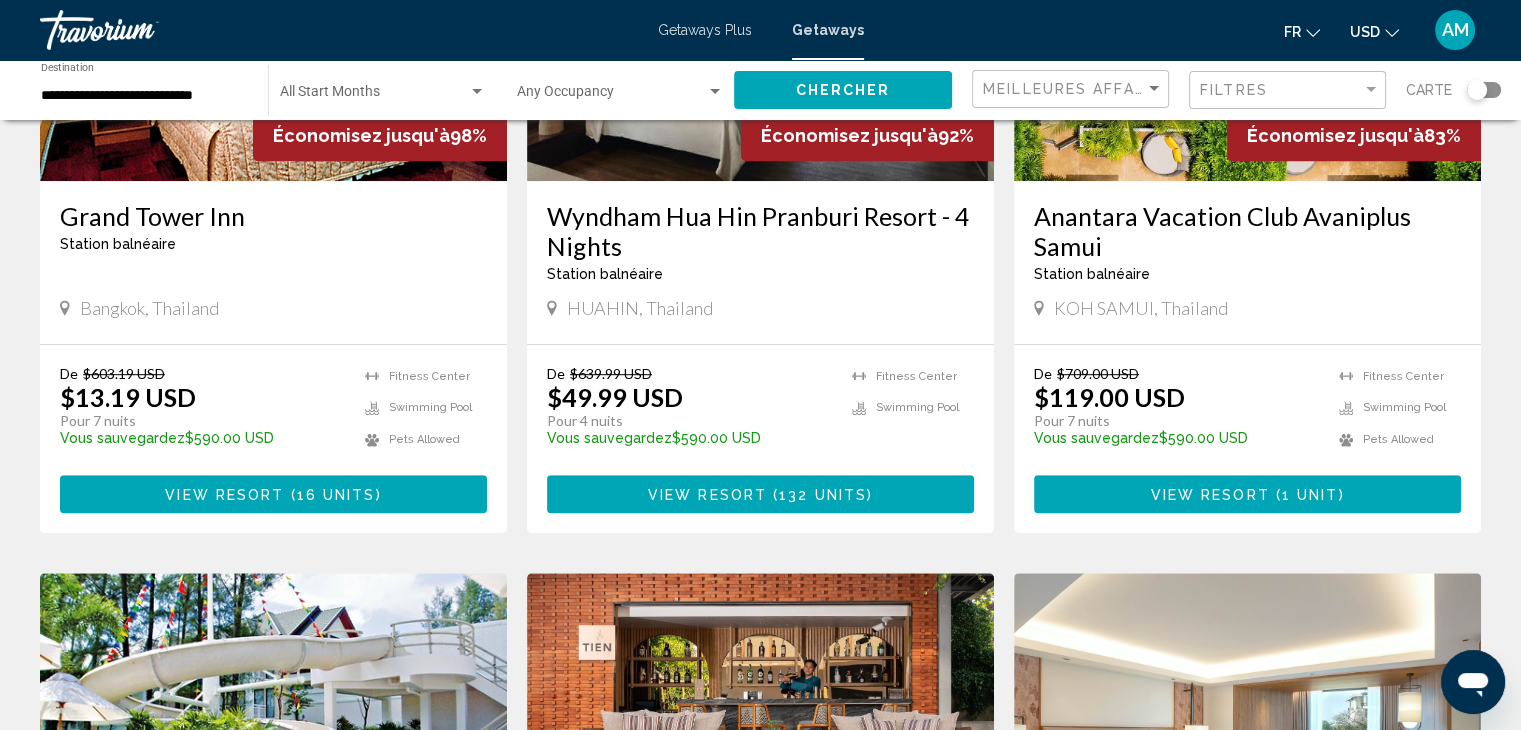 scroll, scrollTop: 1060, scrollLeft: 0, axis: vertical 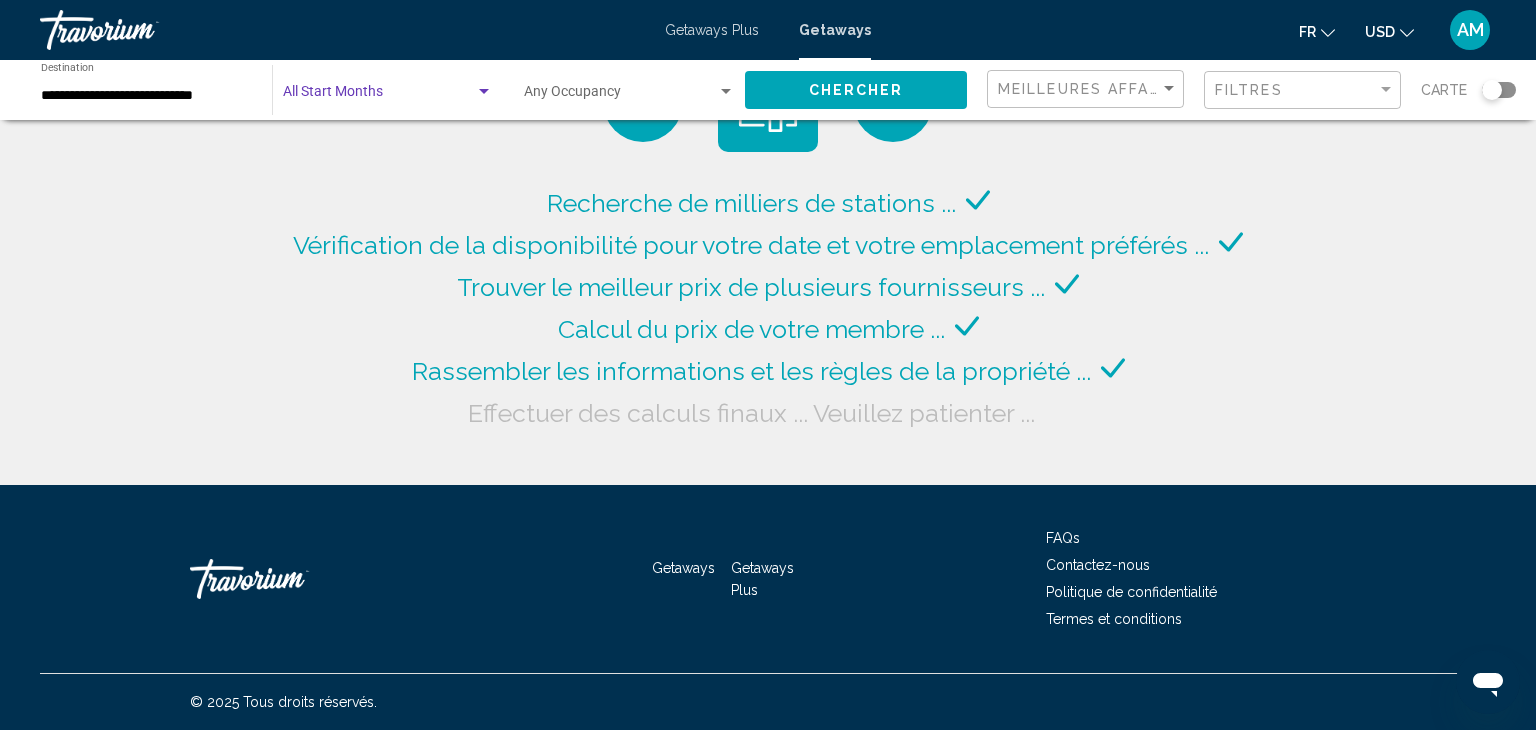 click at bounding box center (379, 96) 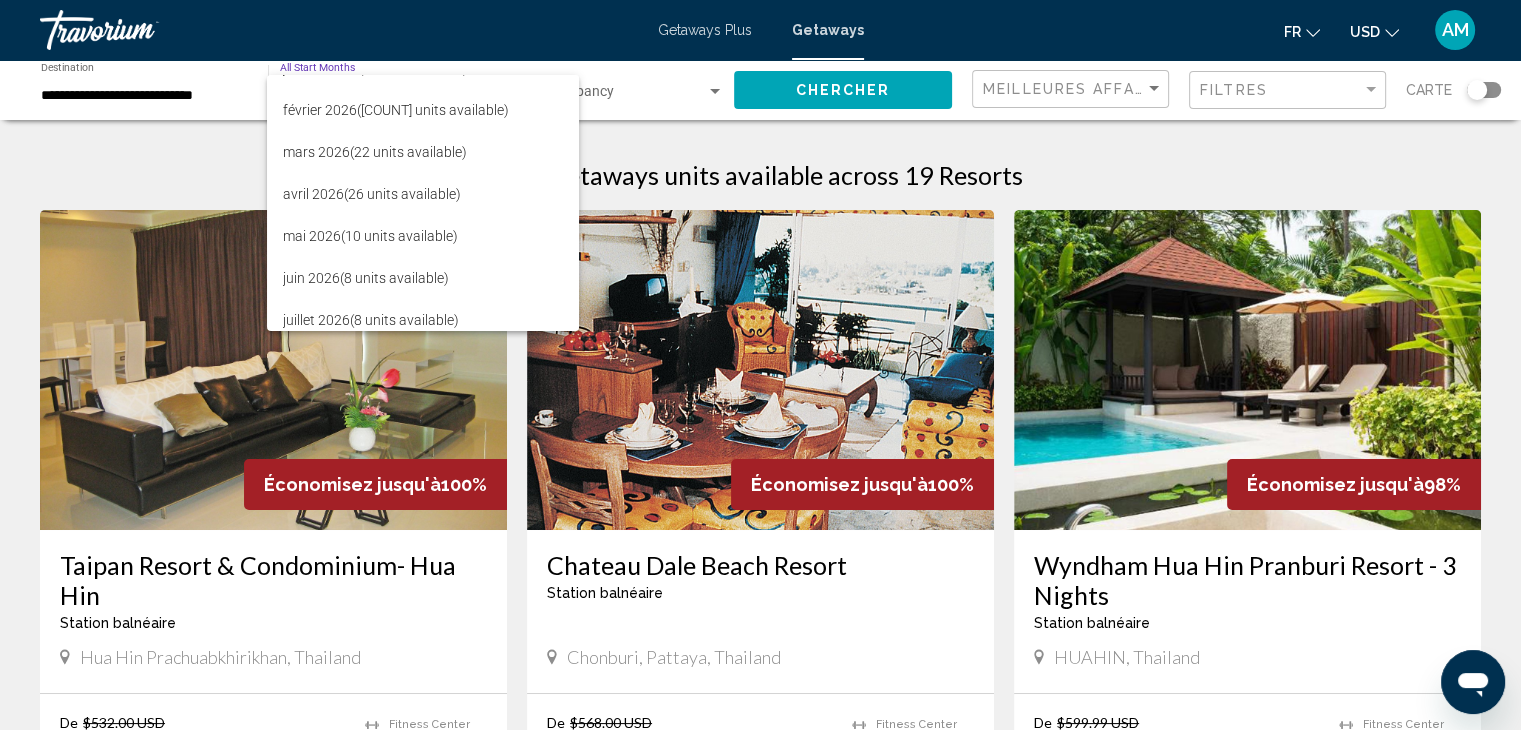 scroll, scrollTop: 289, scrollLeft: 0, axis: vertical 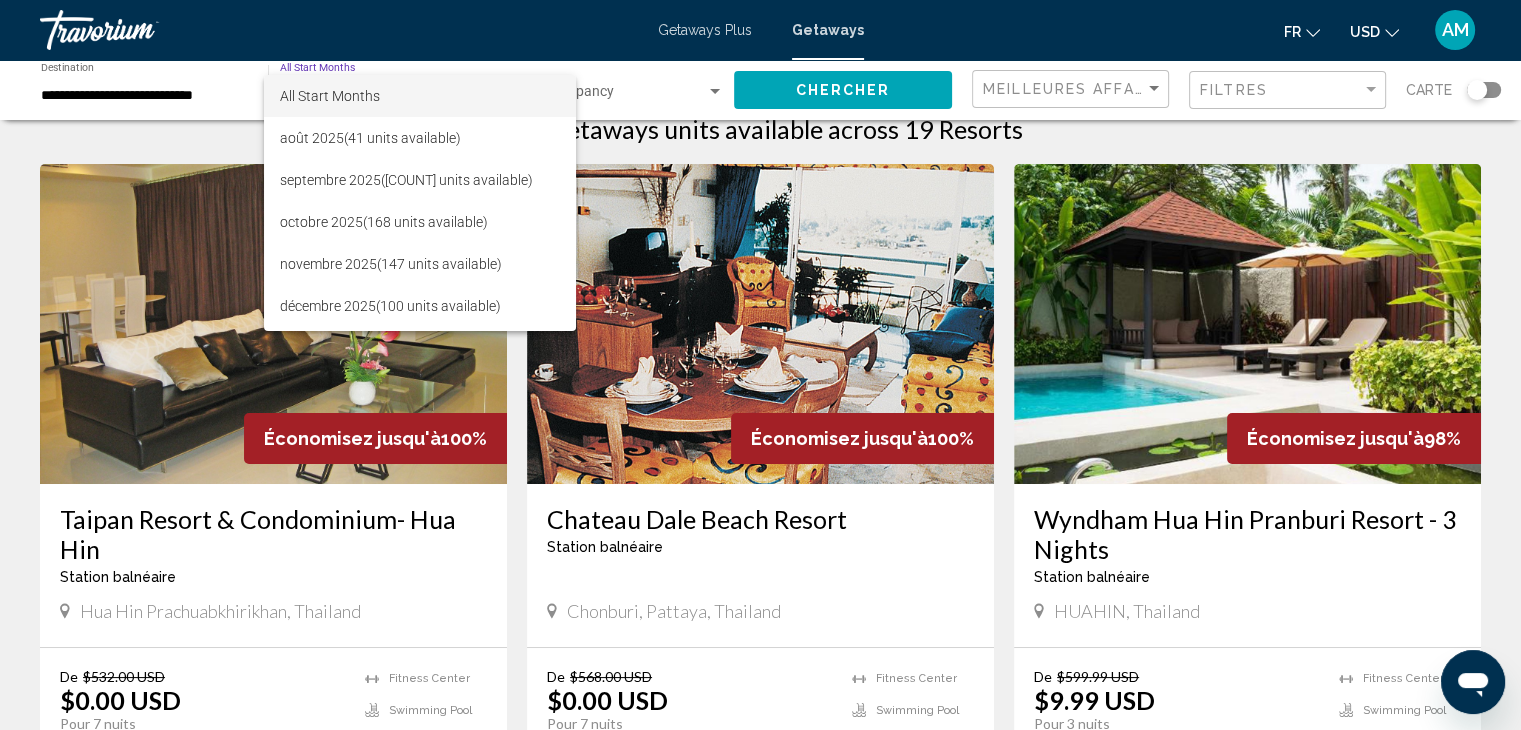 click at bounding box center [760, 365] 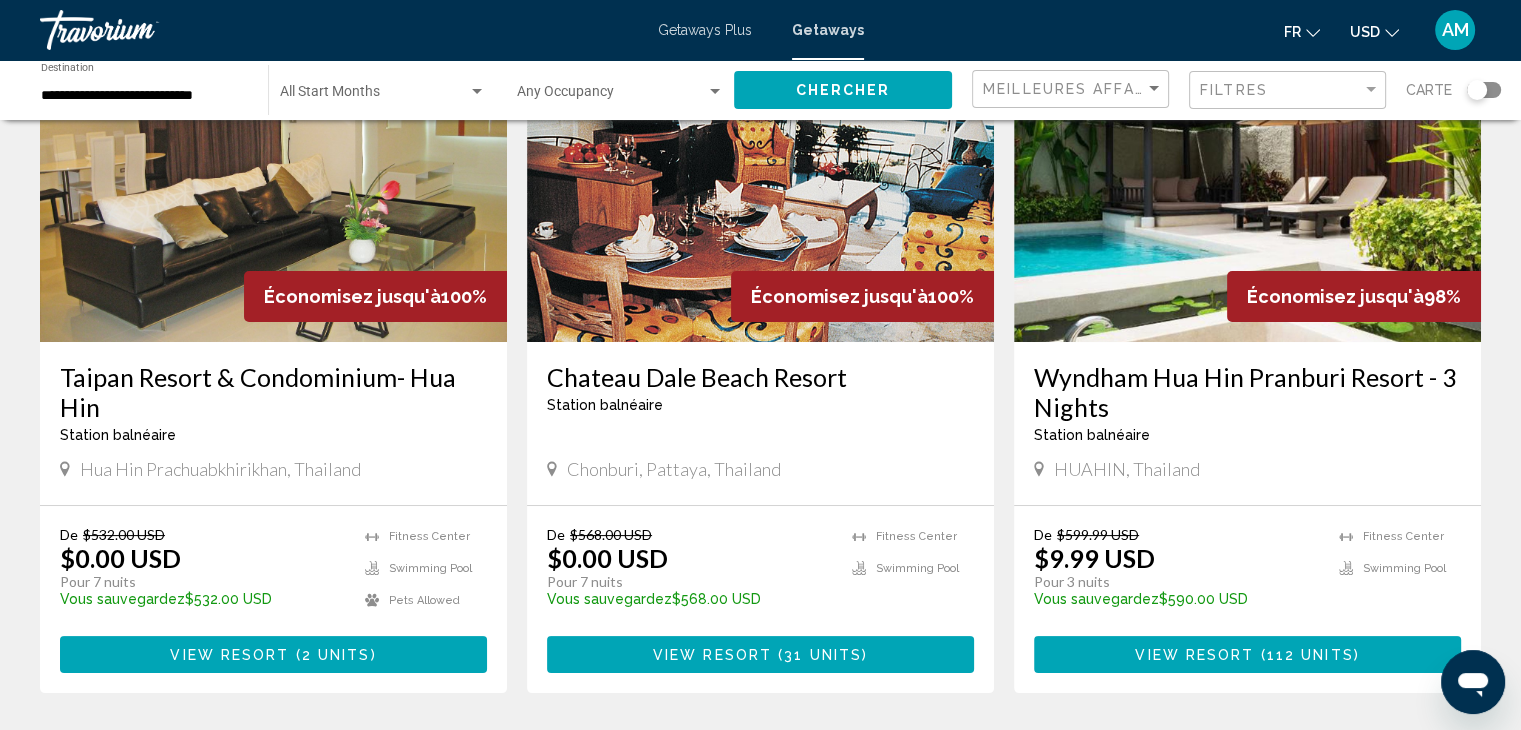 scroll, scrollTop: 180, scrollLeft: 0, axis: vertical 